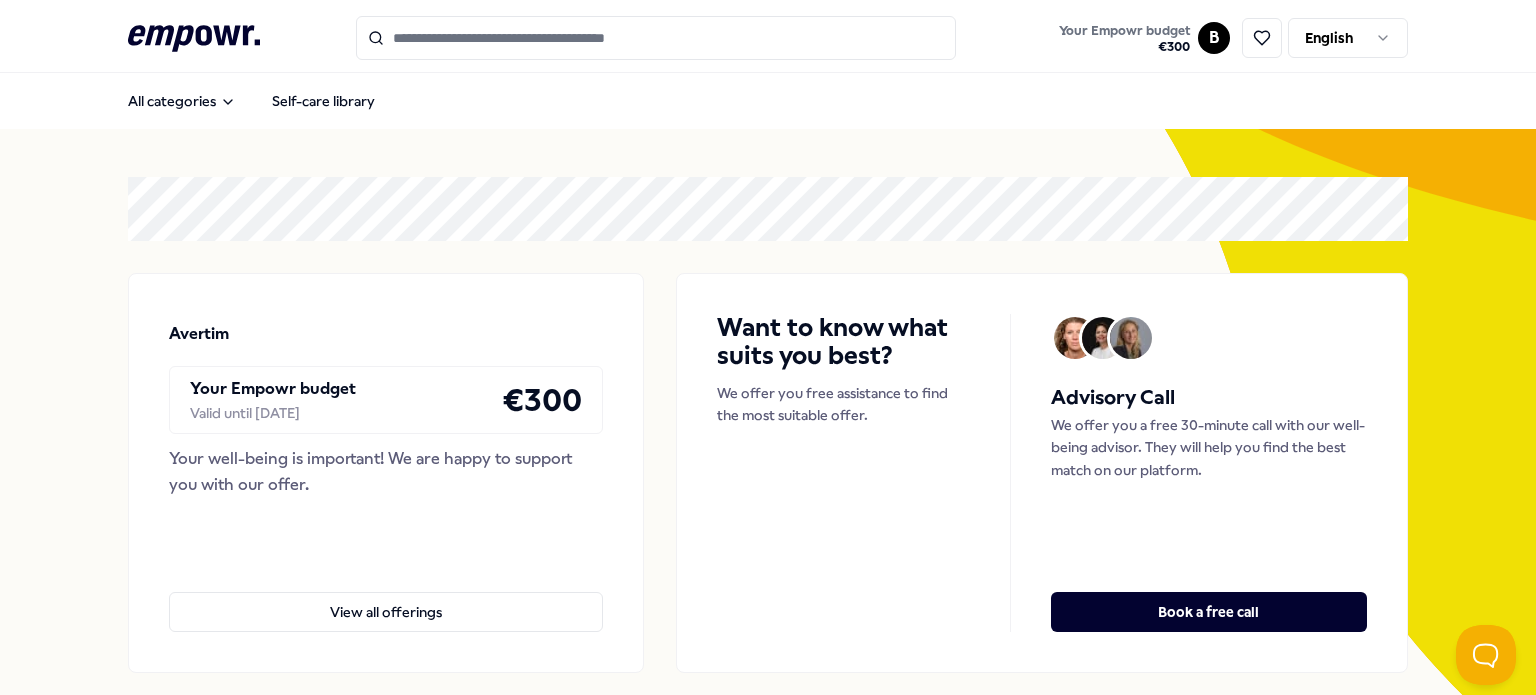 scroll, scrollTop: 0, scrollLeft: 0, axis: both 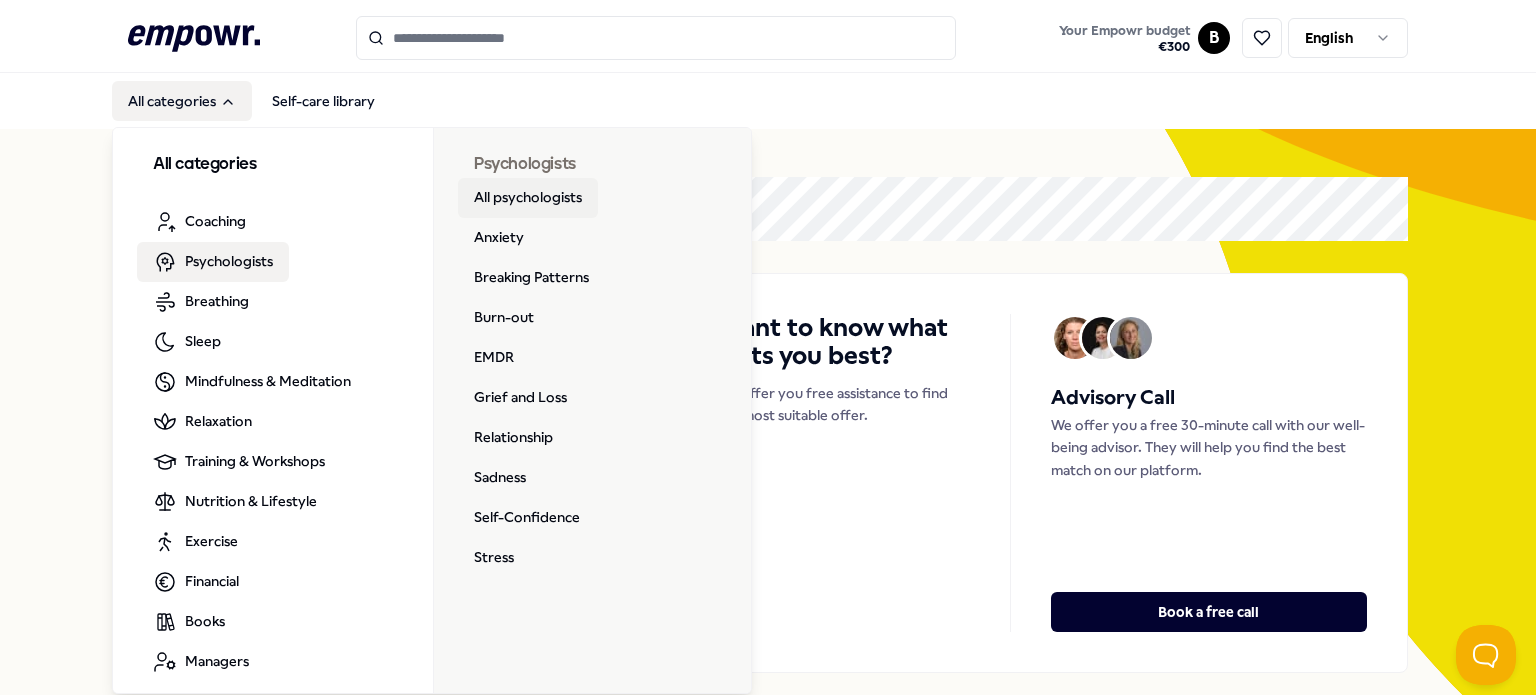 click on "All   psychologists" at bounding box center [528, 198] 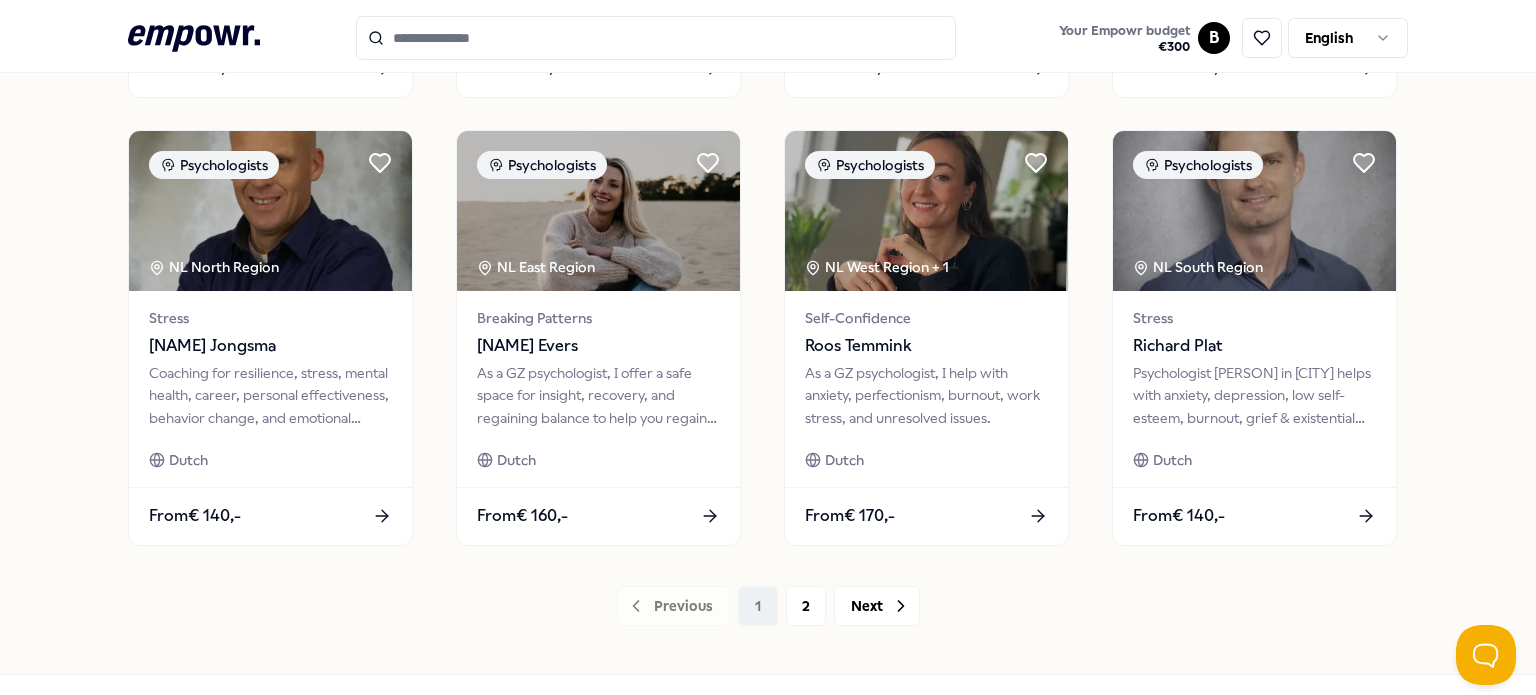 scroll, scrollTop: 1018, scrollLeft: 0, axis: vertical 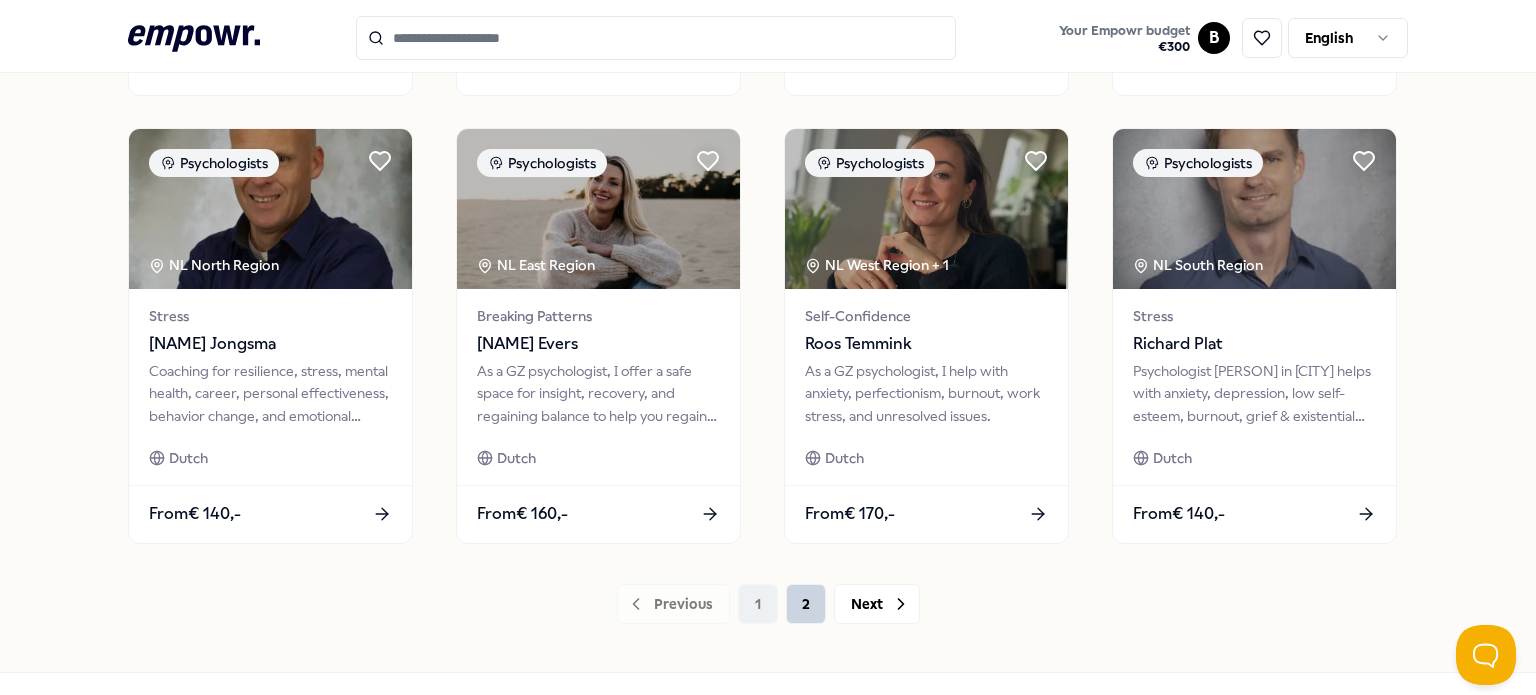 click on "2" at bounding box center (806, 604) 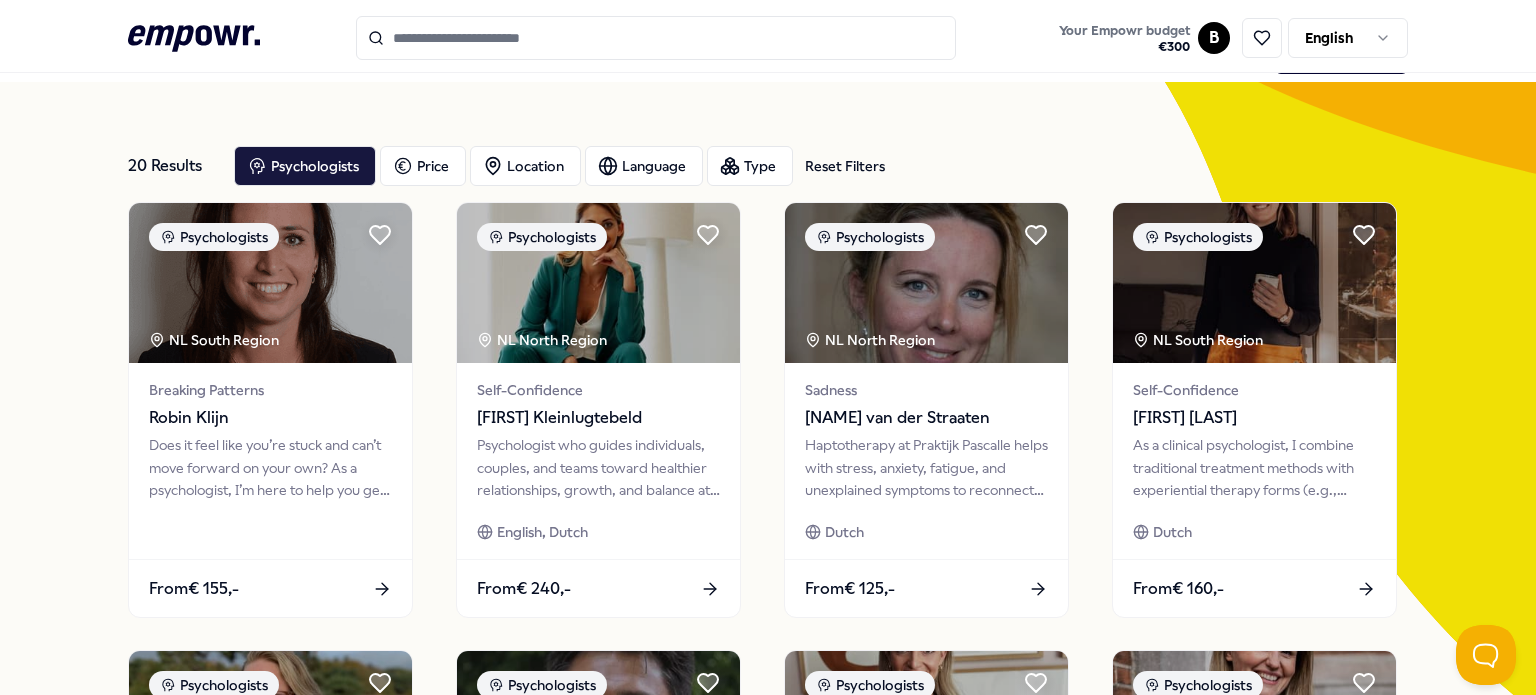 scroll, scrollTop: 0, scrollLeft: 0, axis: both 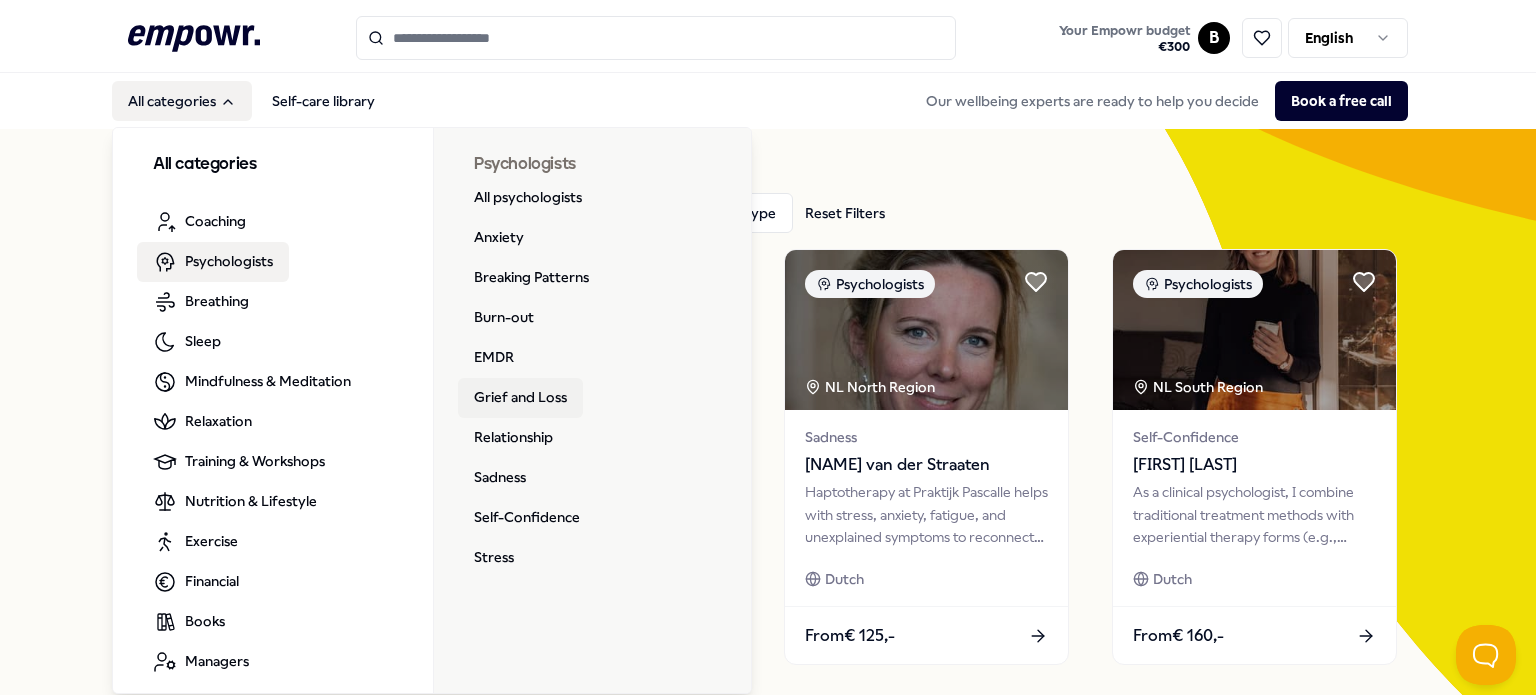 click on "Grief and Loss" at bounding box center (520, 398) 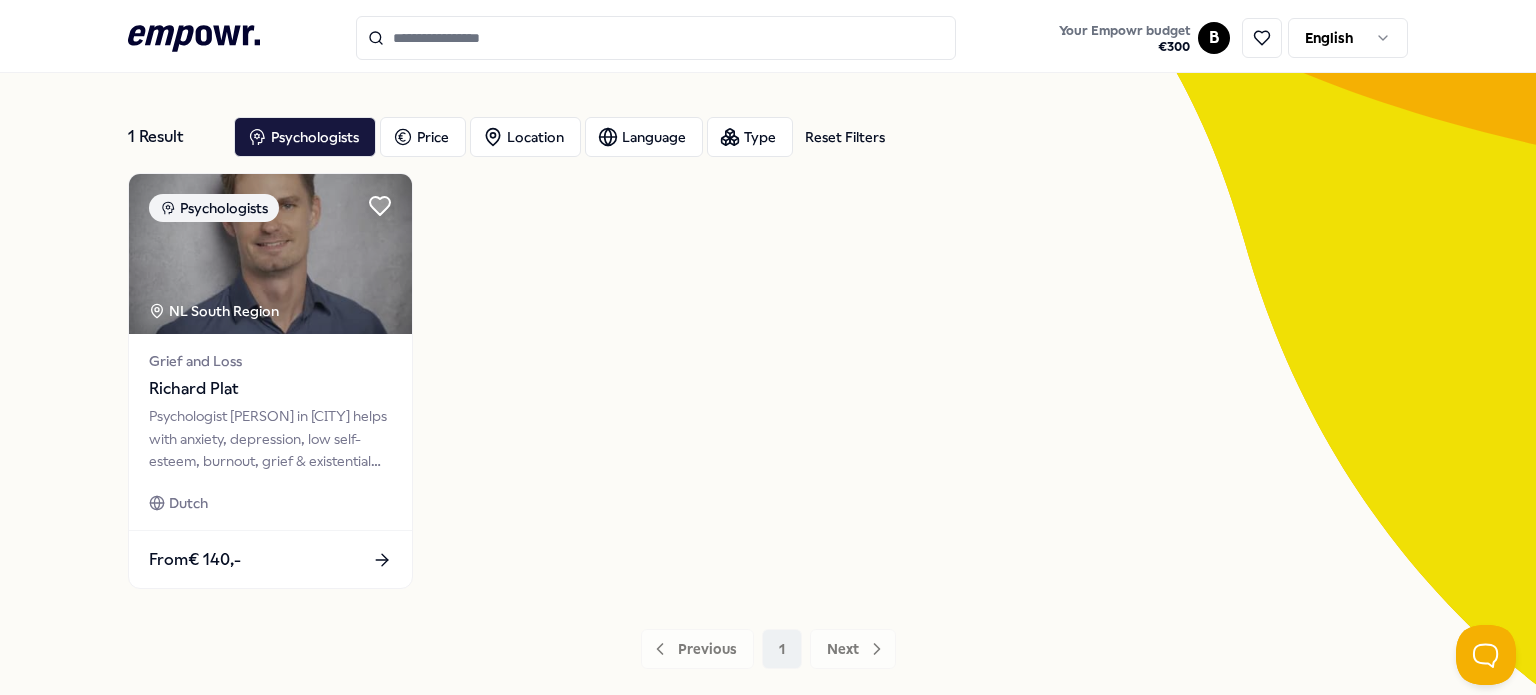scroll, scrollTop: 80, scrollLeft: 0, axis: vertical 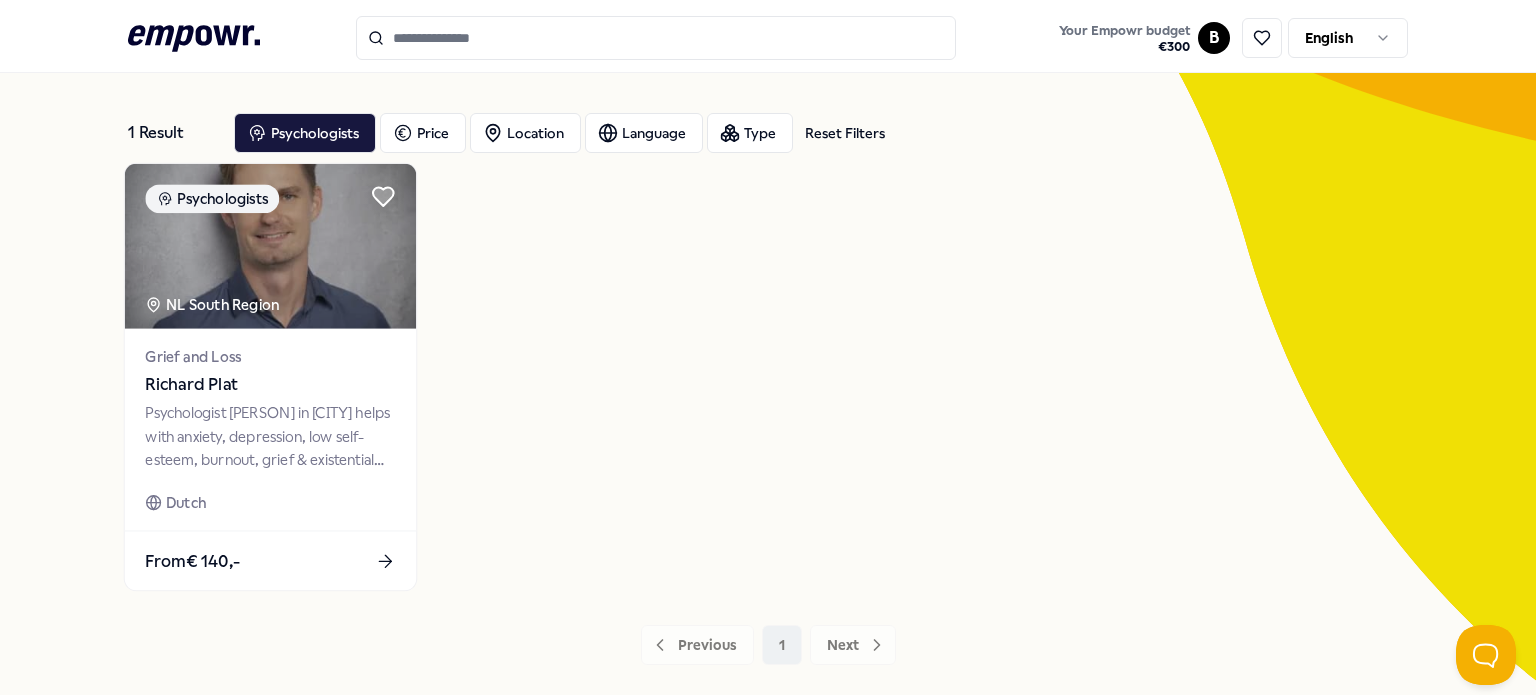 click on "Richard Plat" at bounding box center (270, 385) 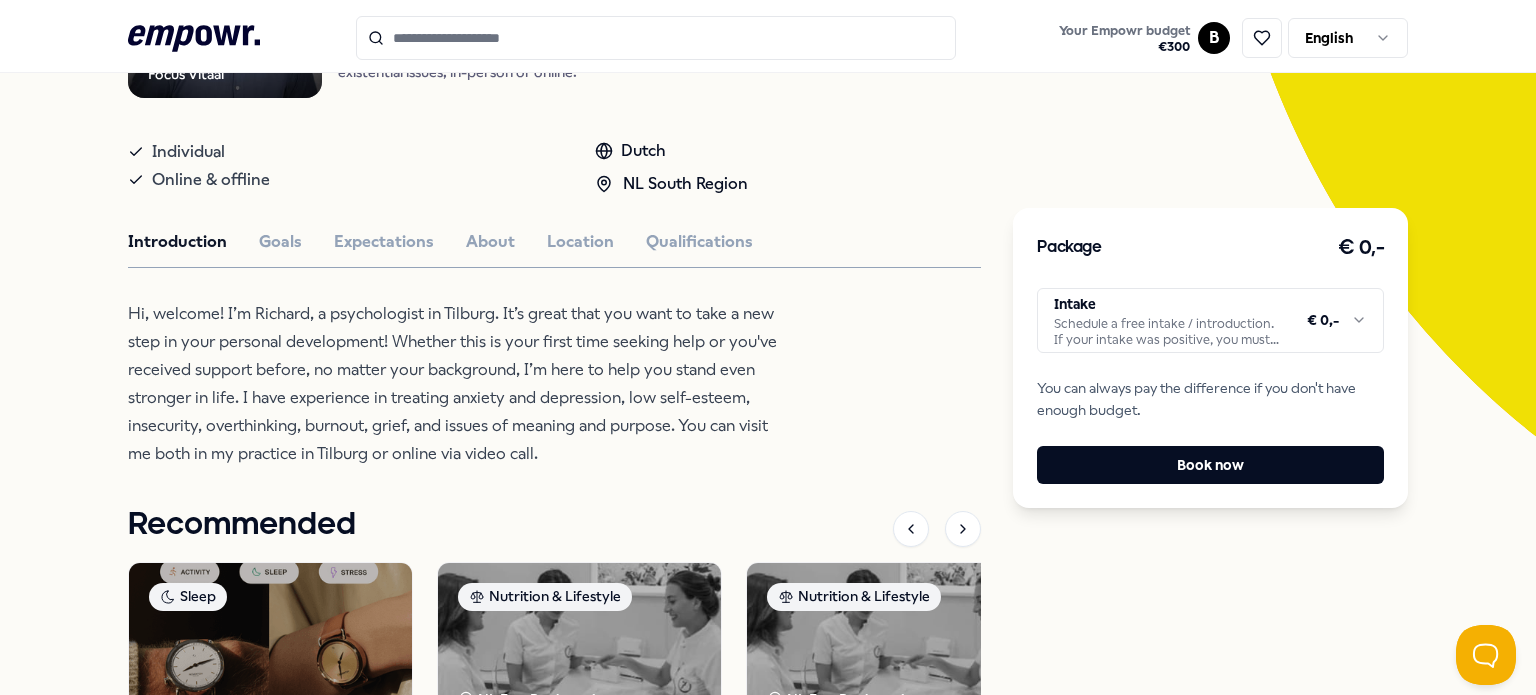 scroll, scrollTop: 326, scrollLeft: 0, axis: vertical 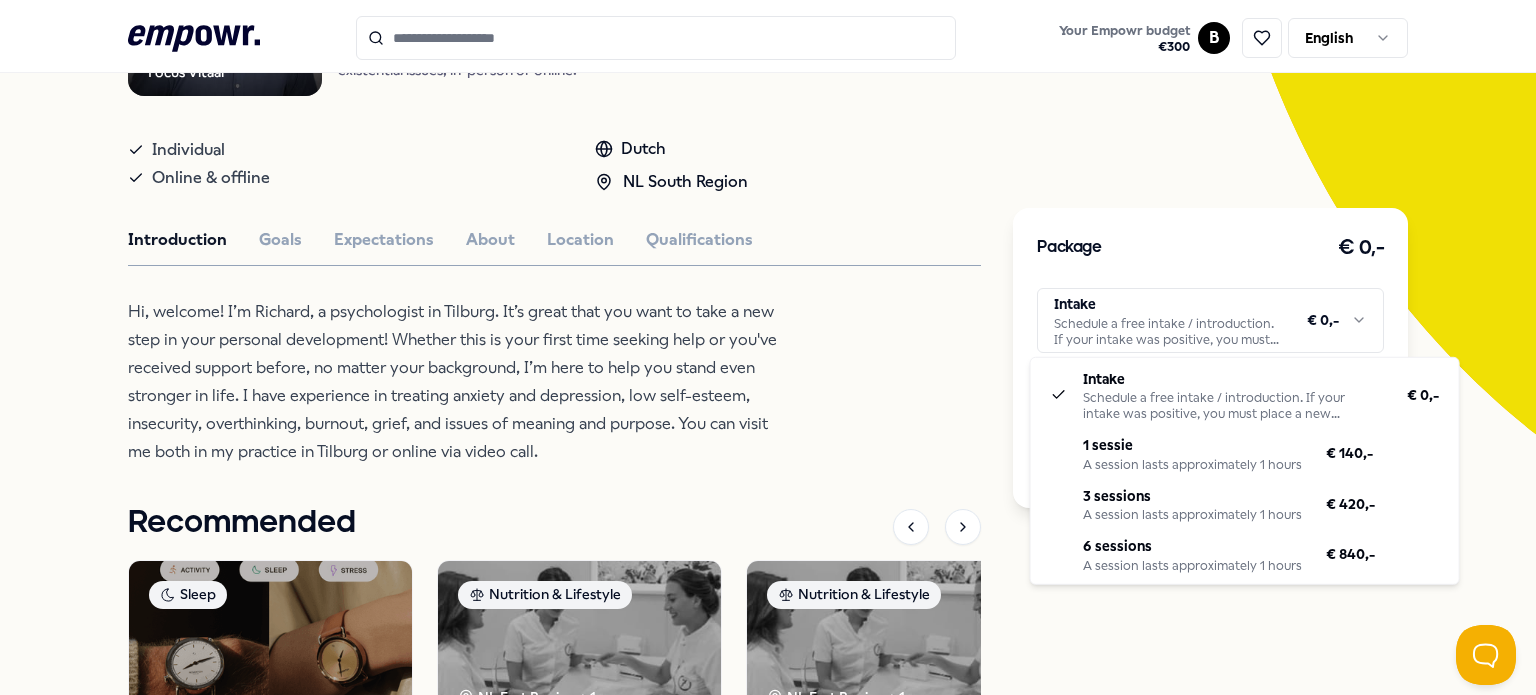 click on ".empowr-logo_svg__cls-1{fill:#03032f} Your Empowr budget € 300 B English All categories   Self-care library Back Focus Vitaal Psychologists Richard Plat Psychologist Richard in Tilburg helps with anxiety, depression, low self-esteem, burnout, grief & existential issues, in-person or online. Individual Online & offline Dutch NL South Region Introduction Goals Expectations About Location Qualifications Hi, welcome! I’m Richard, a psychologist in Tilburg. It’s great that you want to take a new step in your personal development! Whether this is your first time seeking help or you've received support before, no matter your background, I’m here to help you stand even stronger in life. I have experience in treating anxiety and depression, low self-esteem, insecurity, overthinking, burnout, grief, and issues of meaning and purpose. You can visit me both in my practice in Tilburg or online via video call. Recommended Sleep Products, Books & Apps NOWATCH: Smartwatch English, Dutch From  € 330,-   + 1 Health" at bounding box center [768, 347] 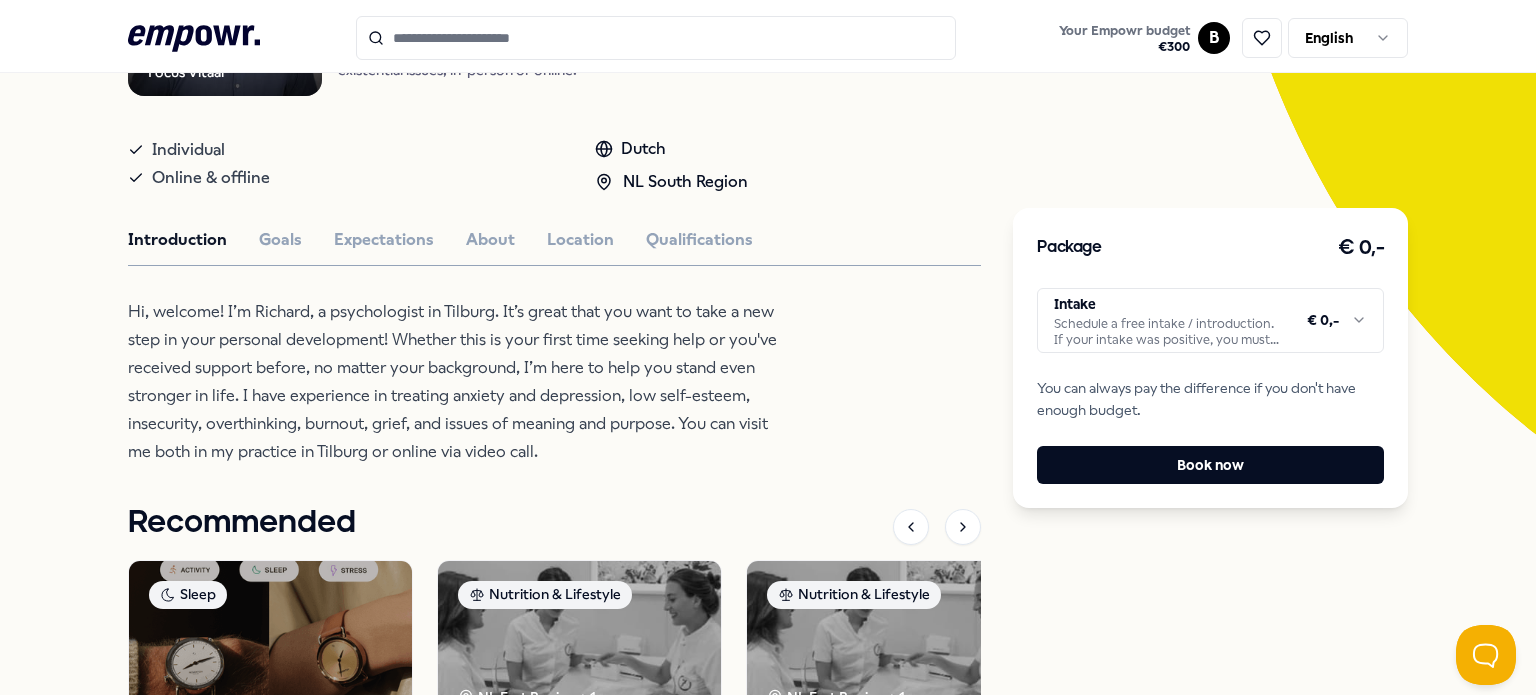 click on ".empowr-logo_svg__cls-1{fill:#03032f} Your Empowr budget € 300 B English All categories   Self-care library Back Focus Vitaal Psychologists Richard Plat Psychologist Richard in Tilburg helps with anxiety, depression, low self-esteem, burnout, grief & existential issues, in-person or online. Individual Online & offline Dutch NL South Region Introduction Goals Expectations About Location Qualifications Hi, welcome! I’m Richard, a psychologist in Tilburg. It’s great that you want to take a new step in your personal development! Whether this is your first time seeking help or you've received support before, no matter your background, I’m here to help you stand even stronger in life. I have experience in treating anxiety and depression, low self-esteem, insecurity, overthinking, burnout, grief, and issues of meaning and purpose. You can visit me both in my practice in Tilburg or online via video call. Recommended Sleep Products, Books & Apps NOWATCH: Smartwatch English, Dutch From  € 330,-   + 1 Health" at bounding box center [768, 347] 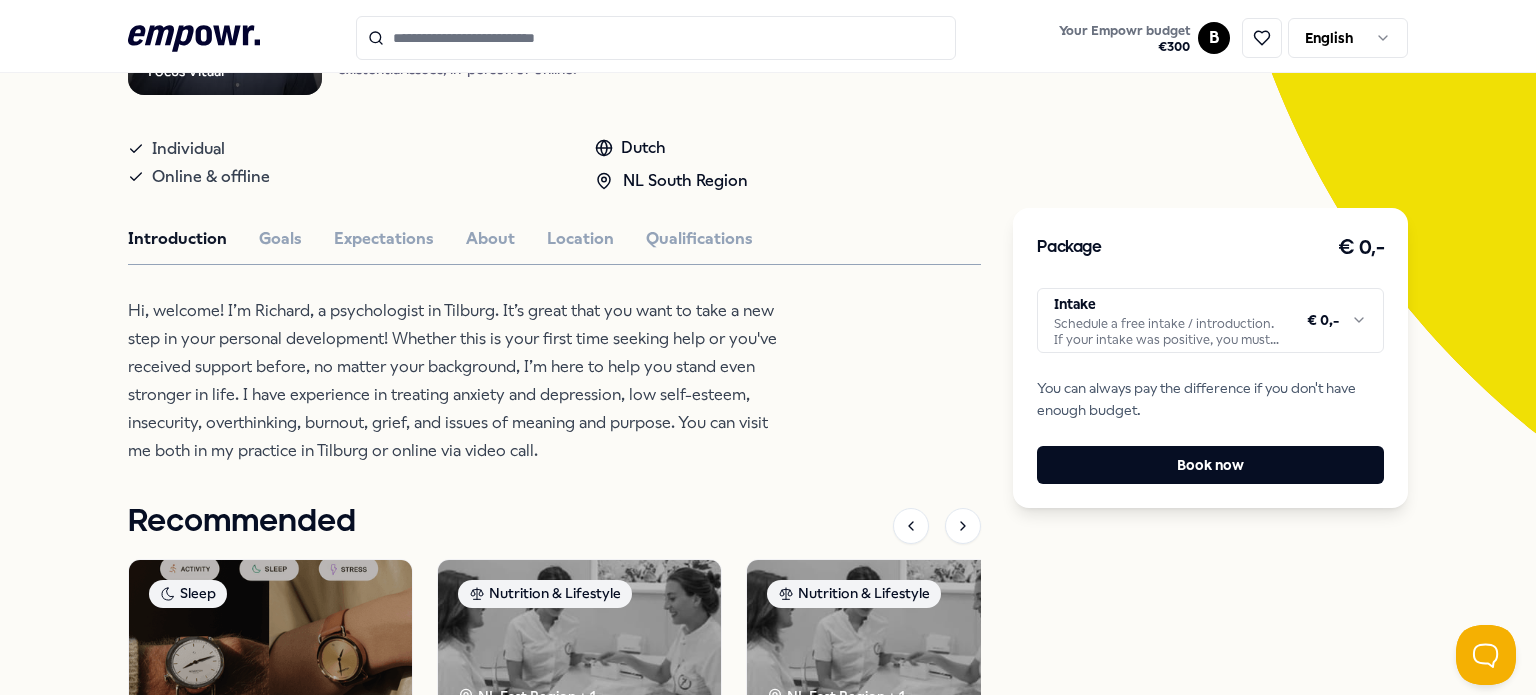 scroll, scrollTop: 335, scrollLeft: 0, axis: vertical 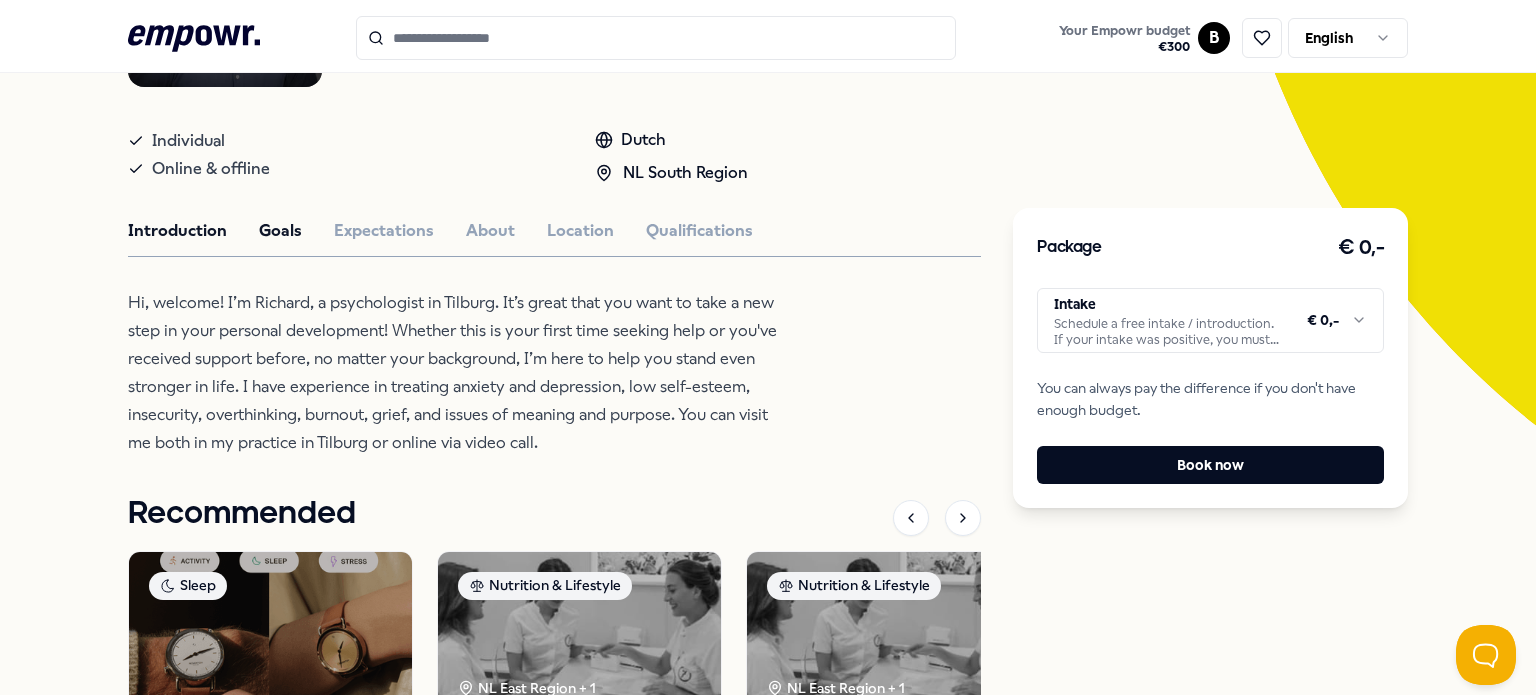click on "Goals" at bounding box center (280, 231) 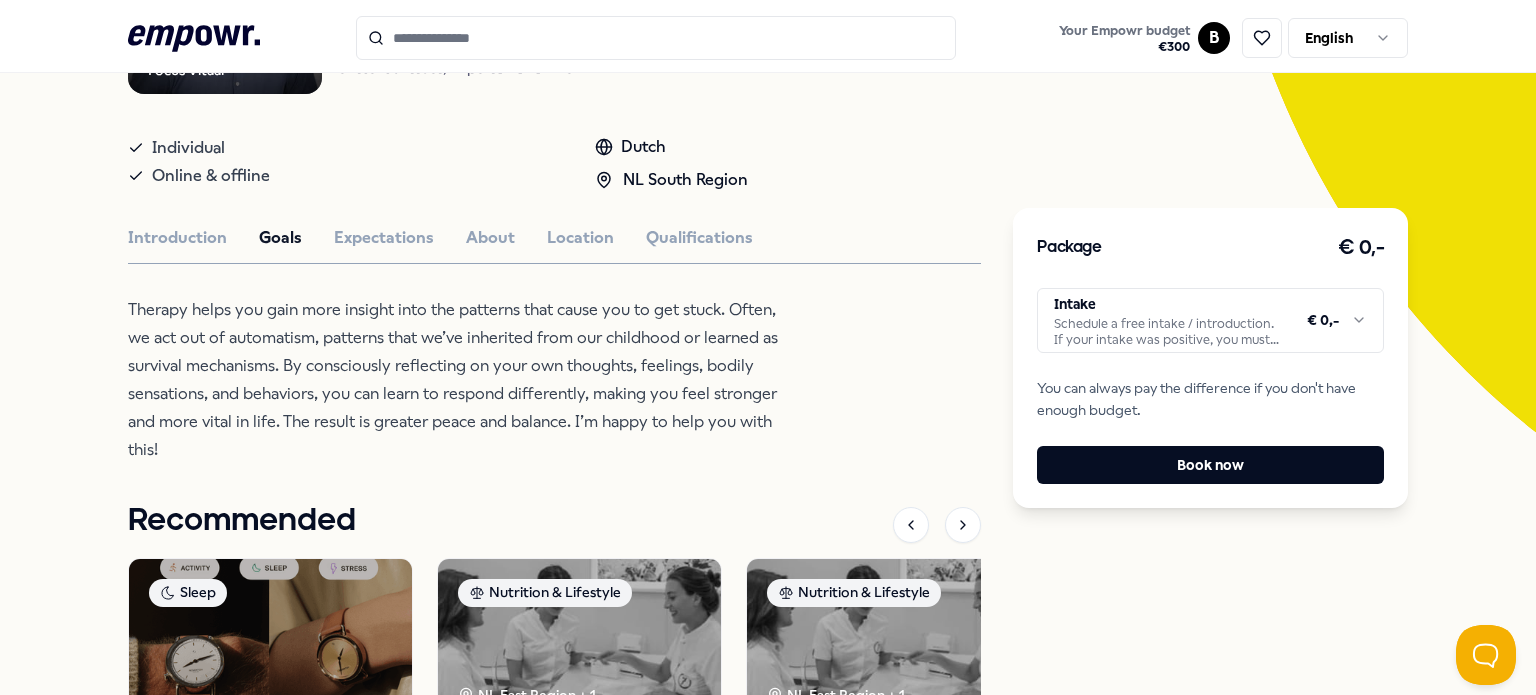 scroll, scrollTop: 326, scrollLeft: 0, axis: vertical 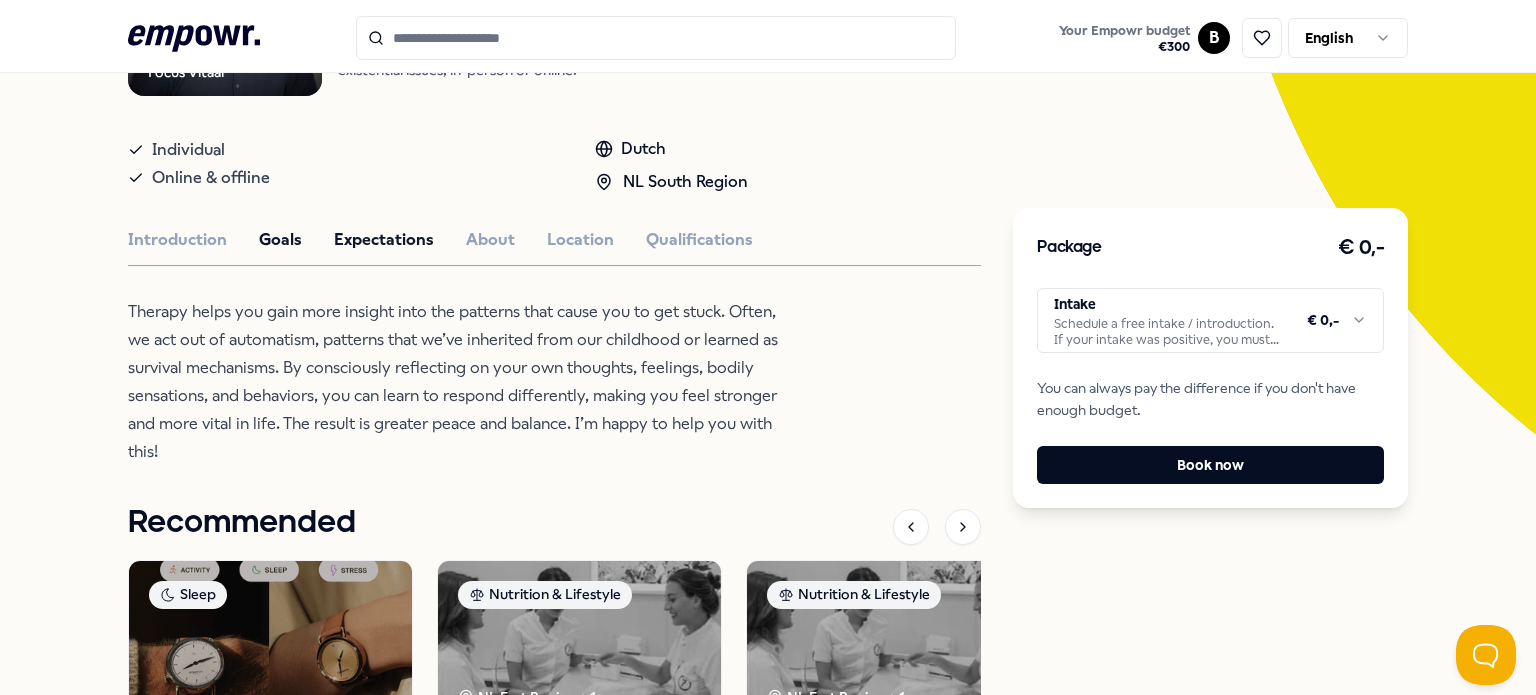 click on "Expectations" at bounding box center [384, 240] 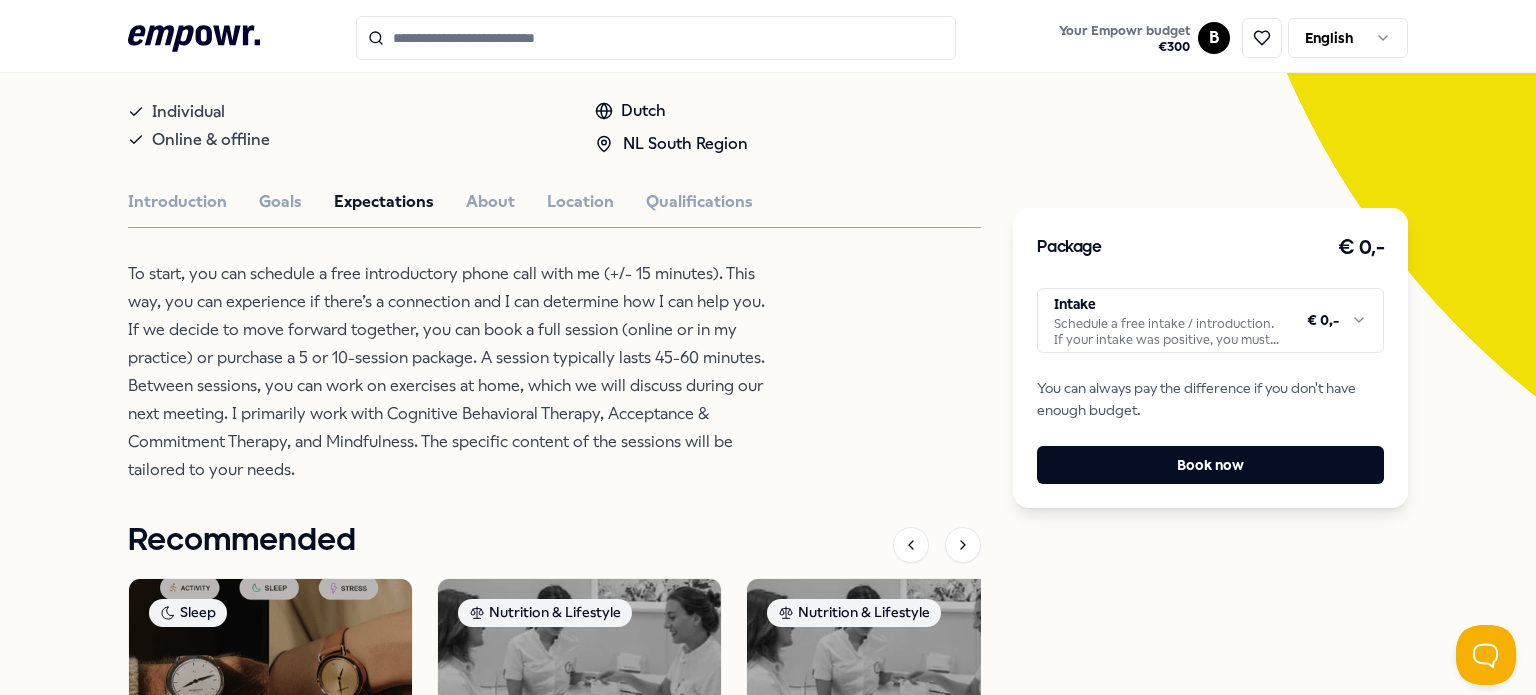 scroll, scrollTop: 364, scrollLeft: 0, axis: vertical 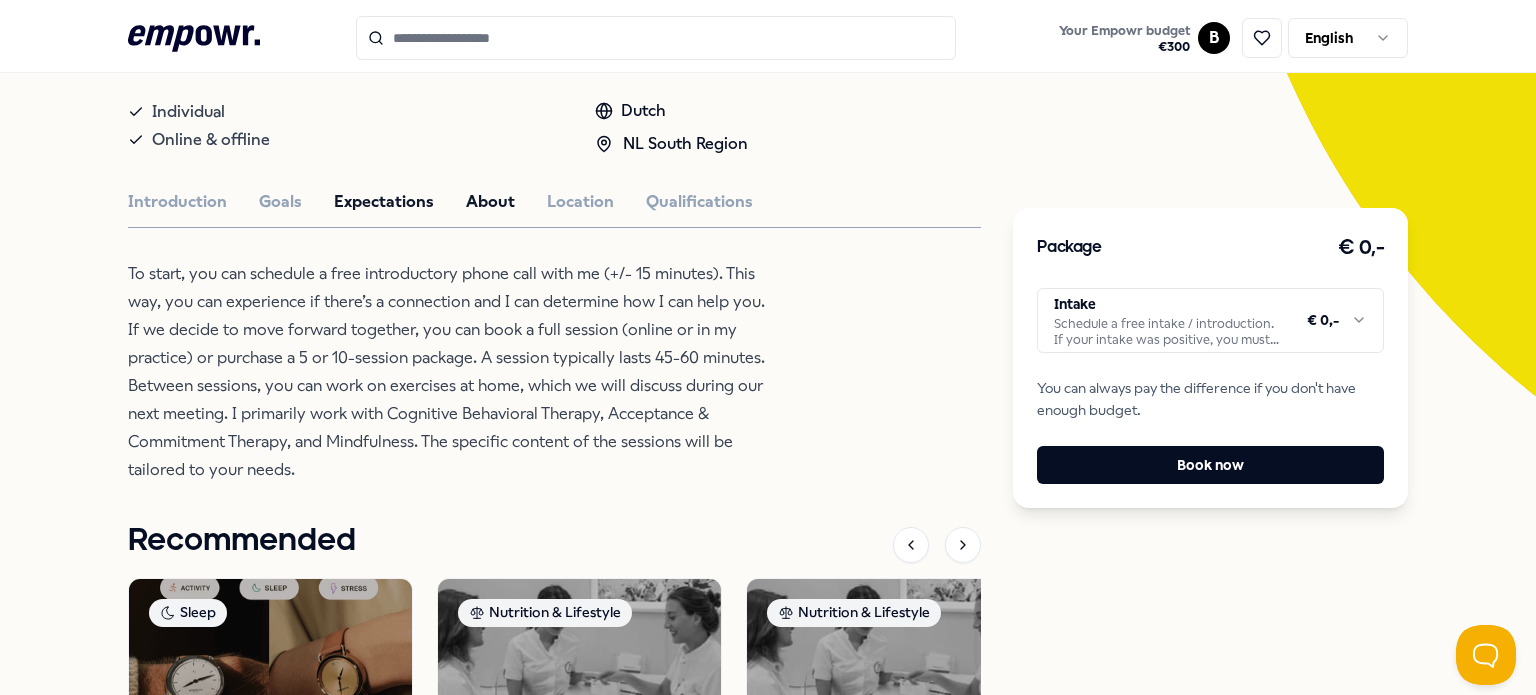 click on "About" at bounding box center [490, 202] 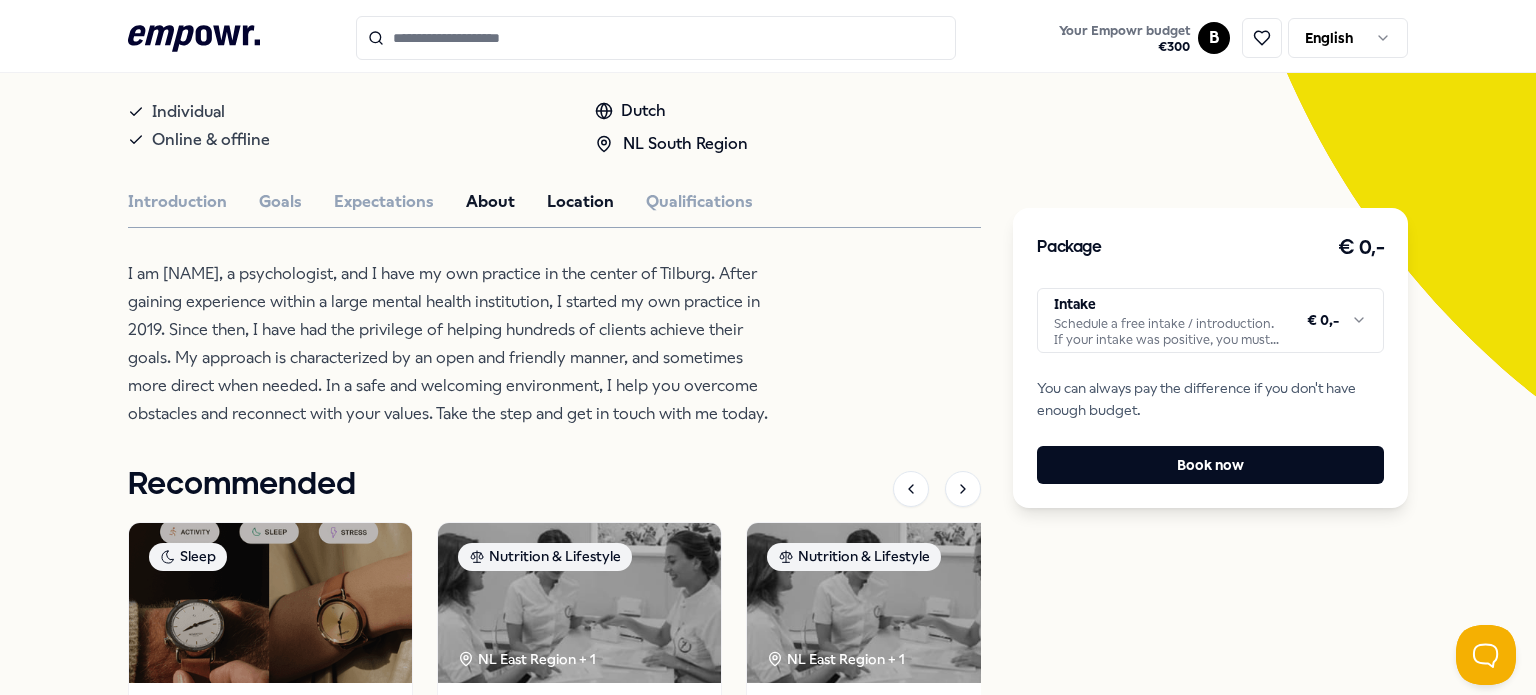 click on "Location" at bounding box center (580, 202) 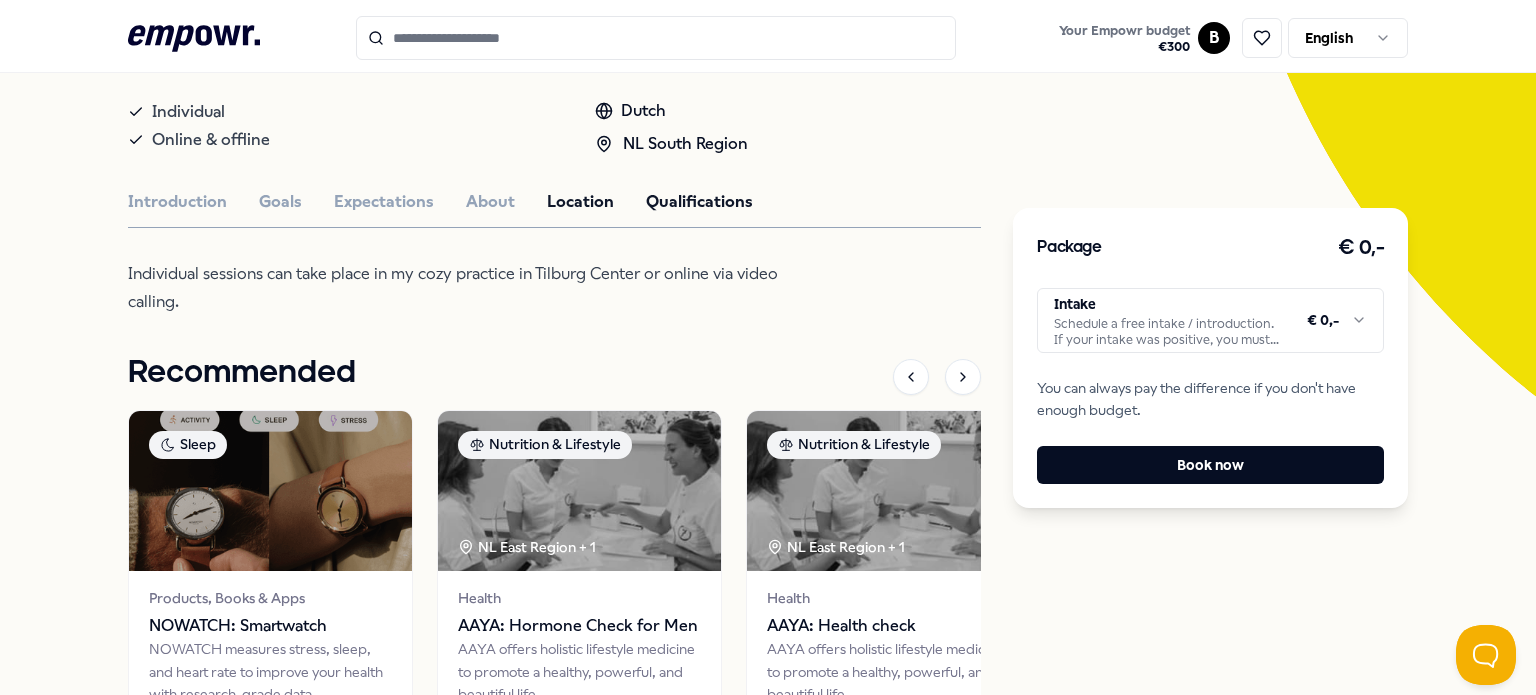 click on "Qualifications" at bounding box center [699, 202] 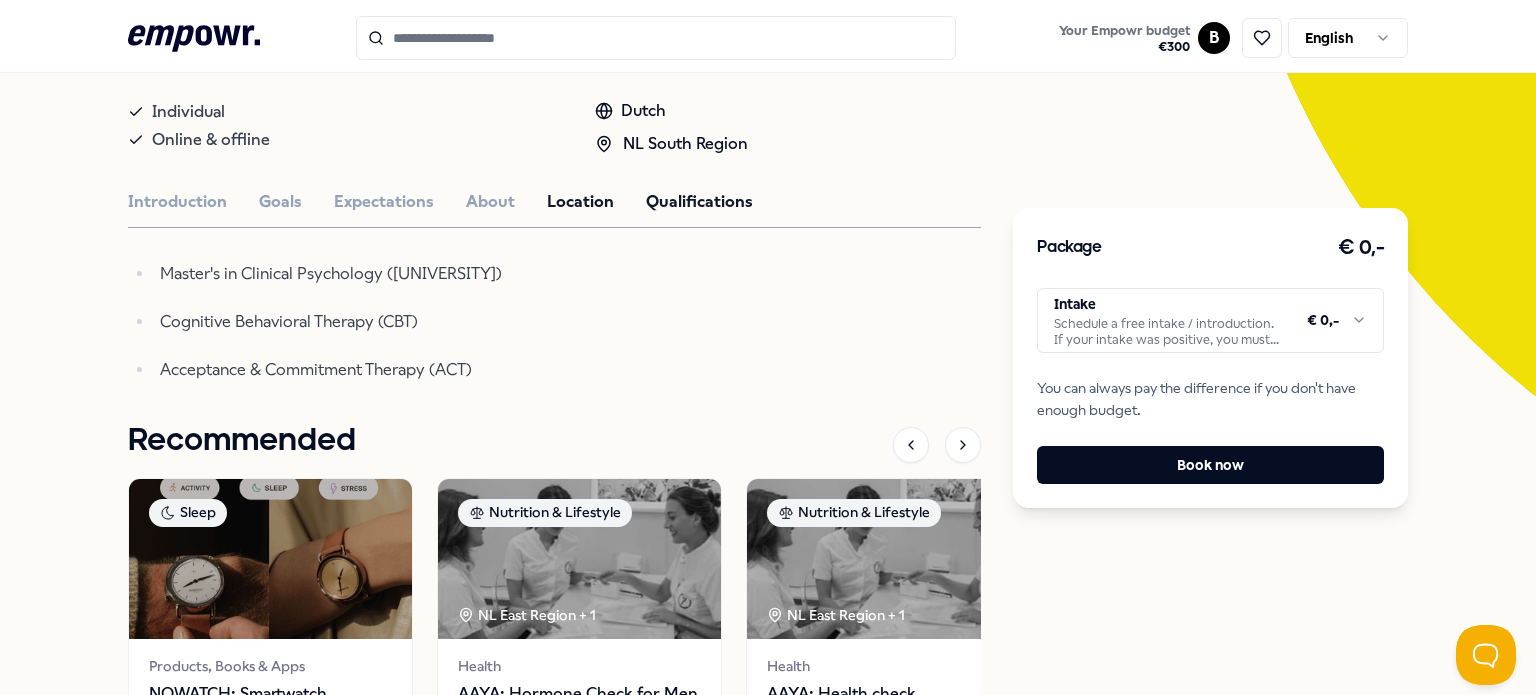 click on "Location" at bounding box center [580, 202] 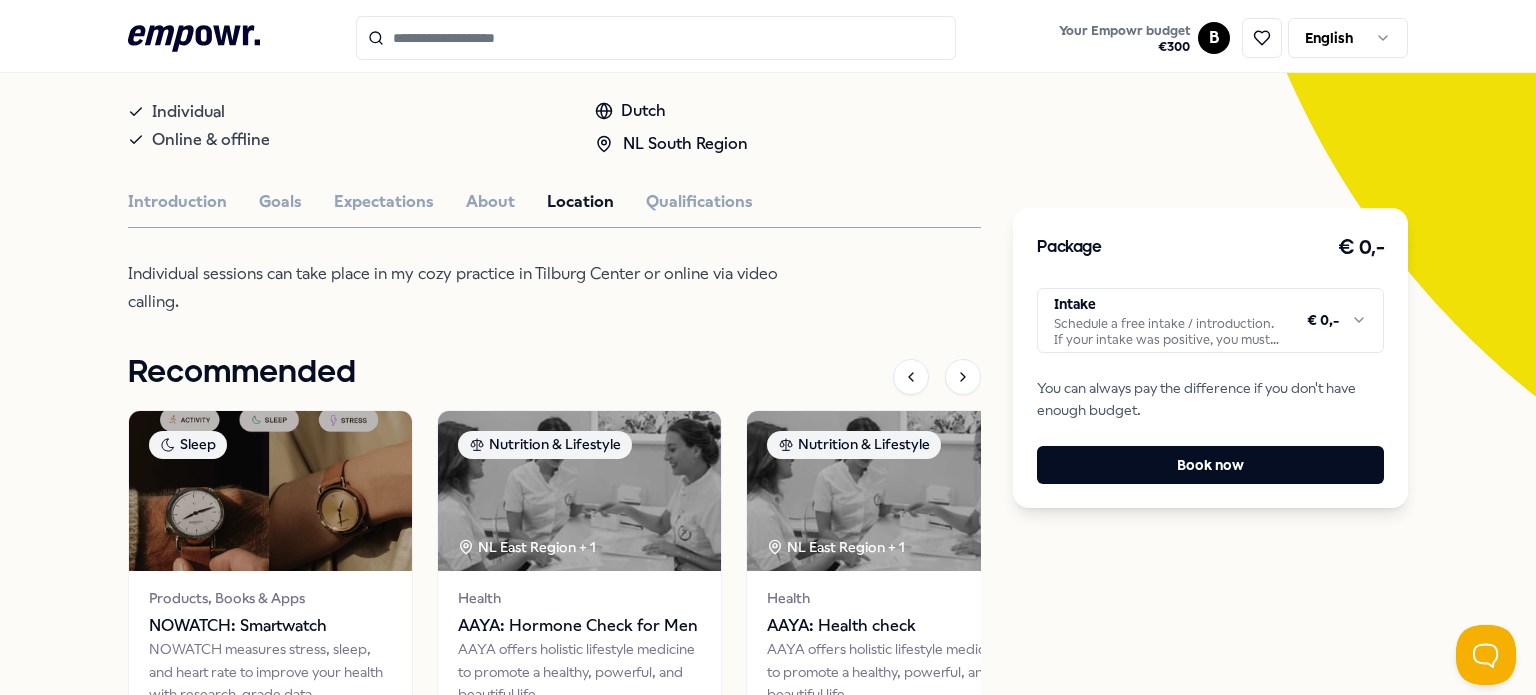 scroll, scrollTop: 0, scrollLeft: 0, axis: both 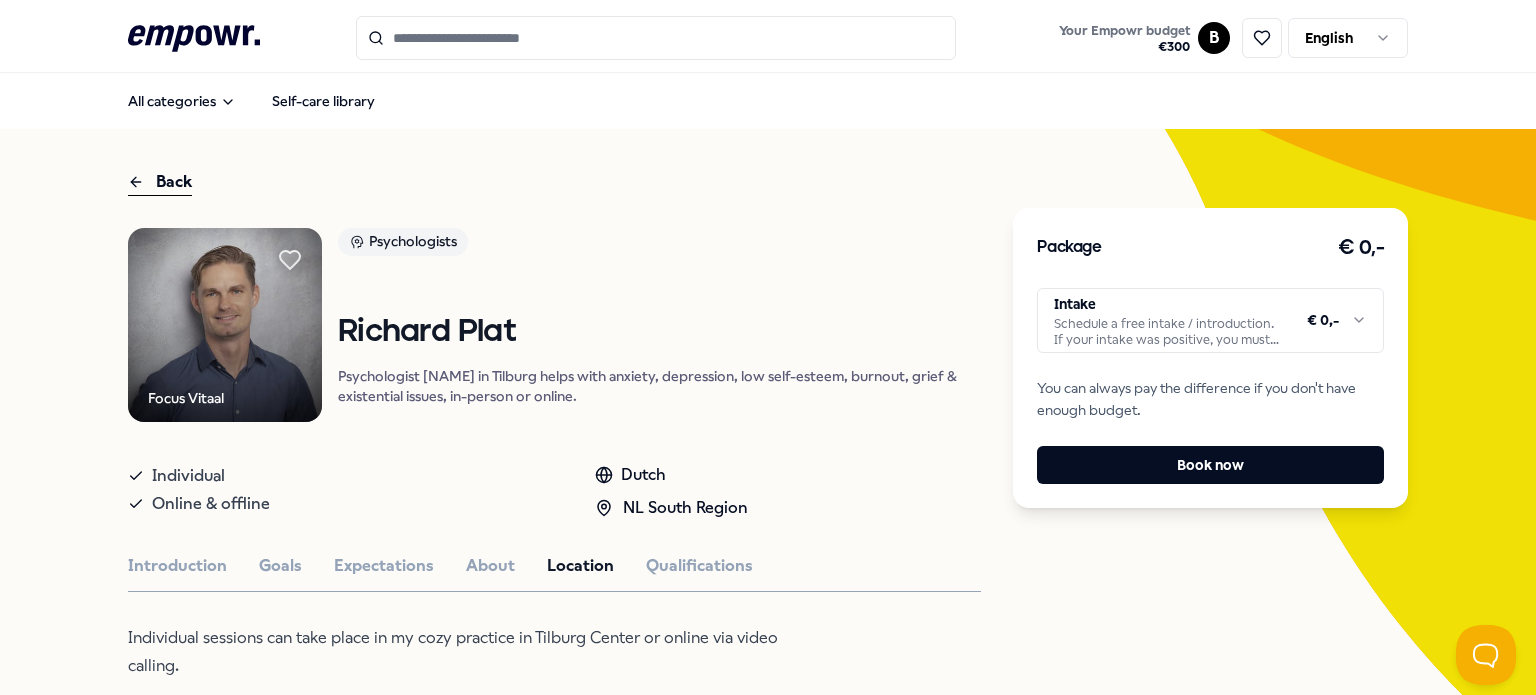click on "Back" at bounding box center [160, 182] 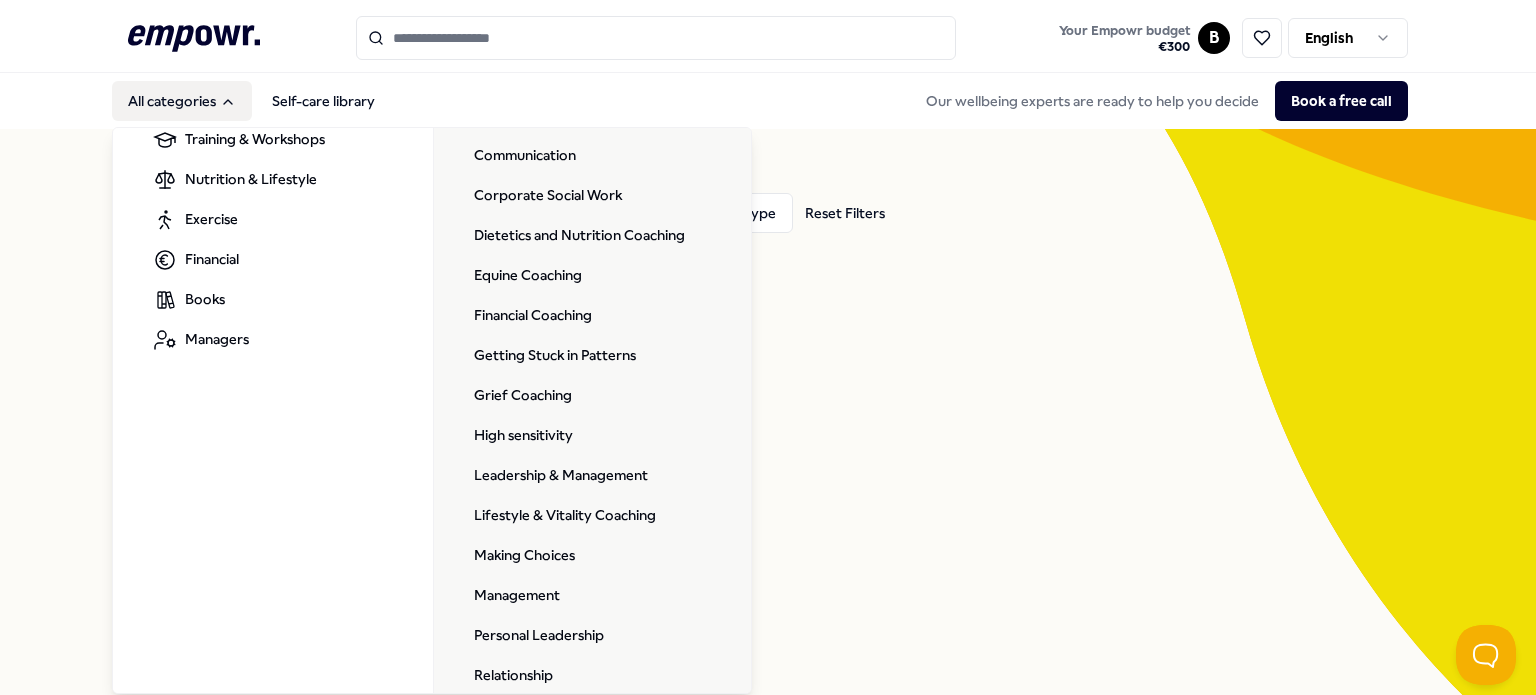 scroll, scrollTop: 330, scrollLeft: 0, axis: vertical 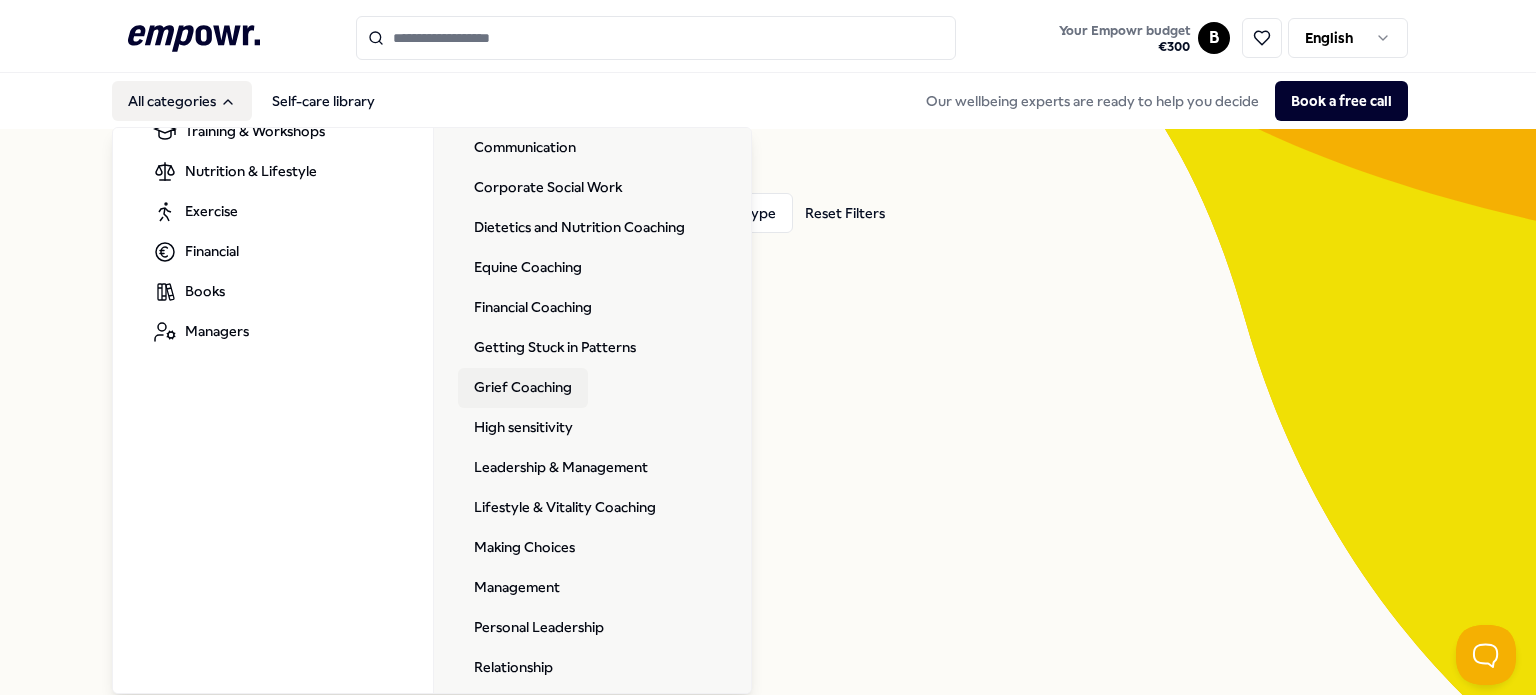 click on "Grief Coaching" at bounding box center (523, 388) 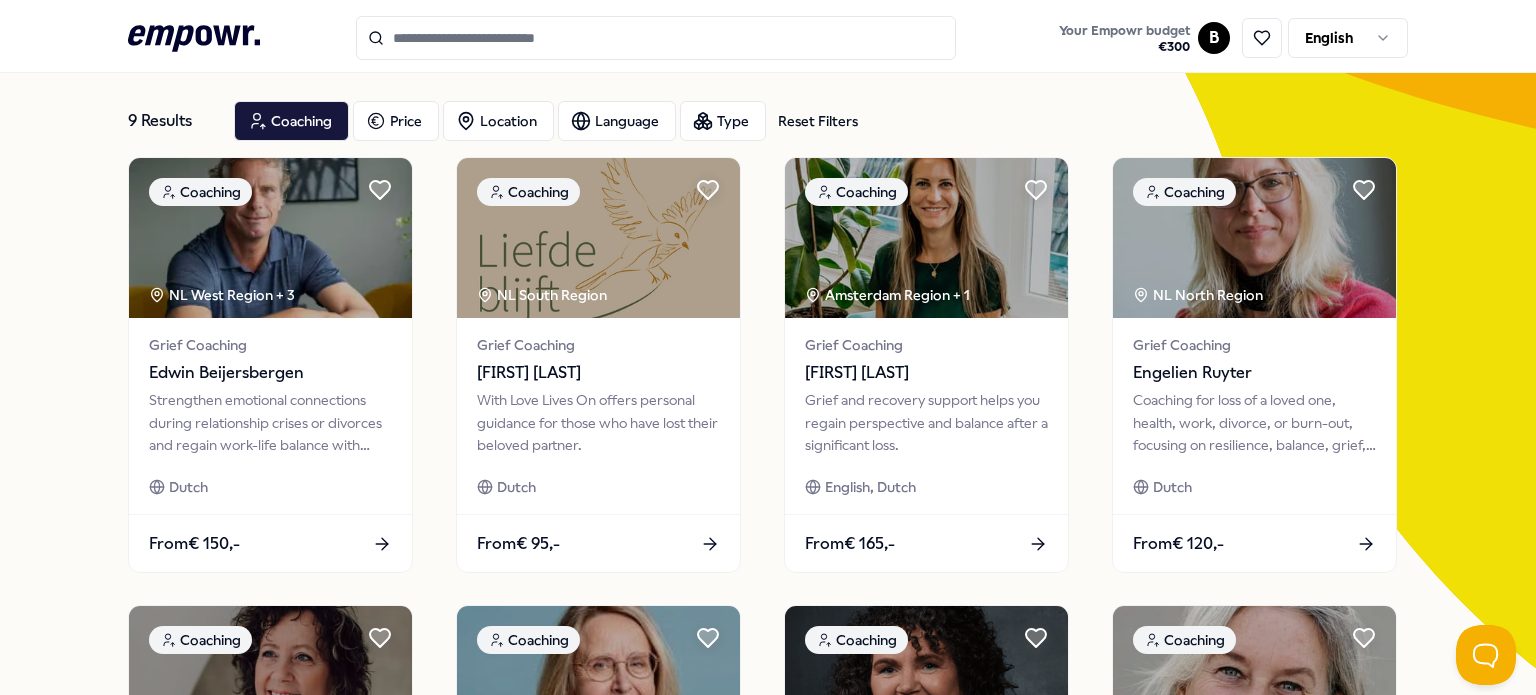 scroll, scrollTop: 0, scrollLeft: 0, axis: both 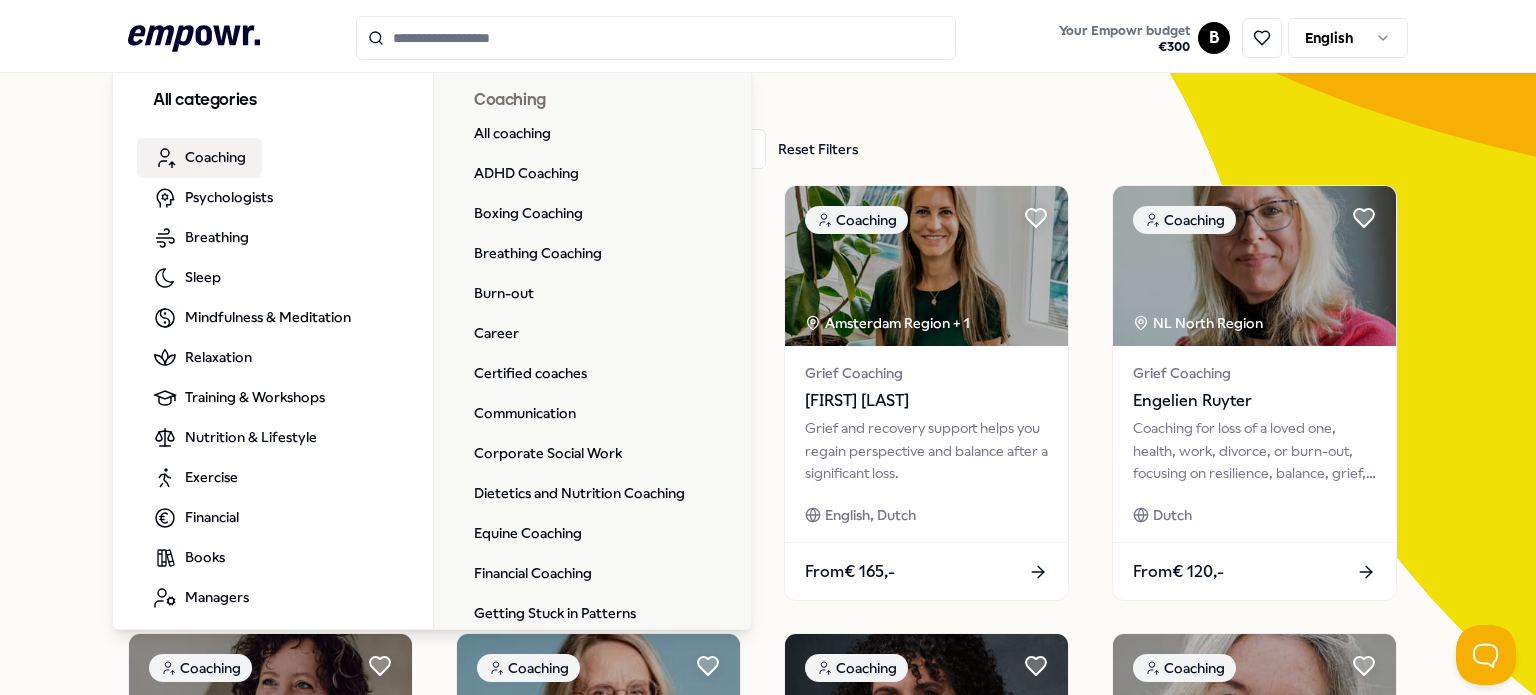 click on "Coaching" at bounding box center (215, 157) 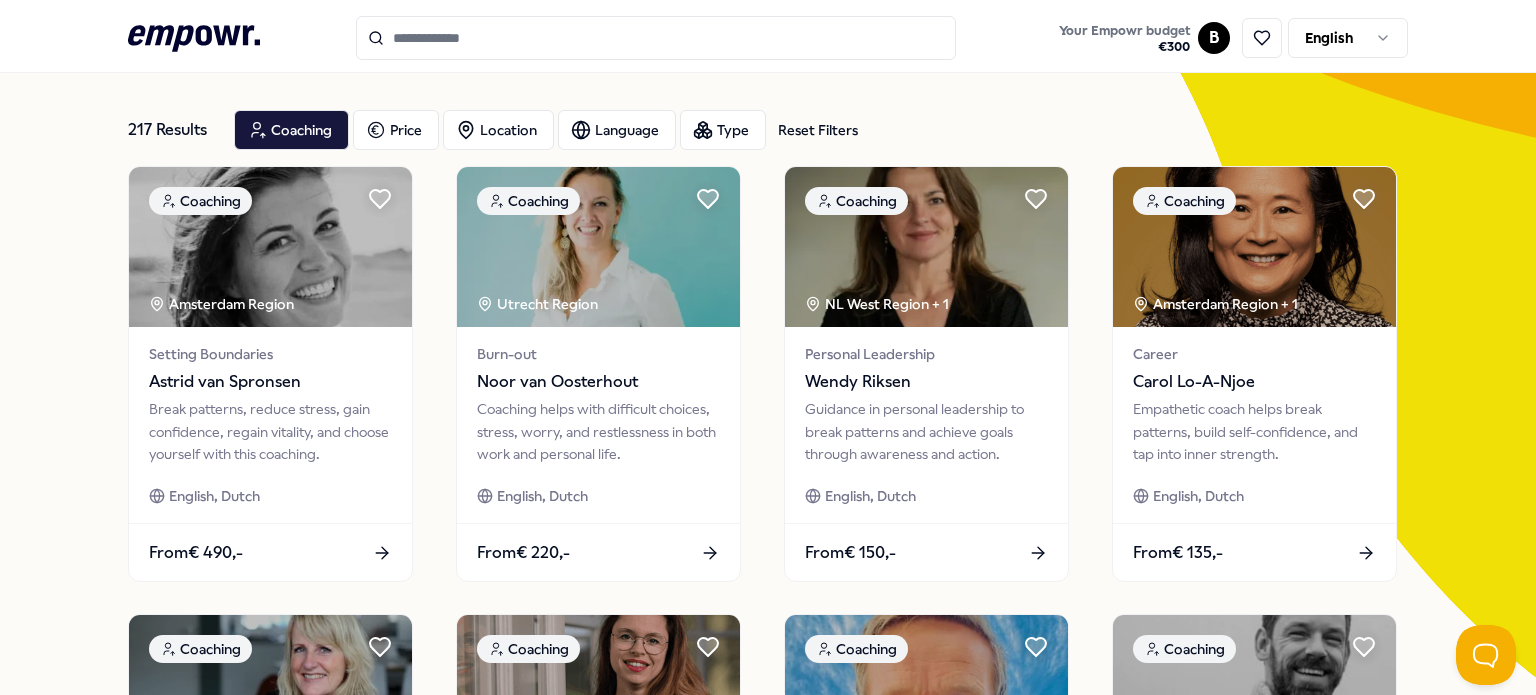 scroll, scrollTop: 0, scrollLeft: 0, axis: both 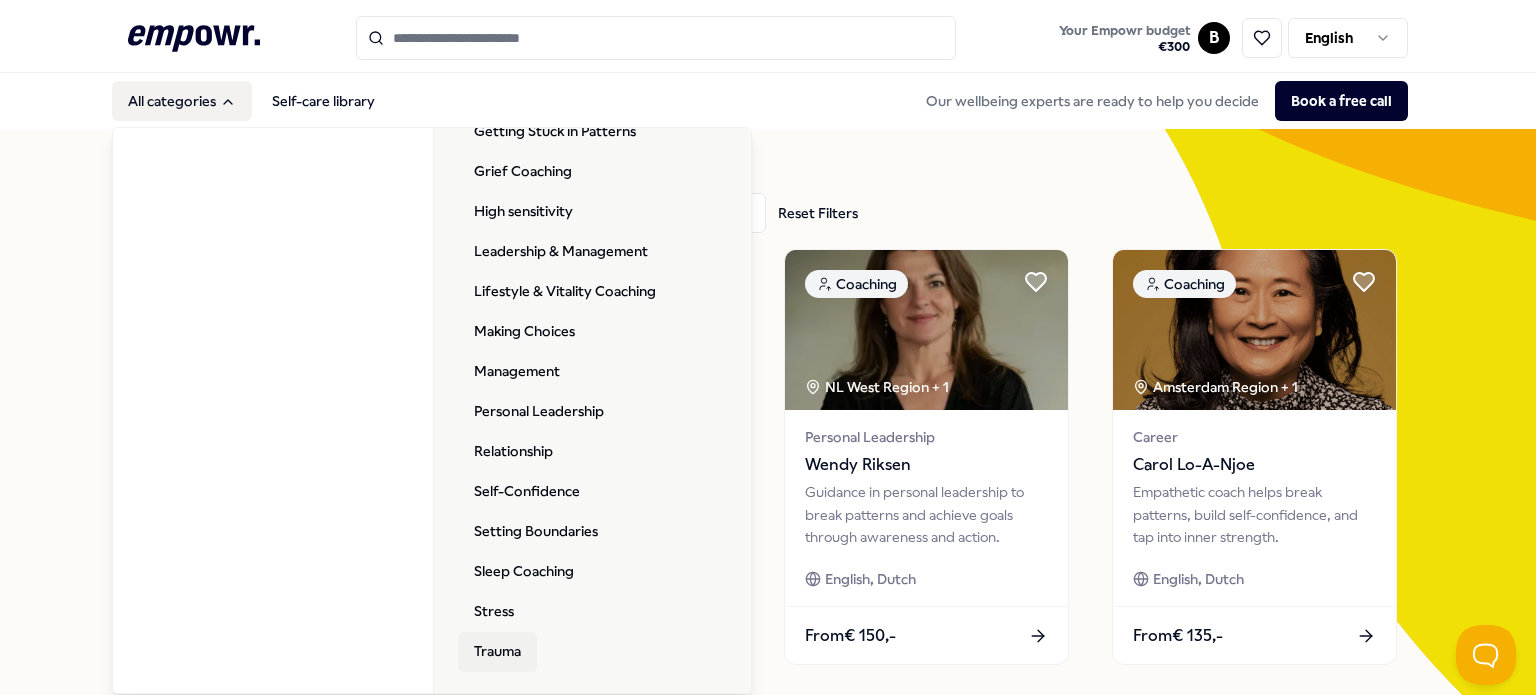 click on "Trauma" at bounding box center (497, 652) 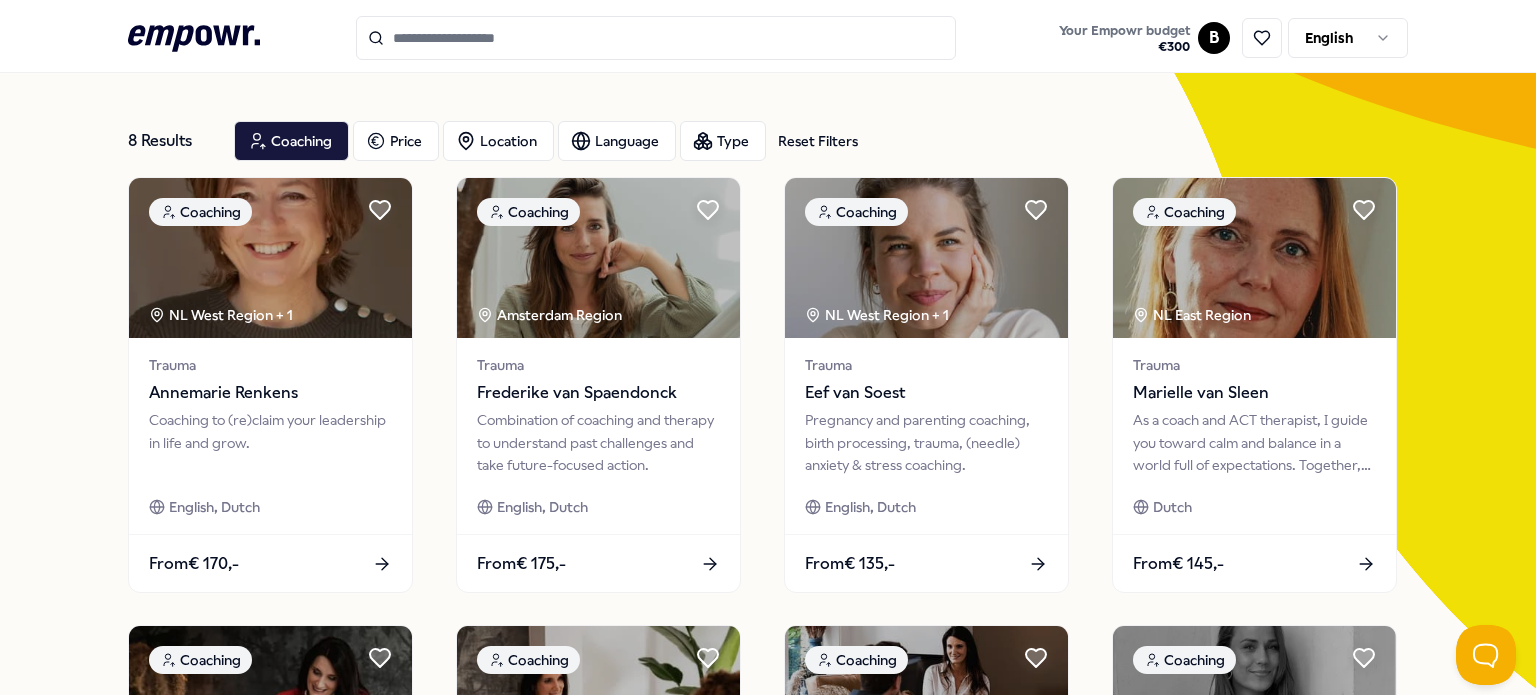 scroll, scrollTop: 62, scrollLeft: 0, axis: vertical 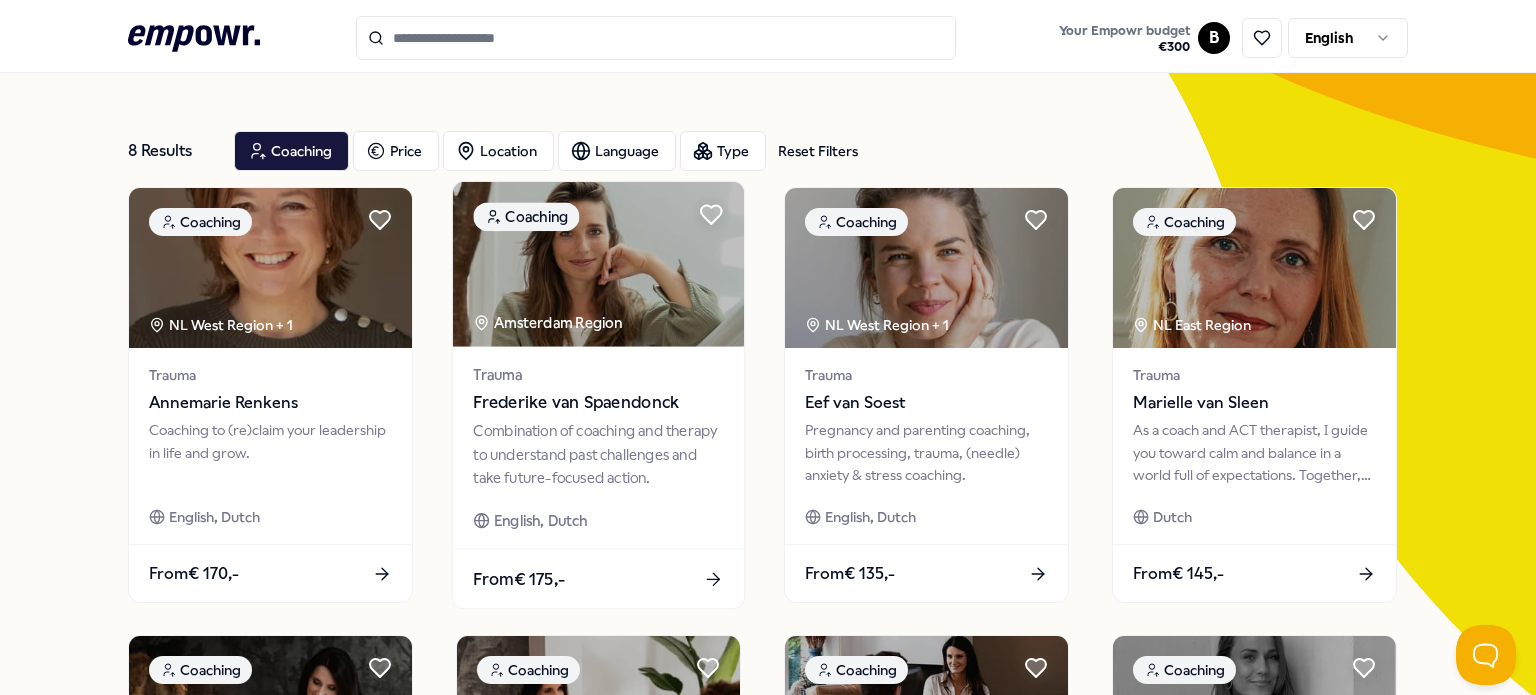 click on "Frederike van Spaendonck" at bounding box center [598, 403] 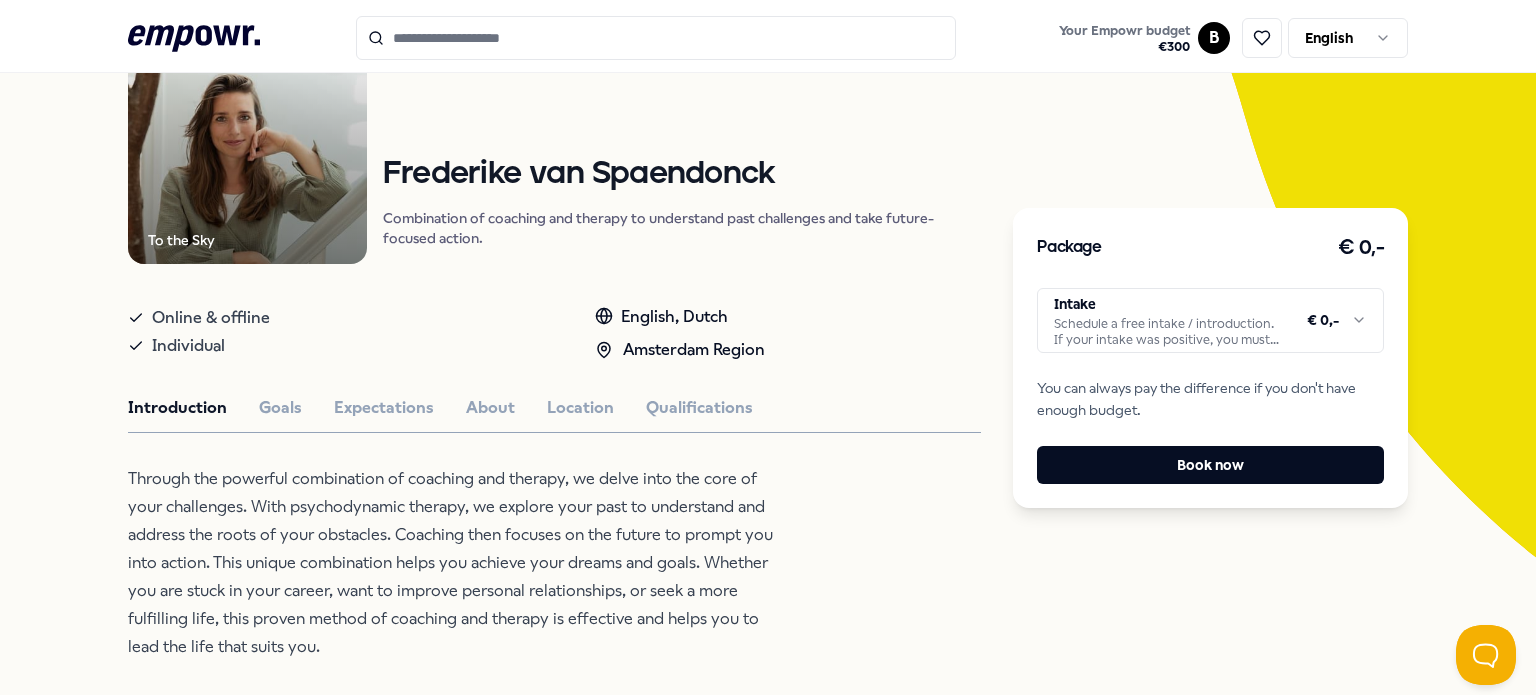 scroll, scrollTop: 200, scrollLeft: 0, axis: vertical 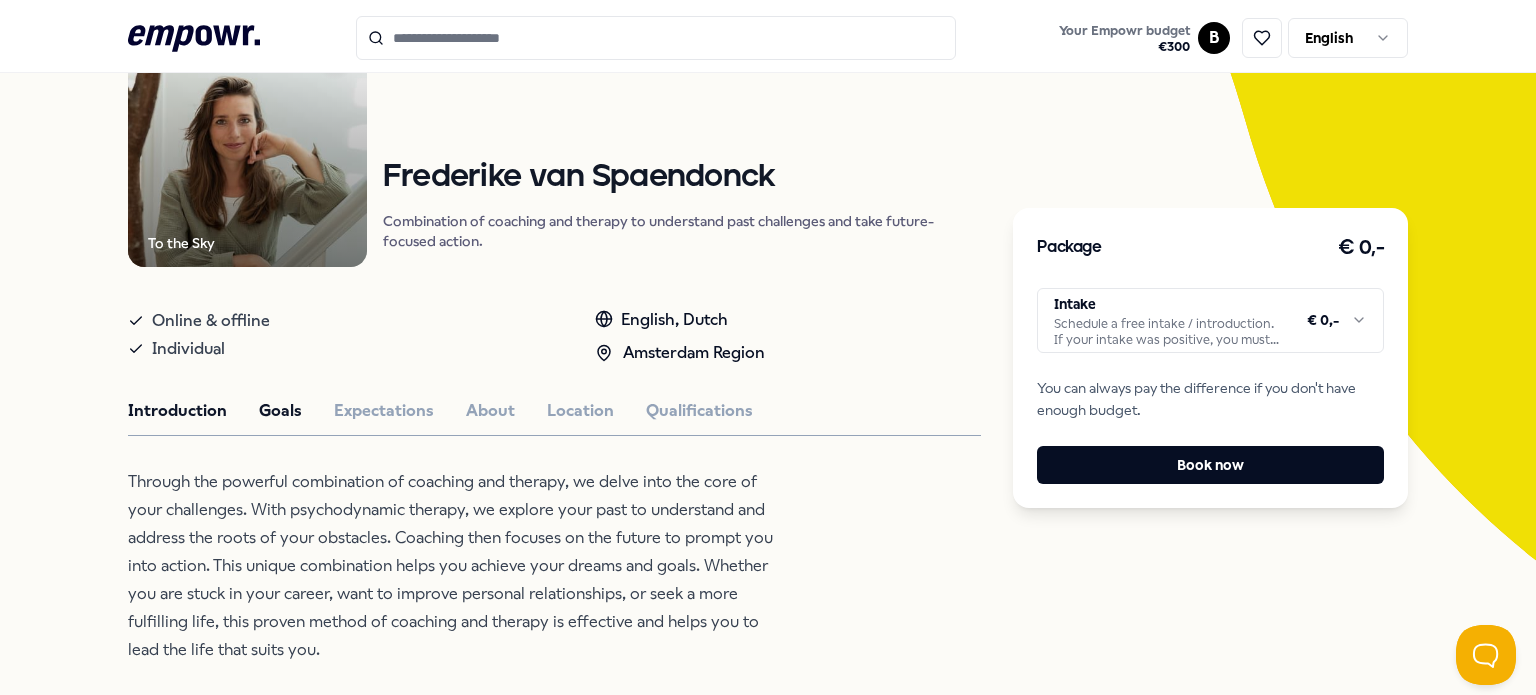 click on "Goals" at bounding box center [280, 411] 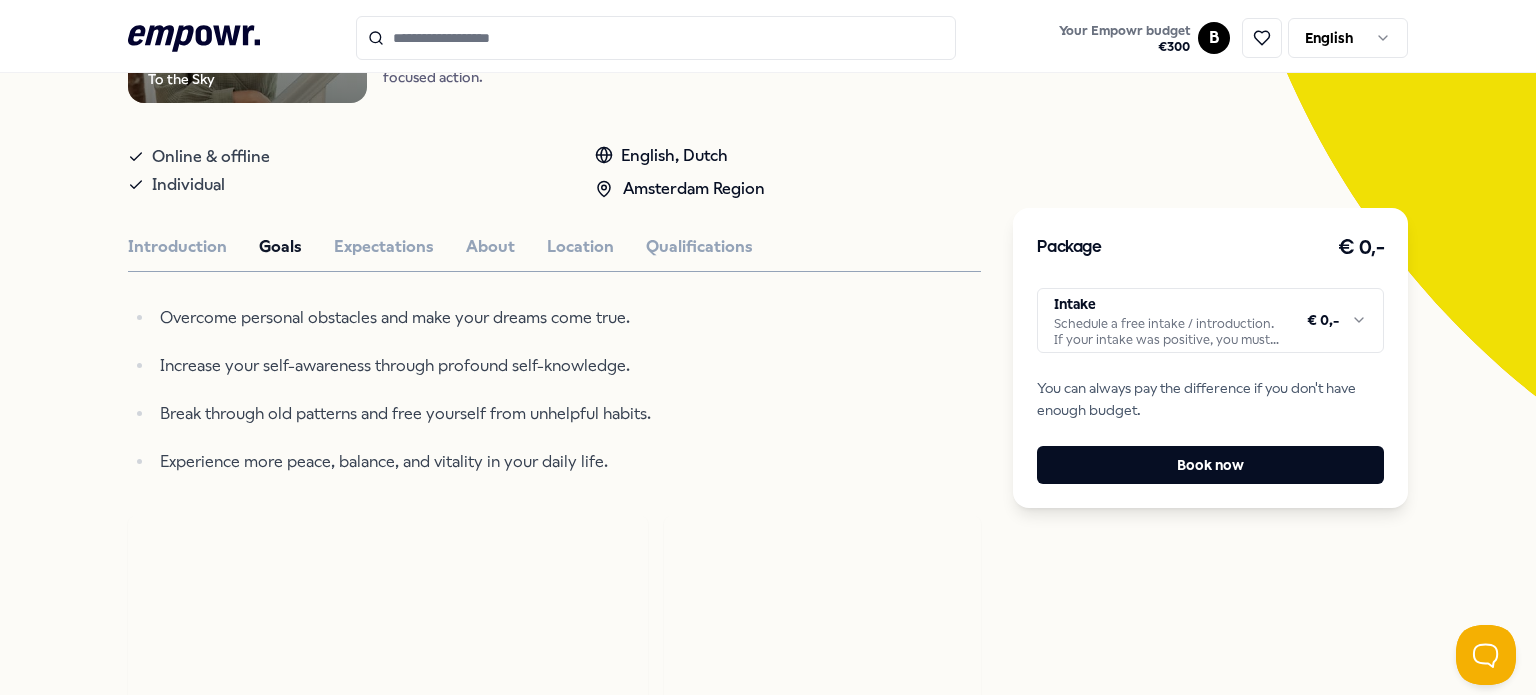 scroll, scrollTop: 367, scrollLeft: 0, axis: vertical 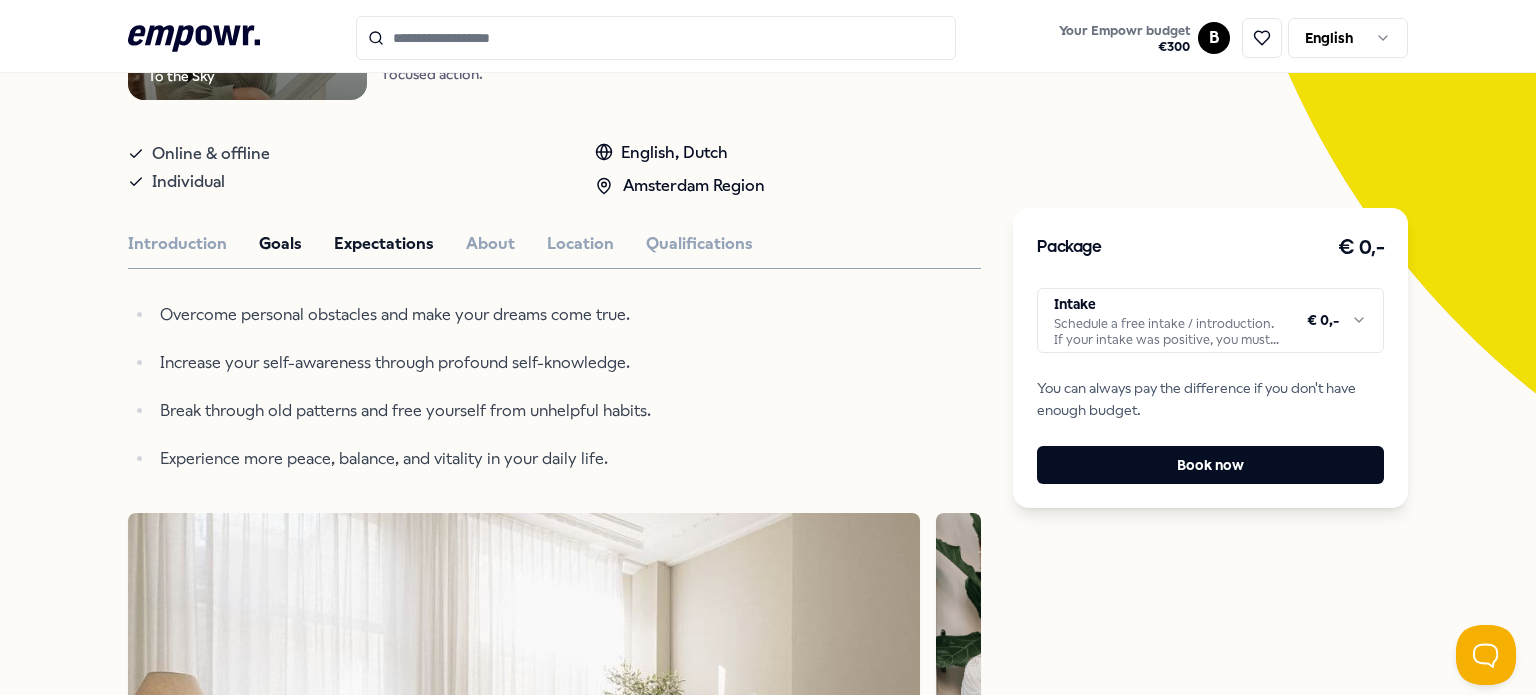 click on "Expectations" at bounding box center (384, 244) 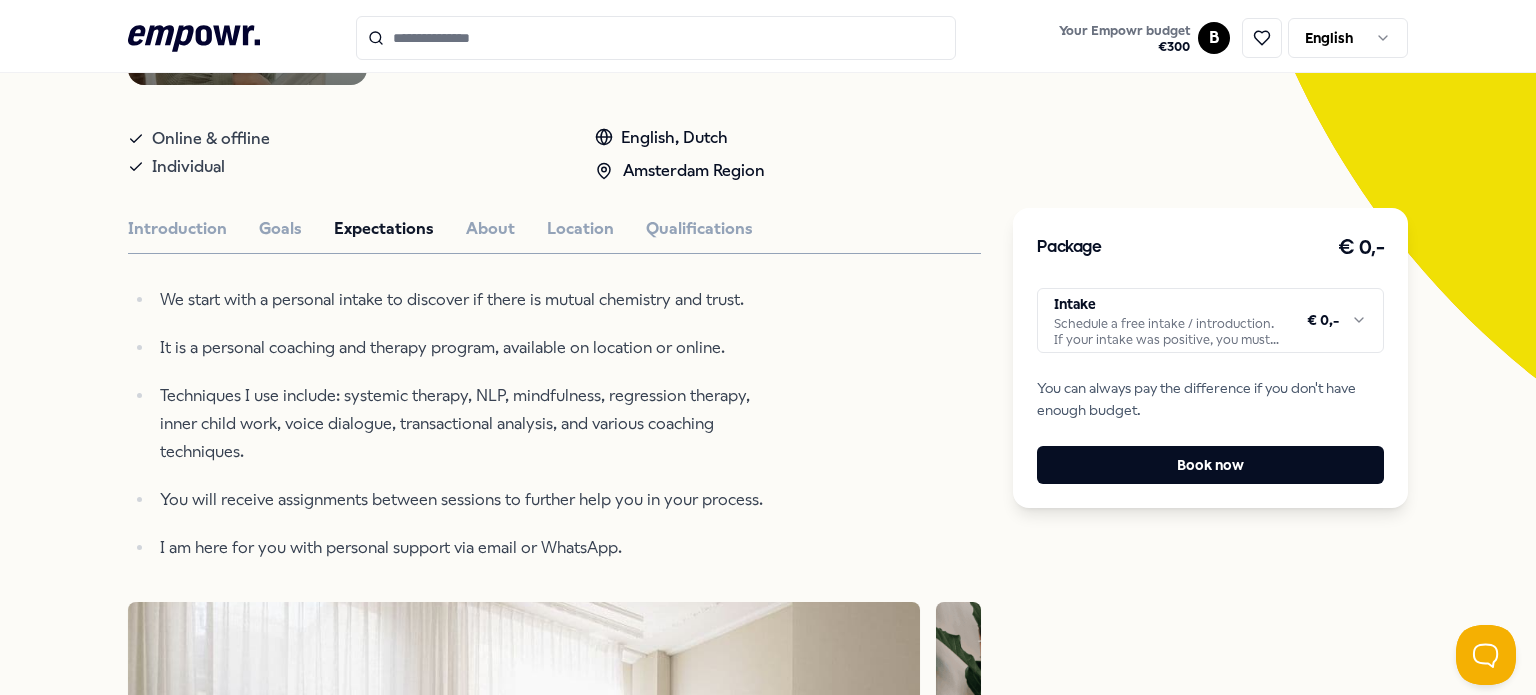 scroll, scrollTop: 383, scrollLeft: 0, axis: vertical 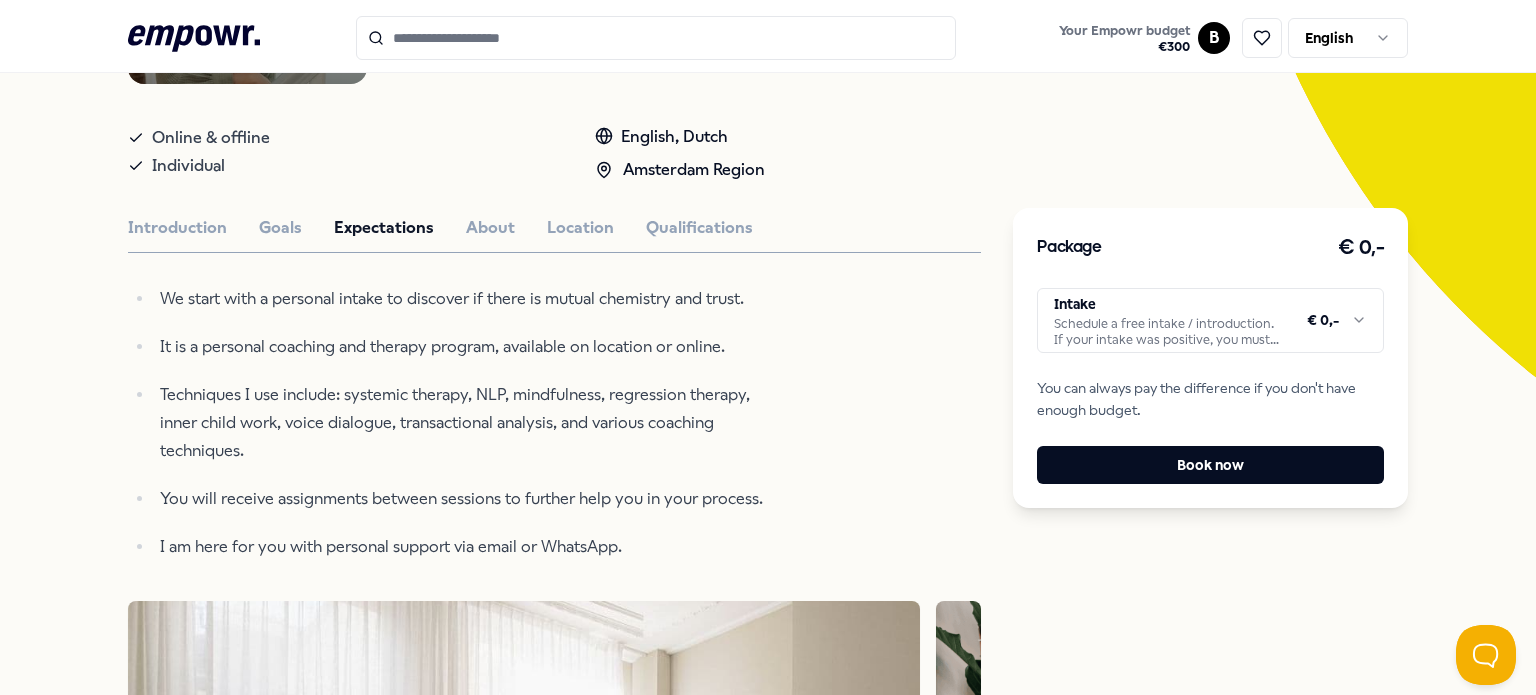 click on "It is a personal coaching and therapy program, available on location or online." at bounding box center [469, 347] 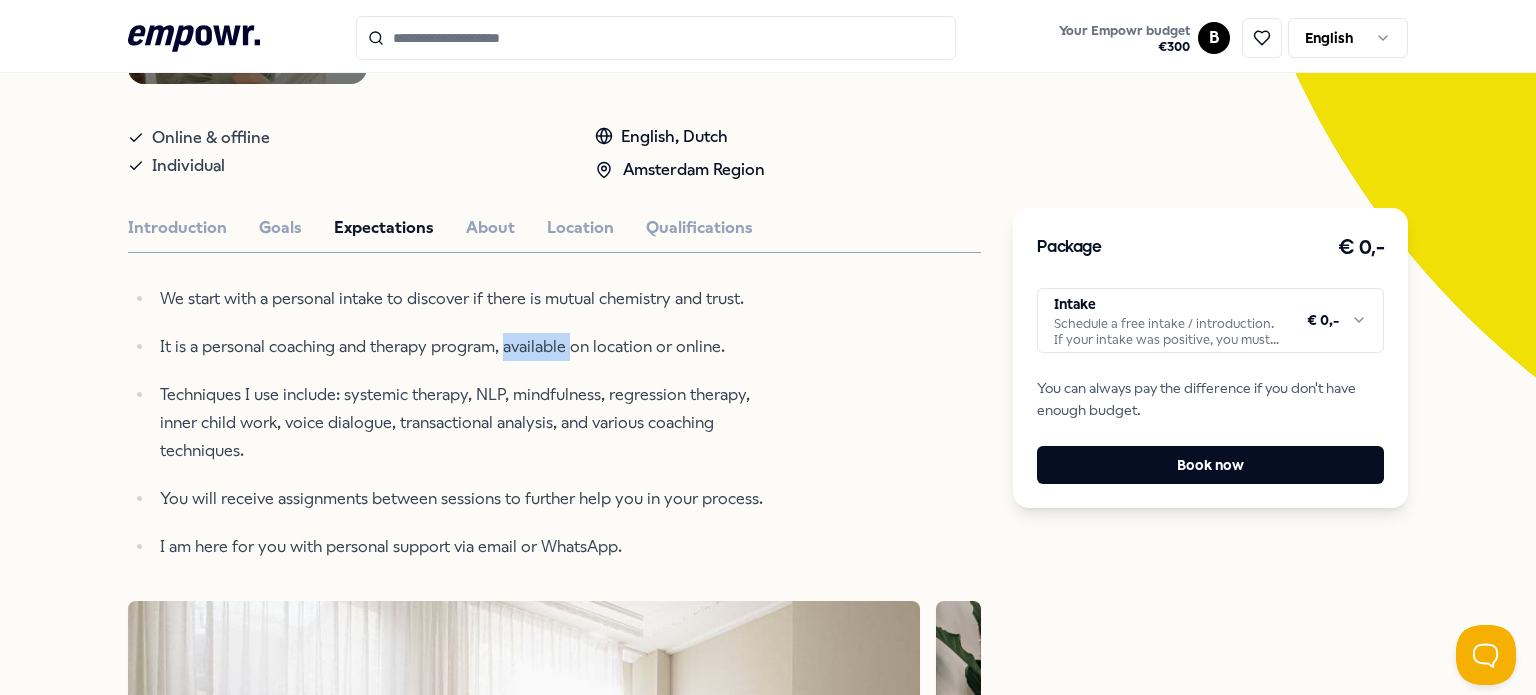 click on "It is a personal coaching and therapy program, available on location or online." at bounding box center (469, 347) 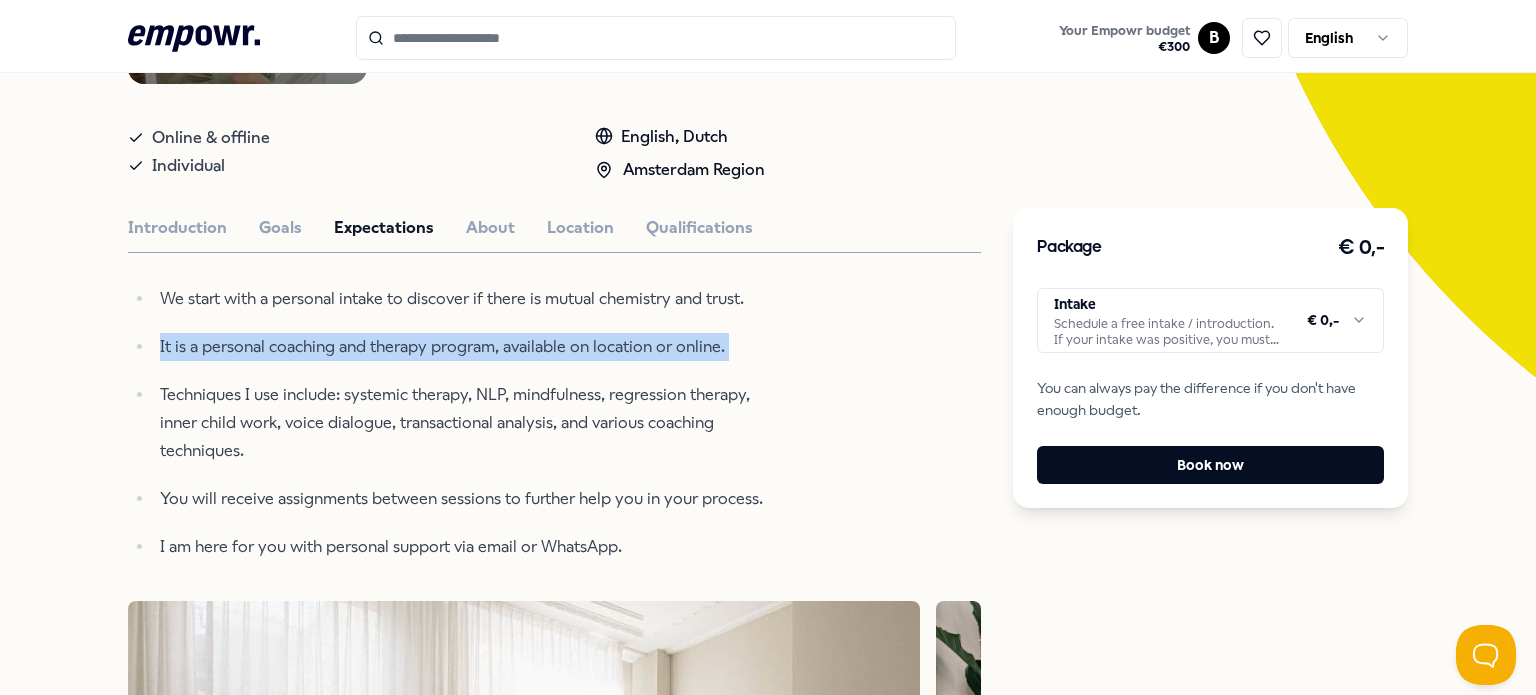 click on "It is a personal coaching and therapy program, available on location or online." at bounding box center [469, 347] 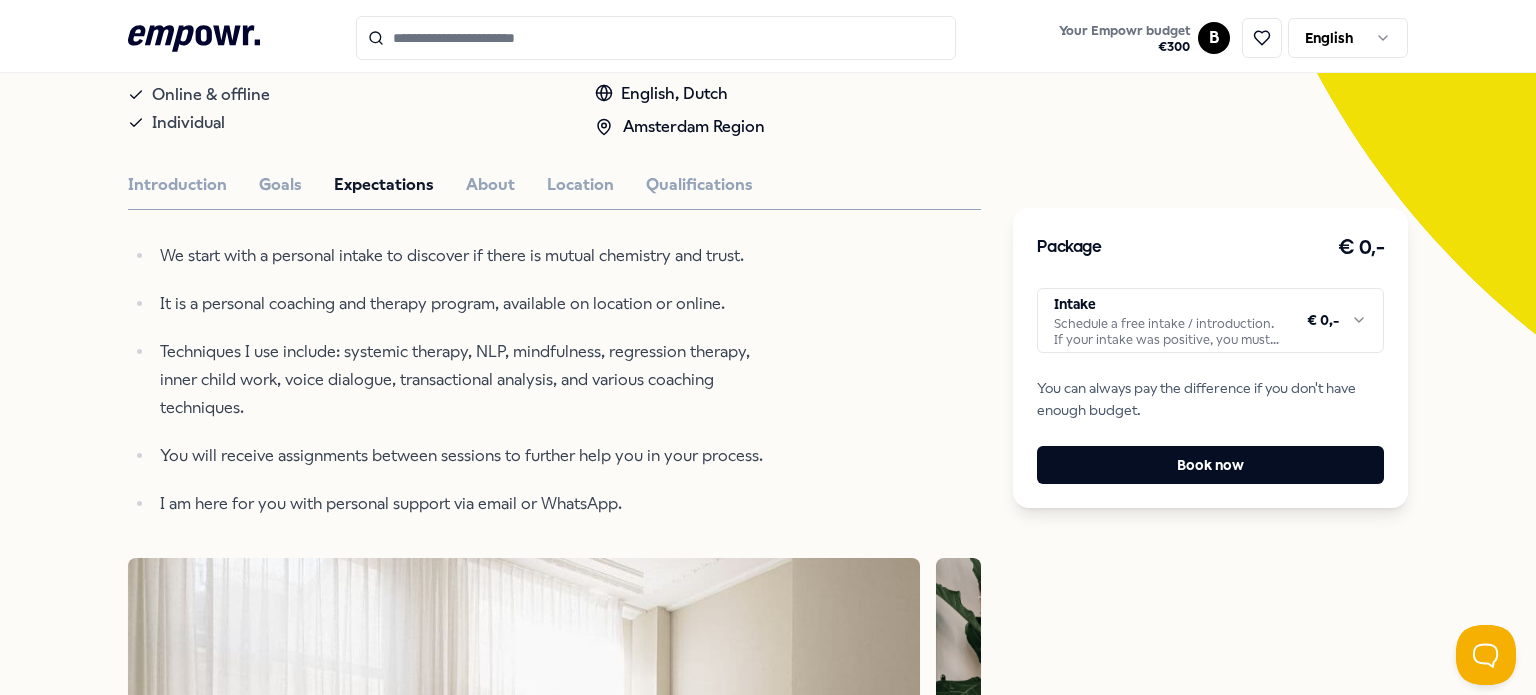 scroll, scrollTop: 428, scrollLeft: 0, axis: vertical 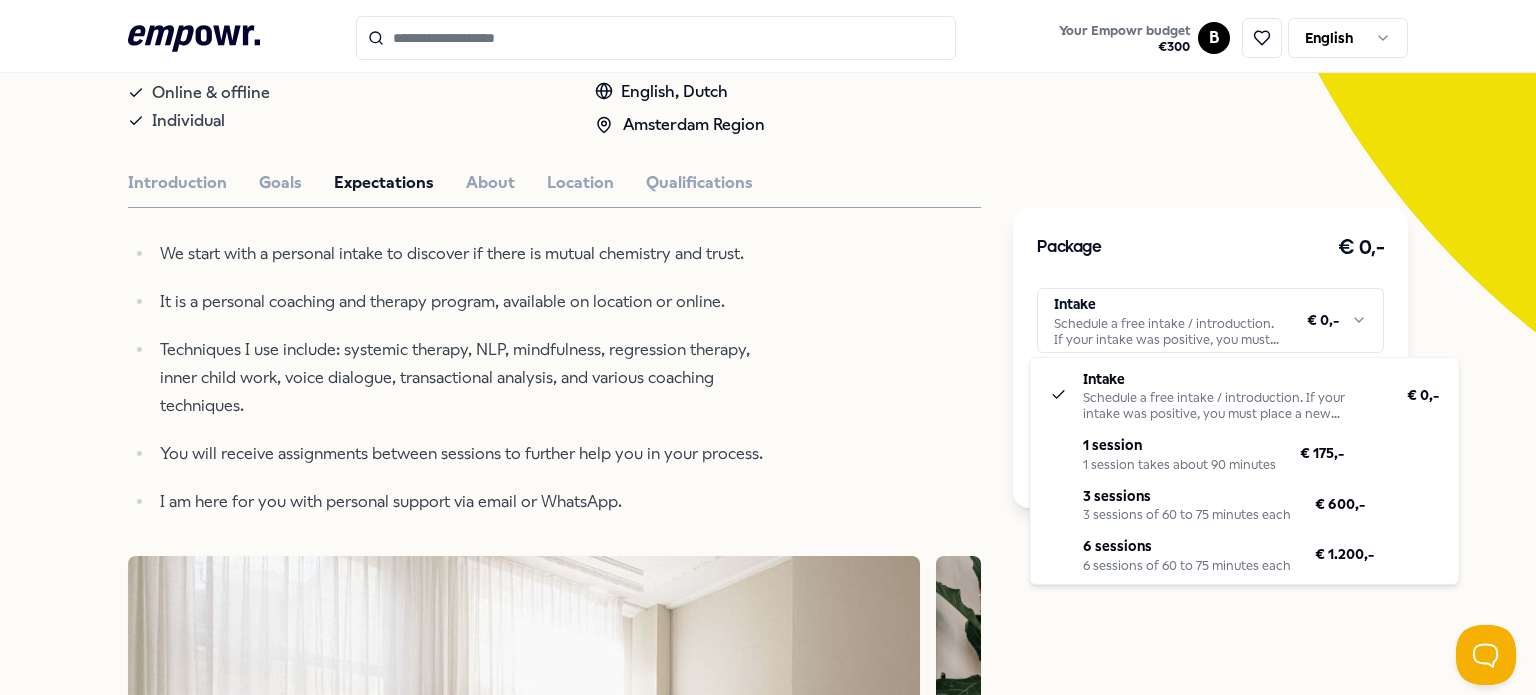 click on ".empowr-logo_svg__cls-1{fill:#03032f} Your Empowr budget € 300 B English All categories   Self-care library Back To the Sky Coaching Frederike van Spaendonck Combination of coaching and therapy to understand past challenges and take future-focused action. Online & offline Individual English, Dutch Amsterdam Region Introduction Goals Expectations About Location Qualifications We start with a personal intake to discover if there is mutual chemistry and trust. It is a personal coaching and therapy program, available on location or online. Techniques I use include: systemic therapy, NLP, mindfulness, regression therapy, inner child work, voice dialogue, transactional analysis, and various coaching techniques. You will receive assignments between sessions to further help you in your process. I am here for you with personal support via email or WhatsApp. Reviews Personal, high-quality, with extensive knowledge, and applies multiple techniques, more results after 3 sessions than a year with a psychologist. Sleep" at bounding box center (768, 347) 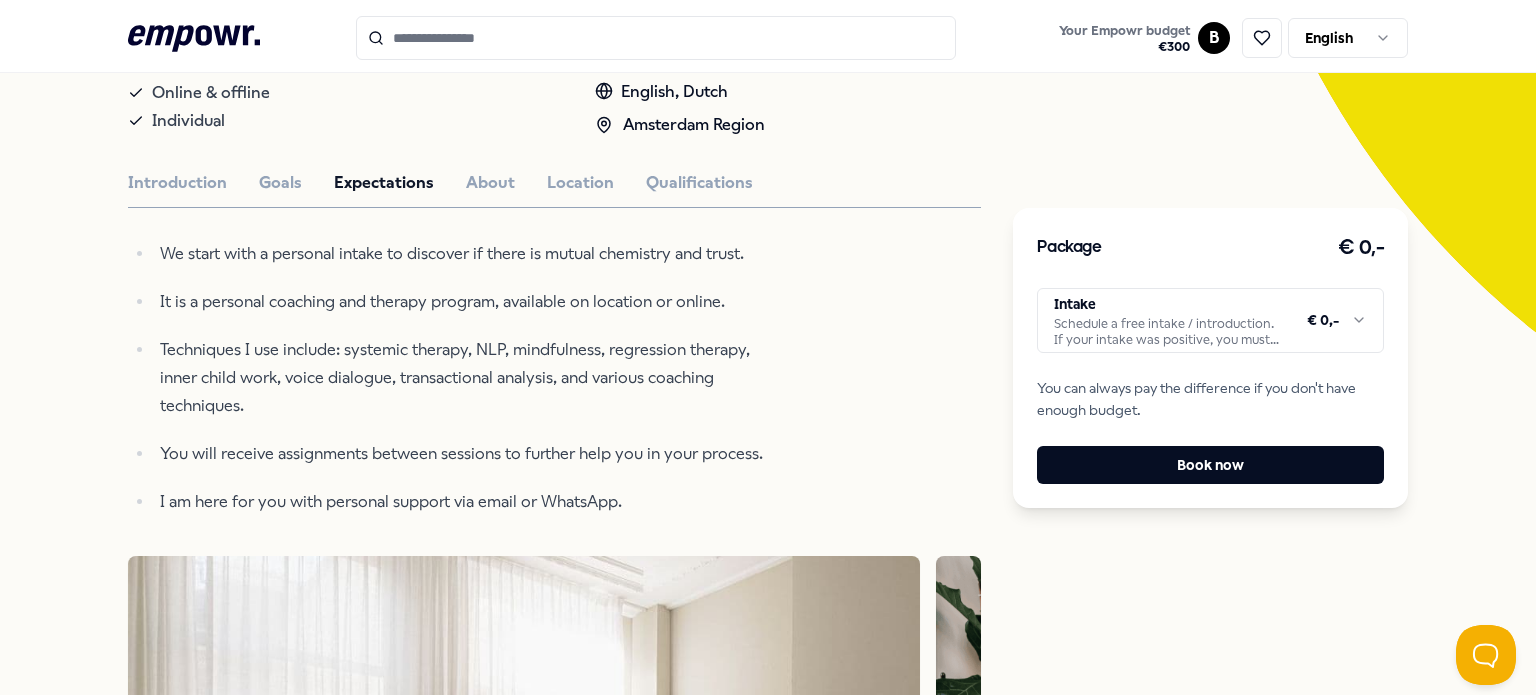 click on ".empowr-logo_svg__cls-1{fill:#03032f} Your Empowr budget € 300 B English All categories   Self-care library Back To the Sky Coaching Frederike van Spaendonck Combination of coaching and therapy to understand past challenges and take future-focused action. Online & offline Individual English, Dutch Amsterdam Region Introduction Goals Expectations About Location Qualifications We start with a personal intake to discover if there is mutual chemistry and trust. It is a personal coaching and therapy program, available on location or online. Techniques I use include: systemic therapy, NLP, mindfulness, regression therapy, inner child work, voice dialogue, transactional analysis, and various coaching techniques. You will receive assignments between sessions to further help you in your process. I am here for you with personal support via email or WhatsApp. Reviews Personal, high-quality, with extensive knowledge, and applies multiple techniques, more results after 3 sessions than a year with a psychologist. Sleep" at bounding box center (768, 347) 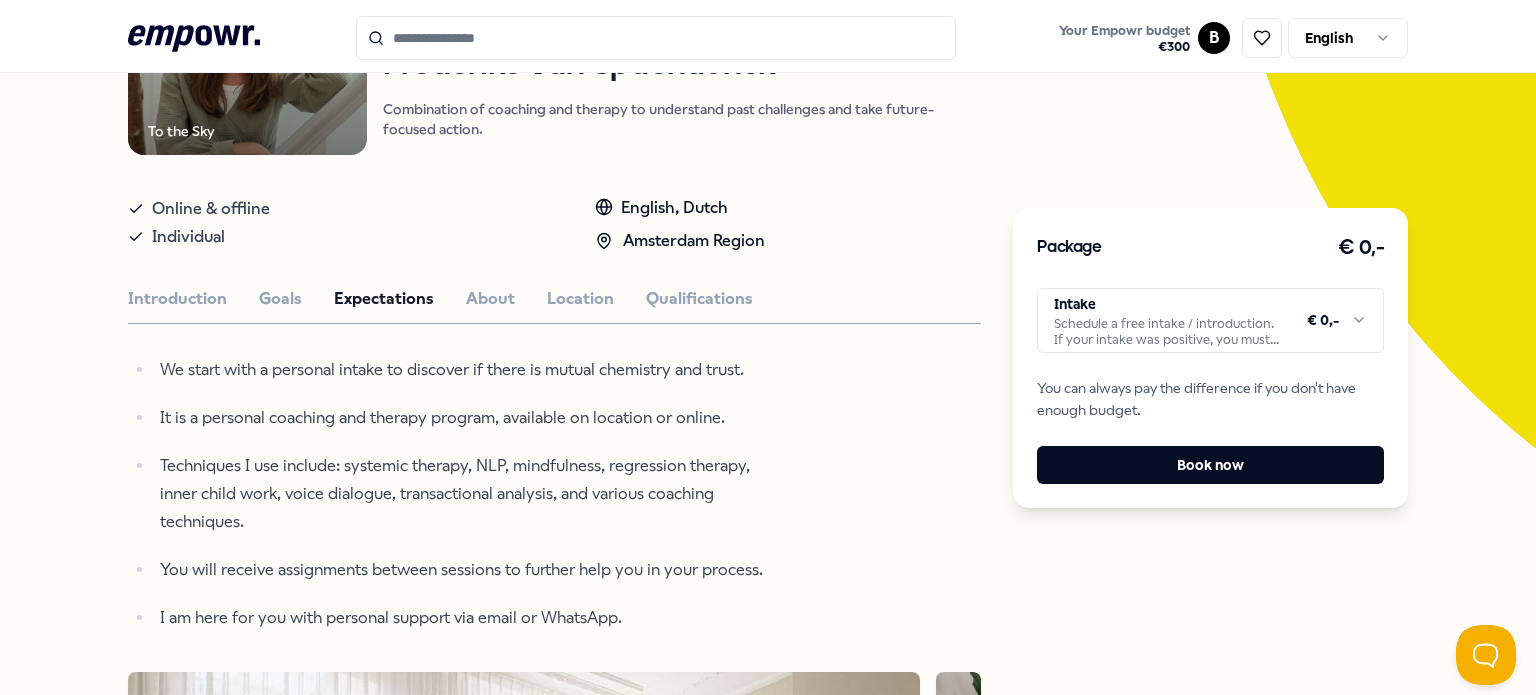 scroll, scrollTop: 311, scrollLeft: 0, axis: vertical 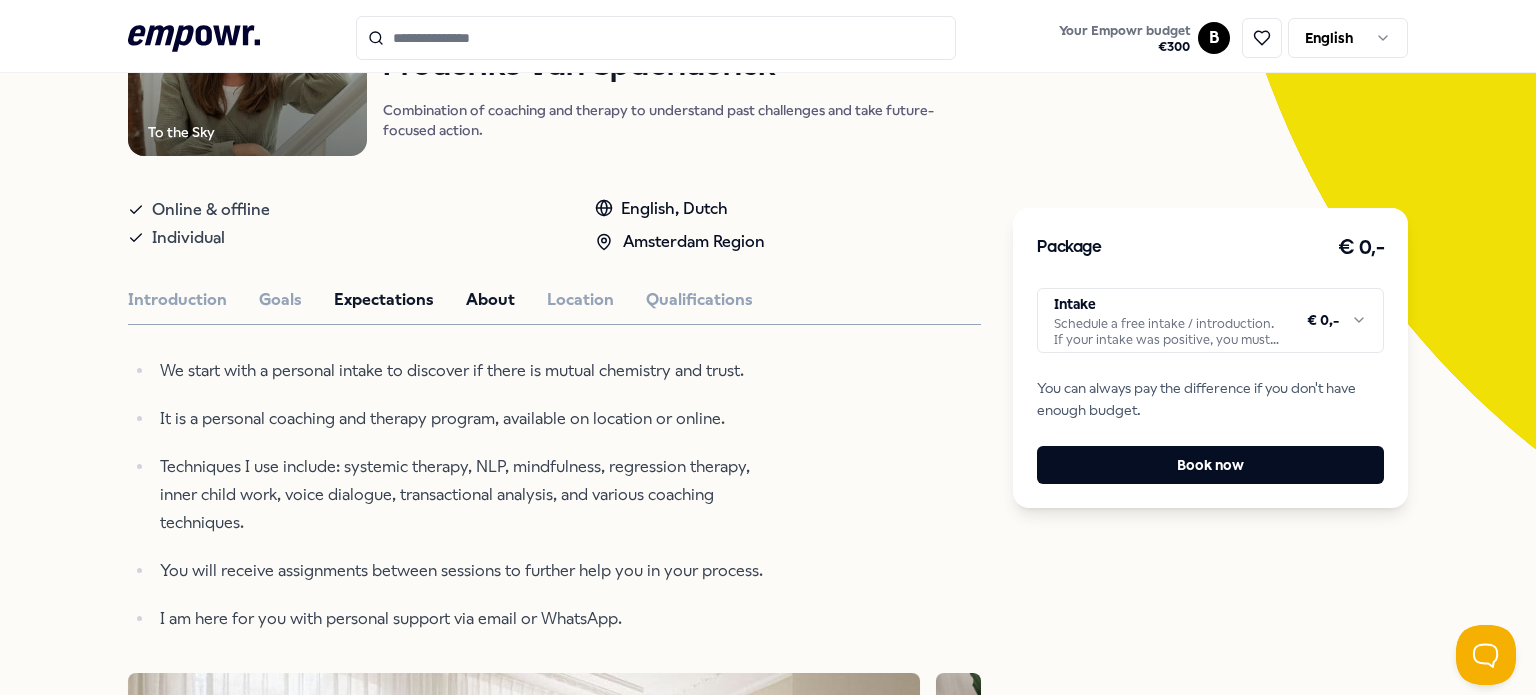 click on "About" at bounding box center [490, 300] 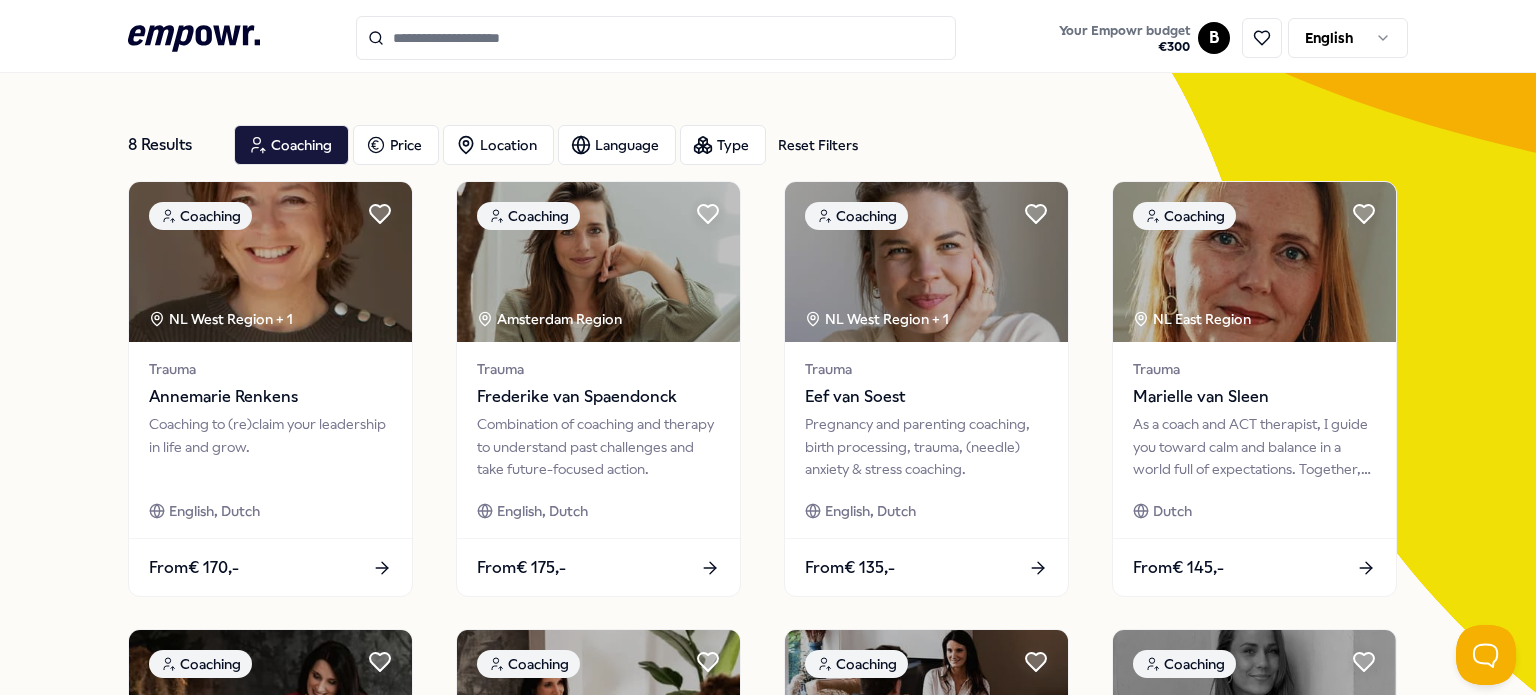 scroll, scrollTop: 40, scrollLeft: 0, axis: vertical 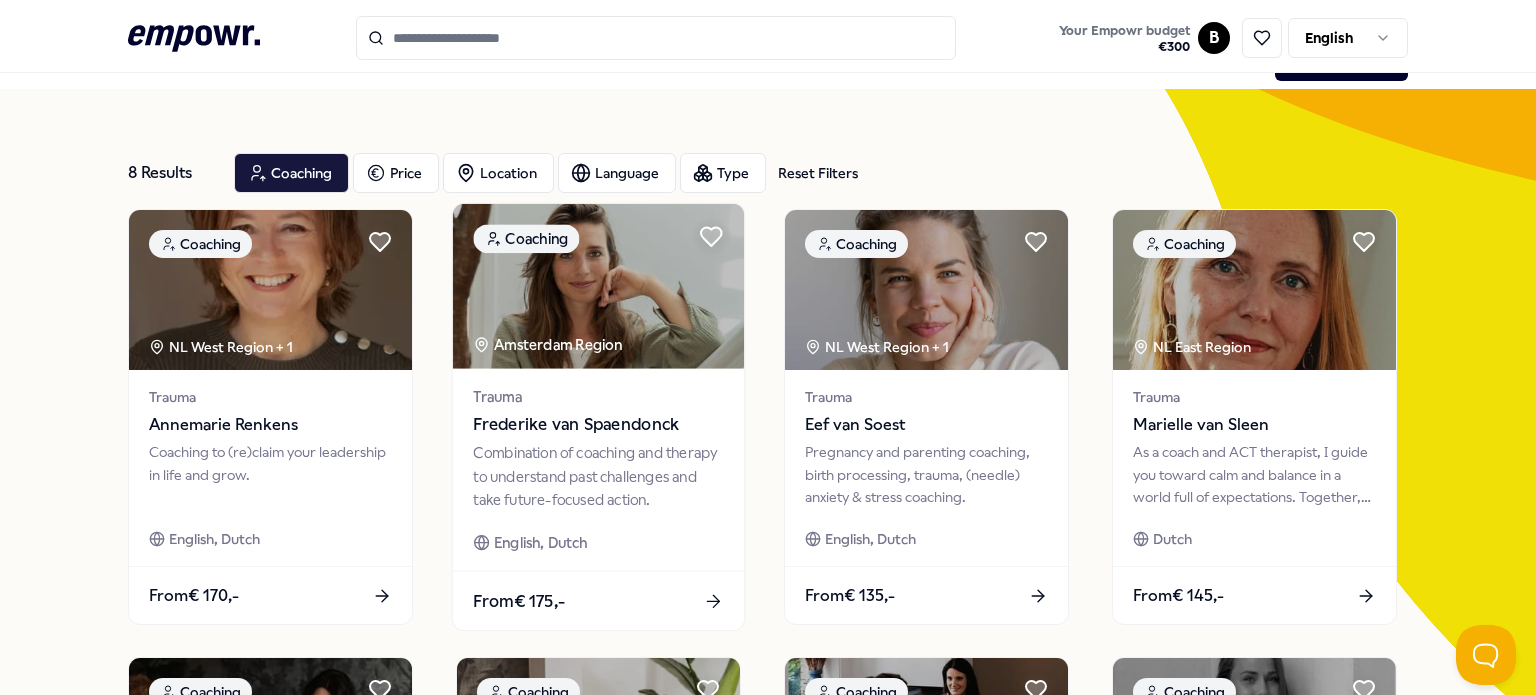click on "Frederike van Spaendonck" at bounding box center (598, 425) 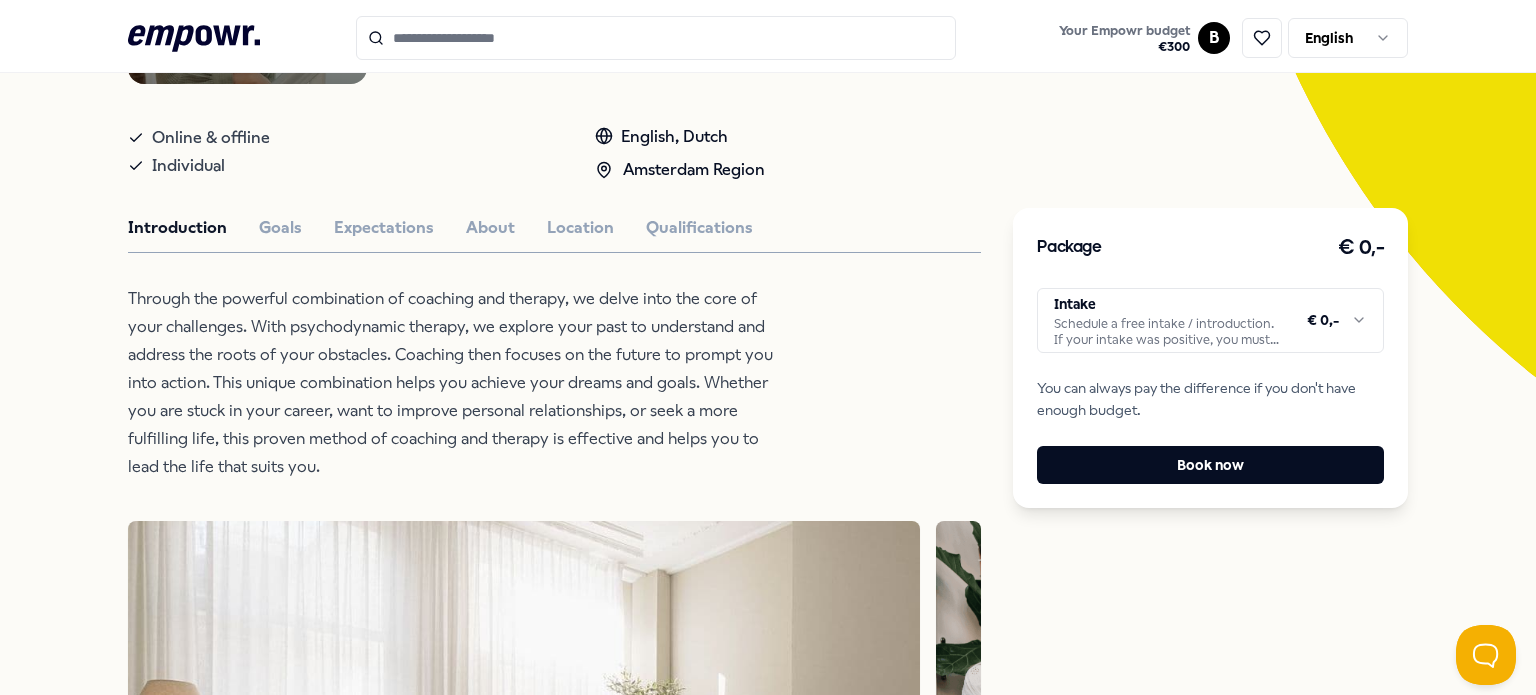 scroll, scrollTop: 384, scrollLeft: 0, axis: vertical 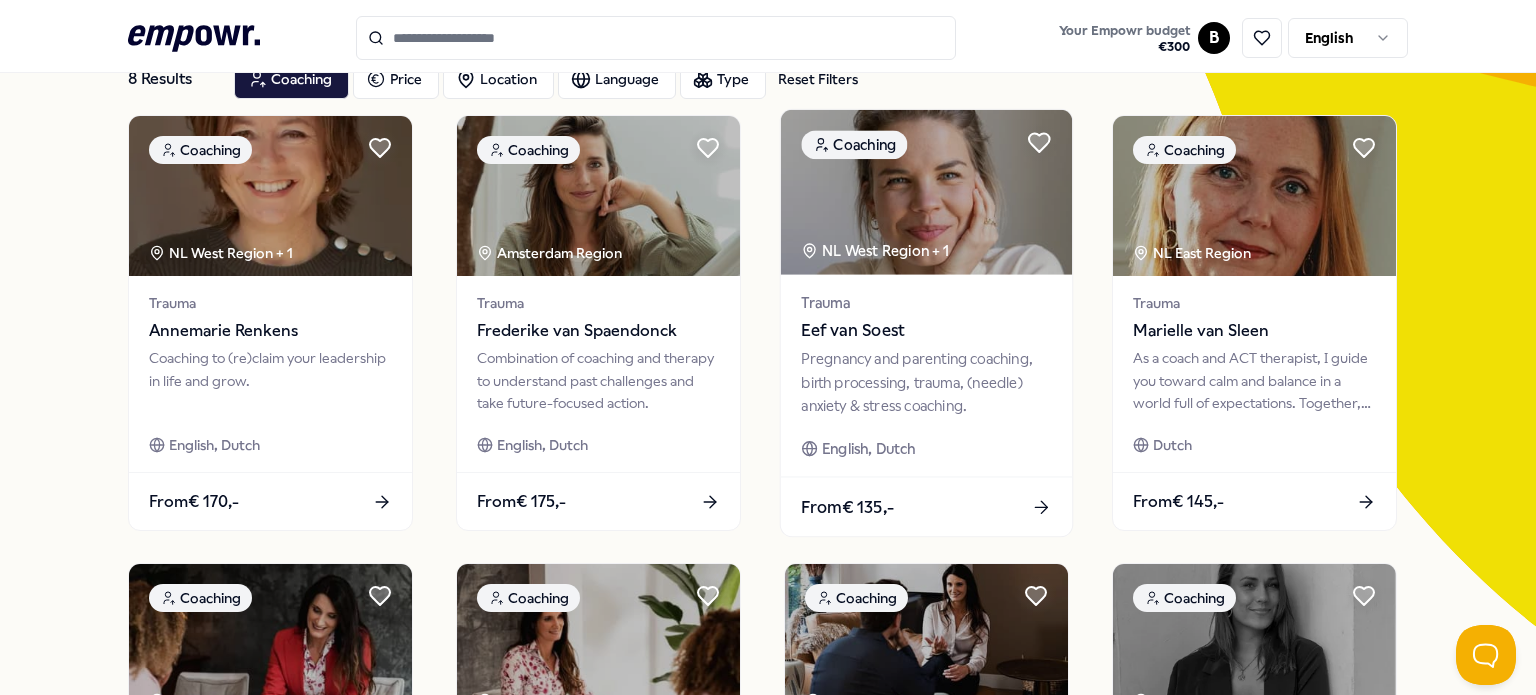 click on "Eef van Soest" at bounding box center (926, 331) 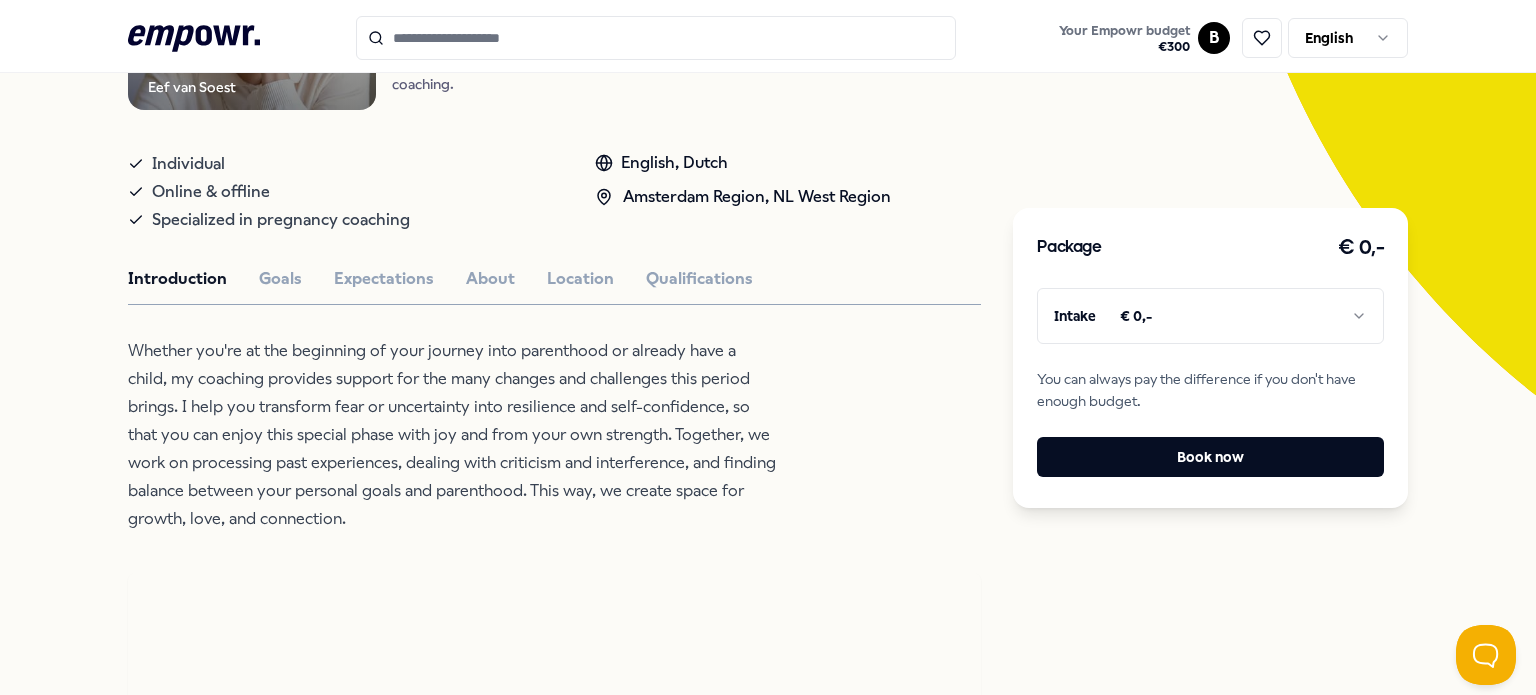 scroll, scrollTop: 316, scrollLeft: 0, axis: vertical 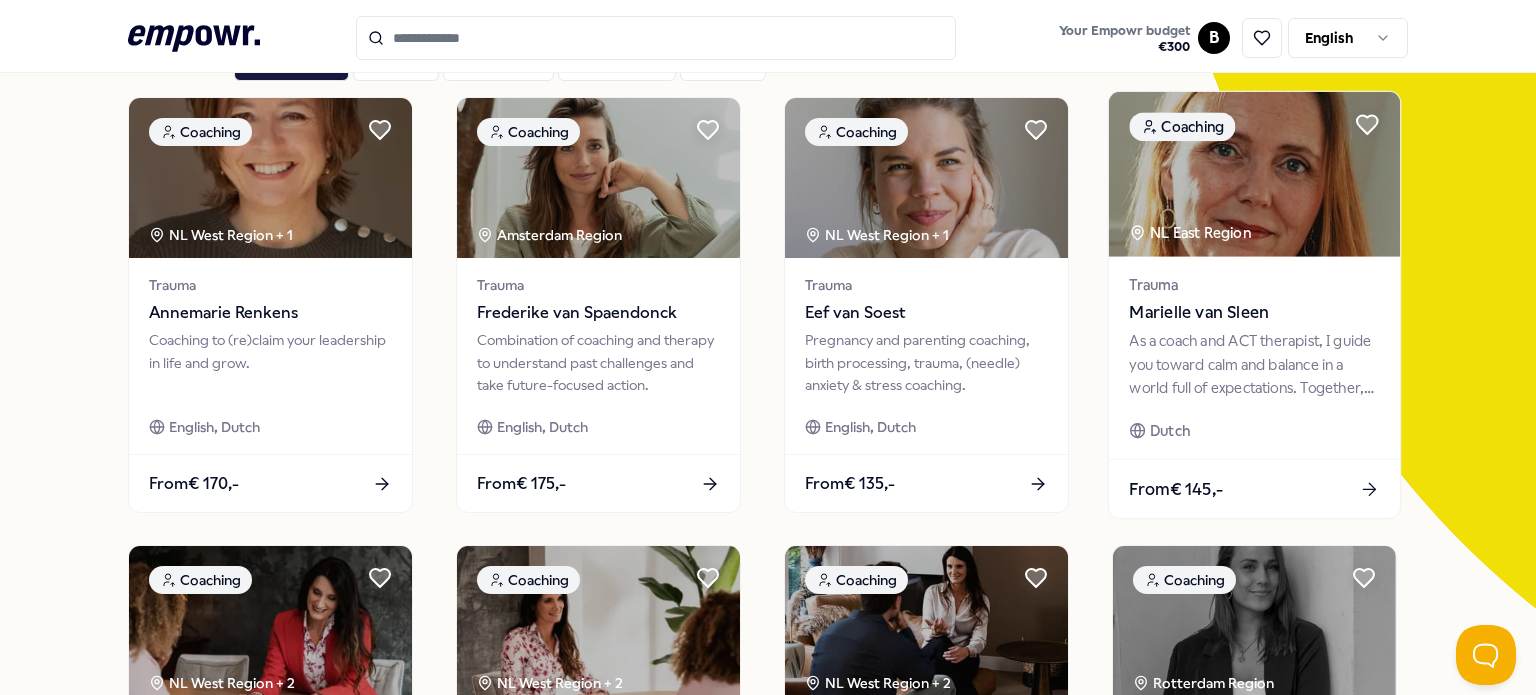 click on "Marielle van Sleen" at bounding box center (1254, 313) 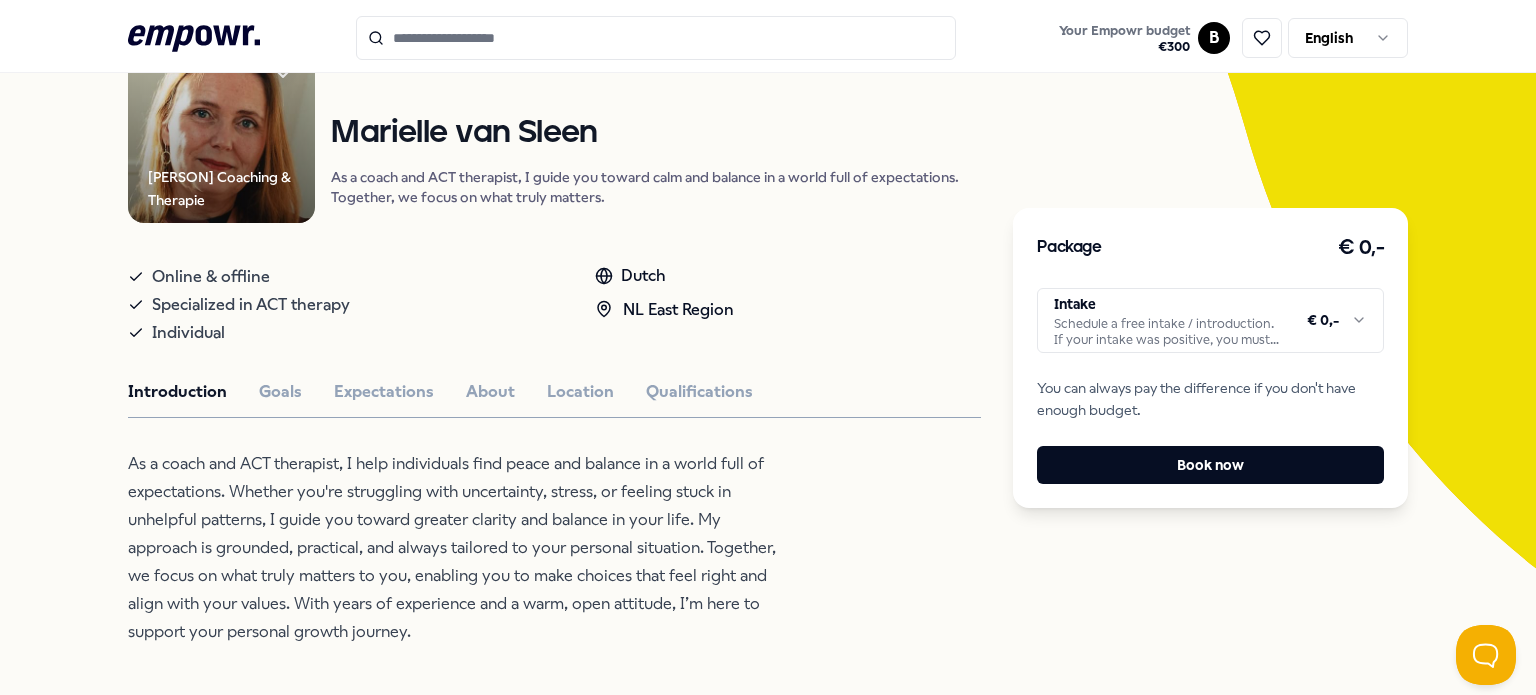 scroll, scrollTop: 0, scrollLeft: 0, axis: both 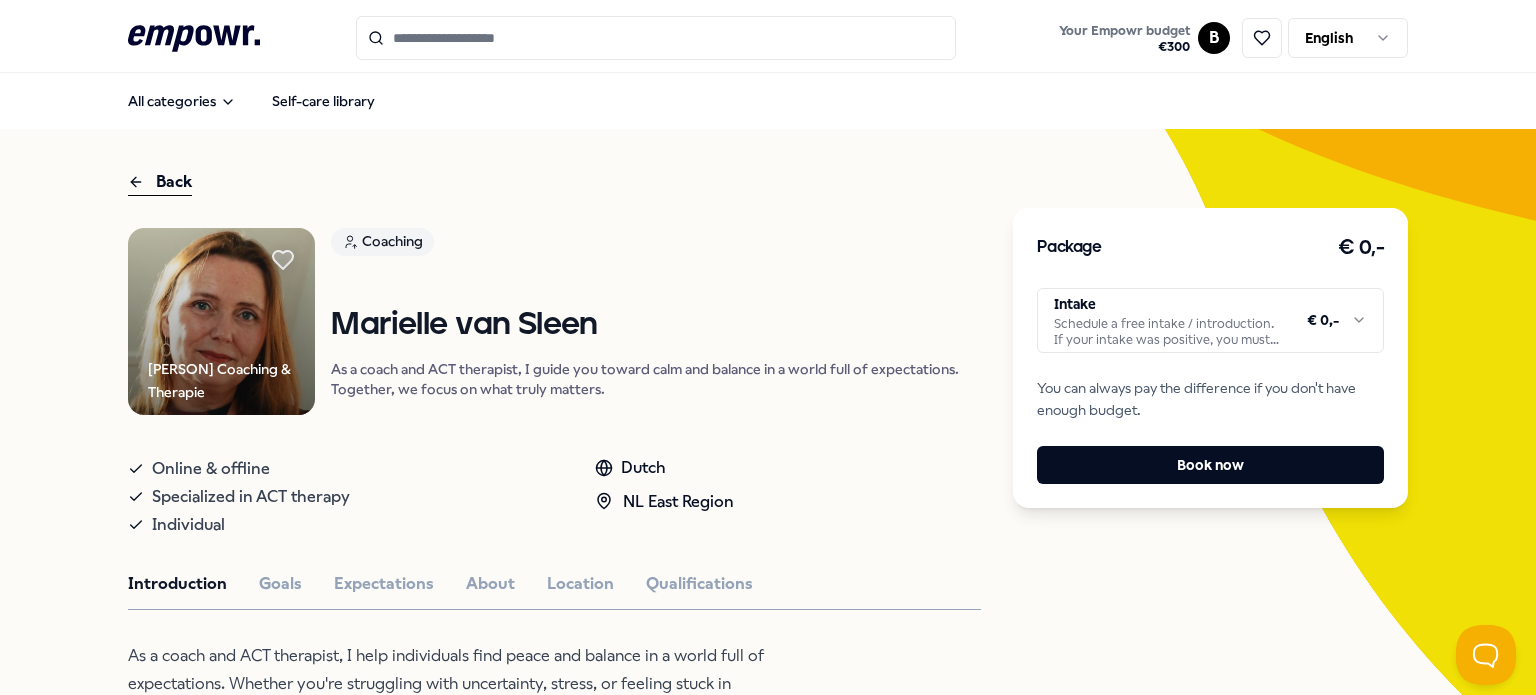 click on "Marielle van Sleen" at bounding box center [656, 325] 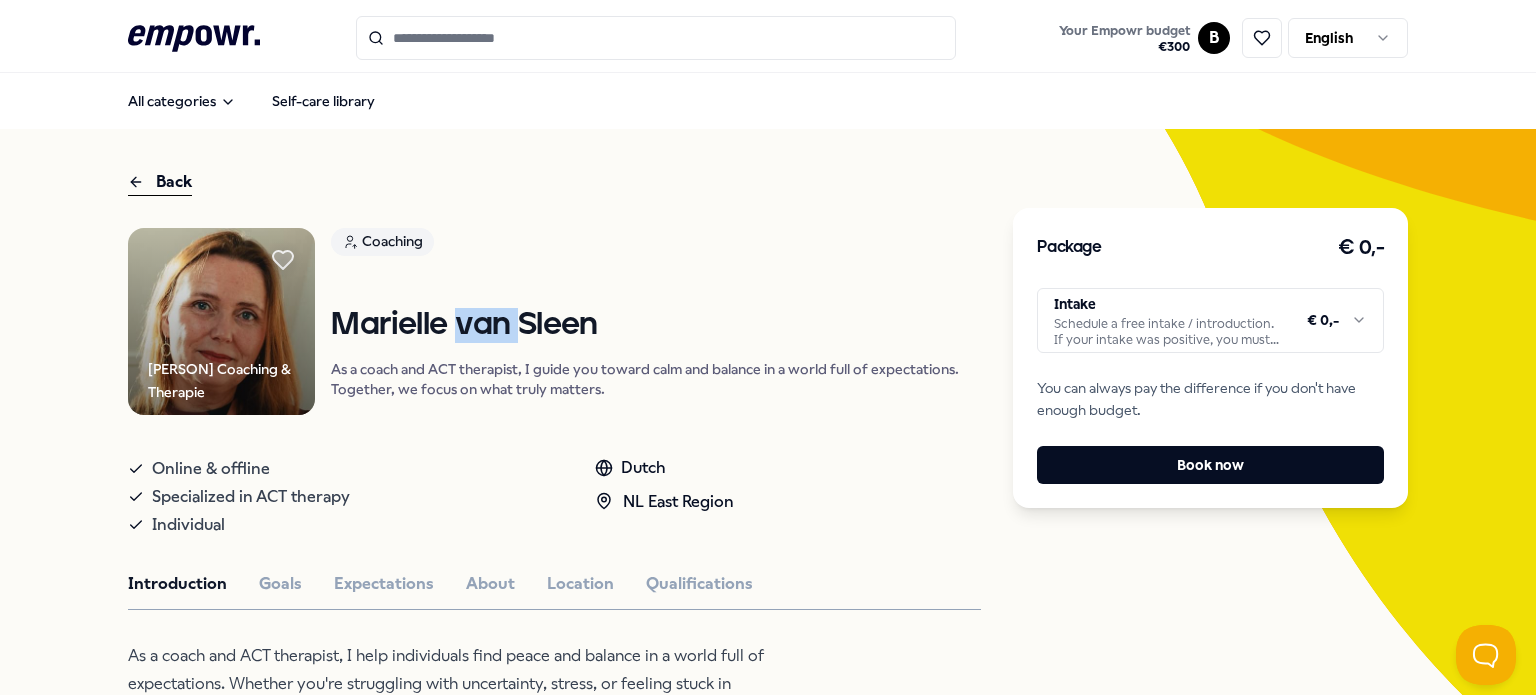 click on "Marielle van Sleen" at bounding box center (656, 325) 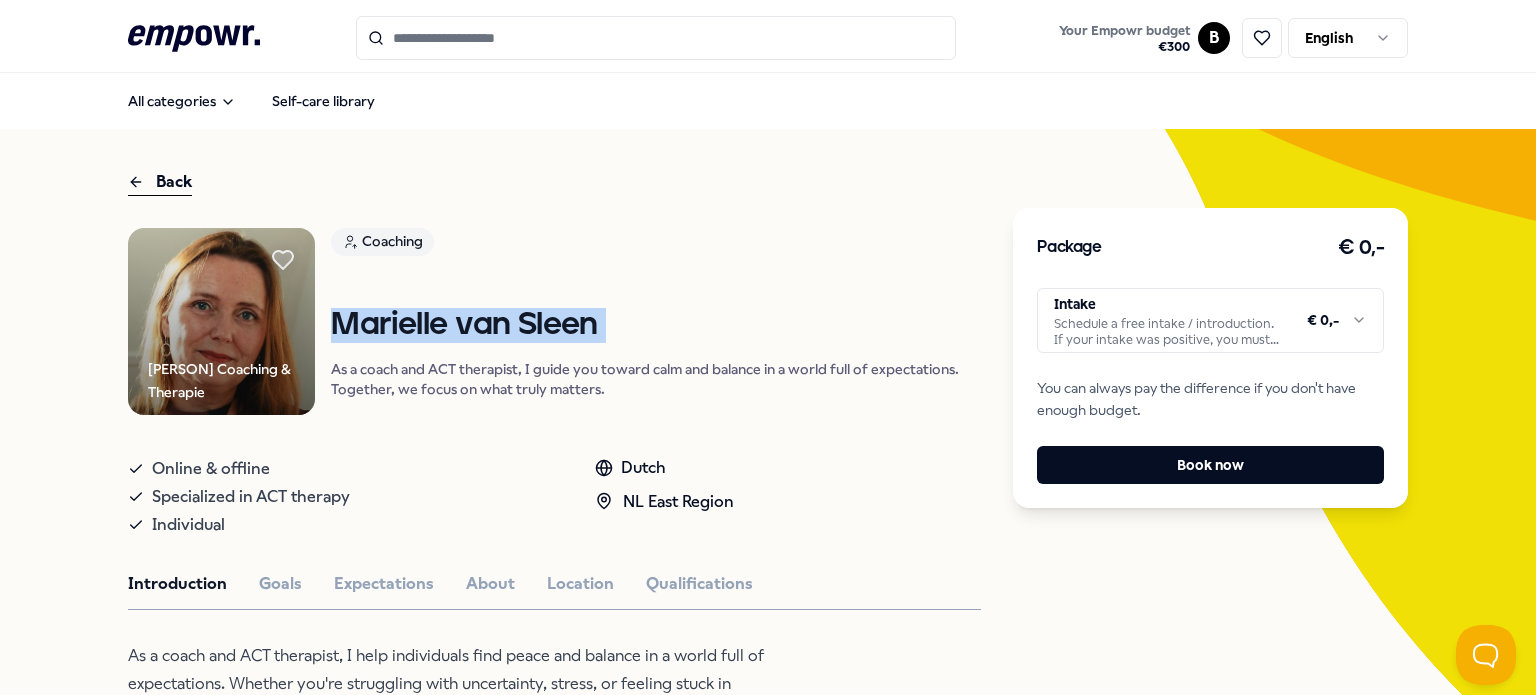 click on "Marielle van Sleen" at bounding box center (656, 325) 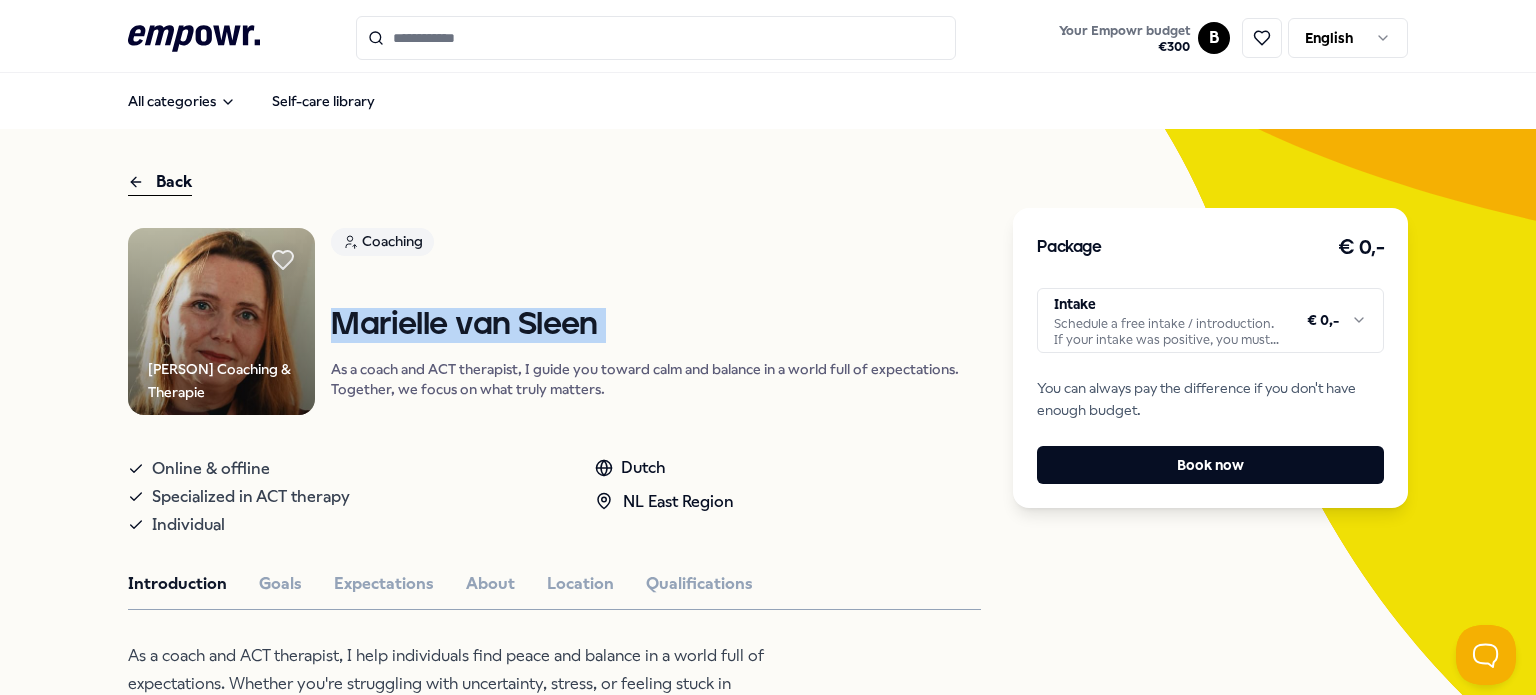 click on "Marielle van Sleen" at bounding box center [656, 325] 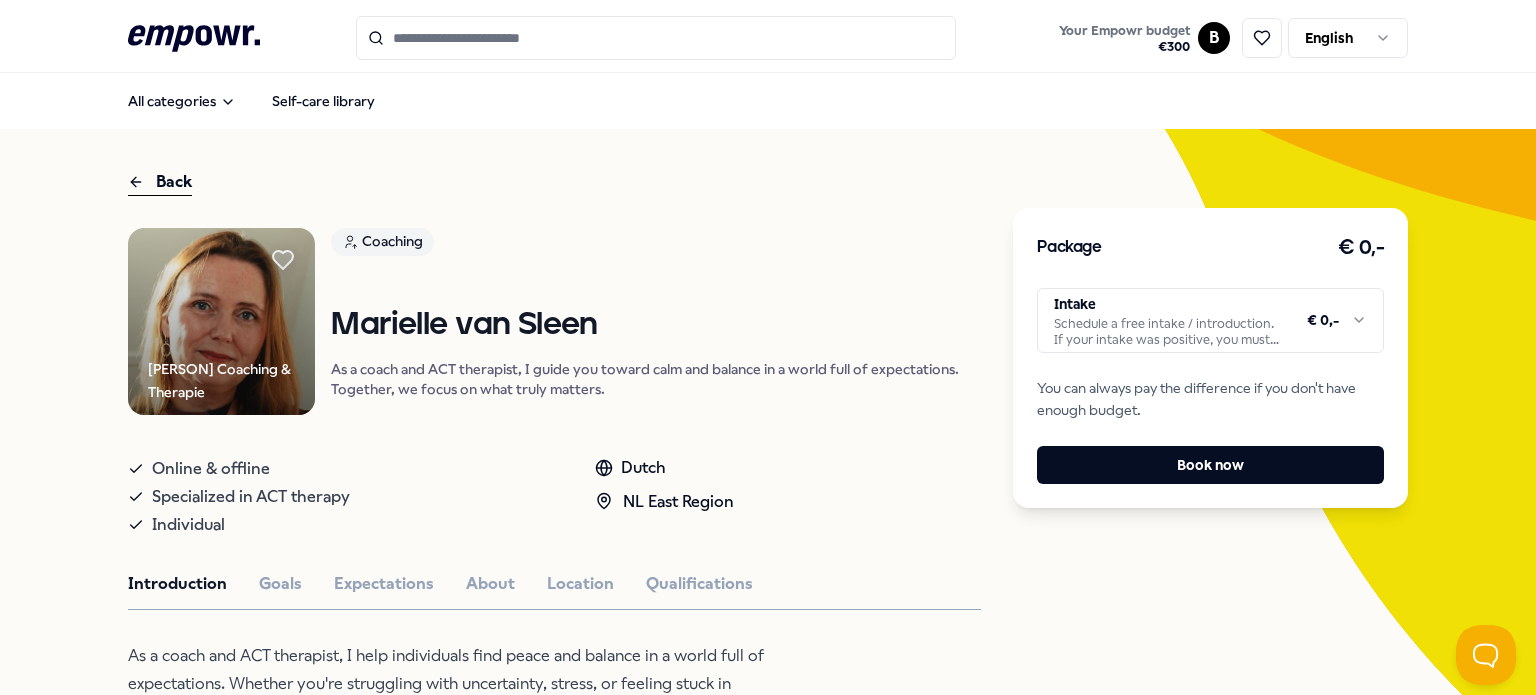 click on "Back" at bounding box center (160, 182) 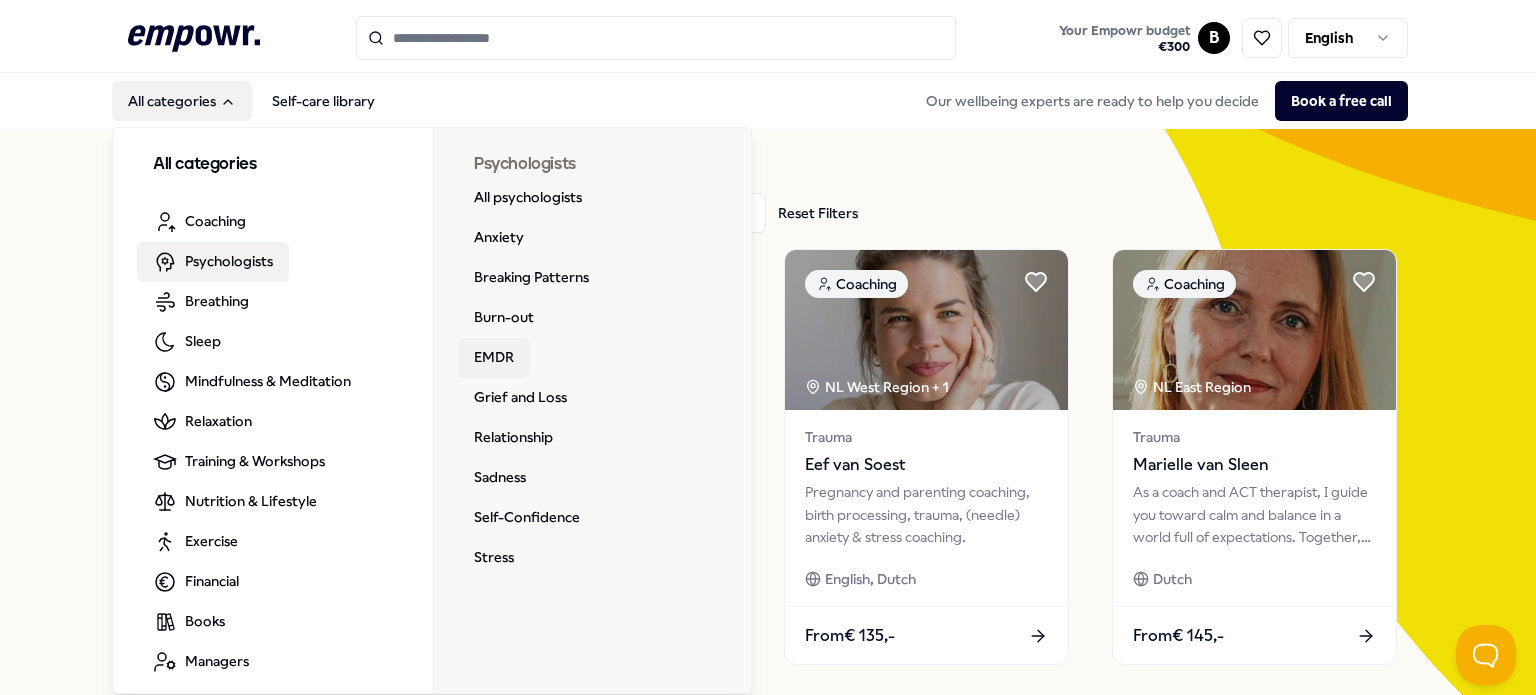 click on "EMDR" at bounding box center [494, 358] 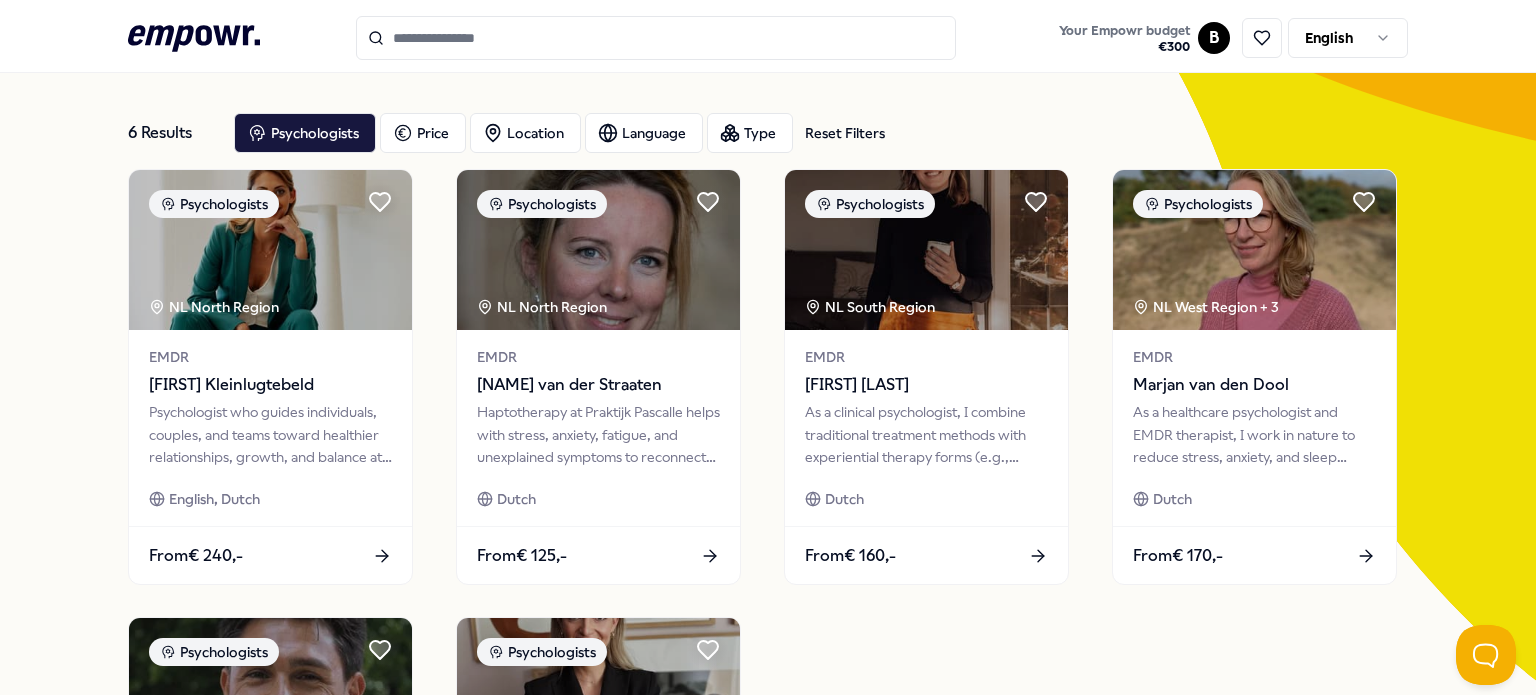 scroll, scrollTop: 78, scrollLeft: 0, axis: vertical 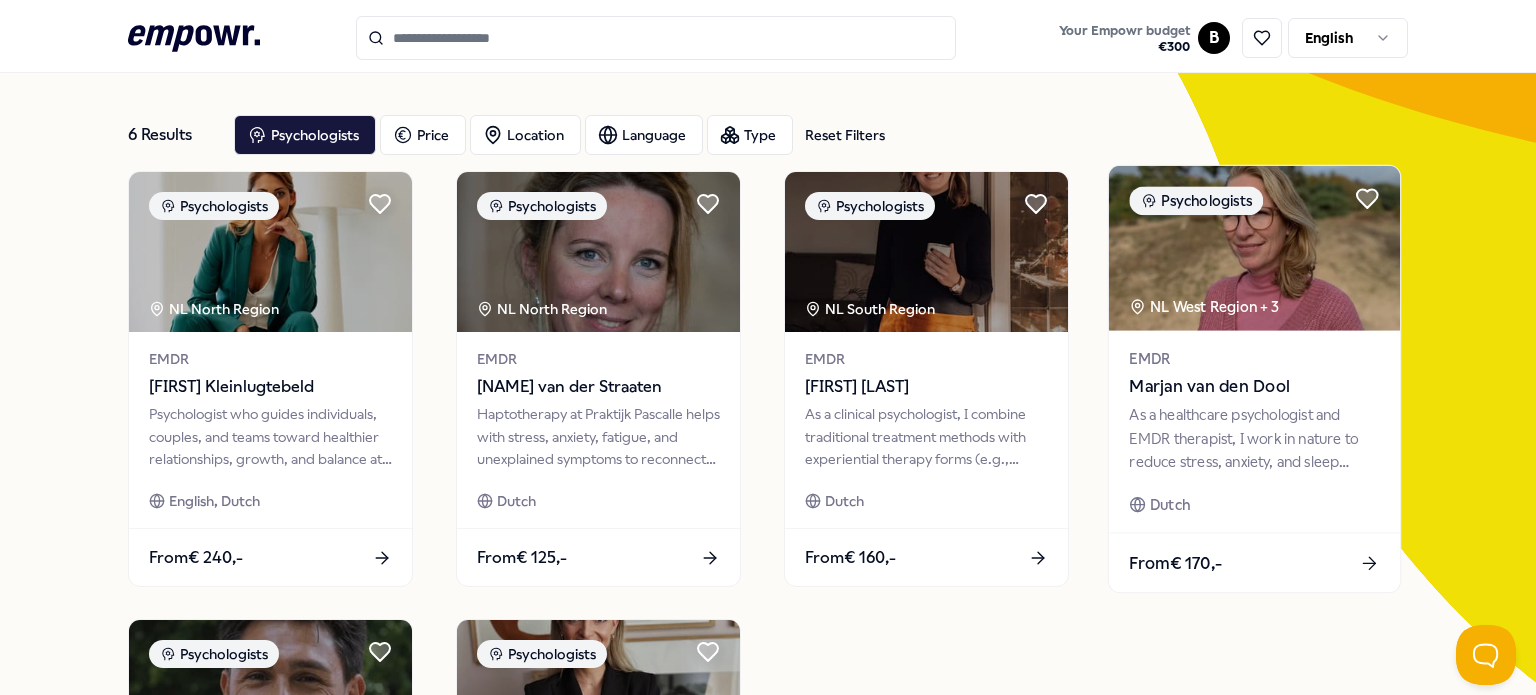 click on "As a healthcare psychologist and EMDR therapist, I work in nature to reduce
stress, anxiety, and sleep problems with a personalized approach." at bounding box center [1254, 438] 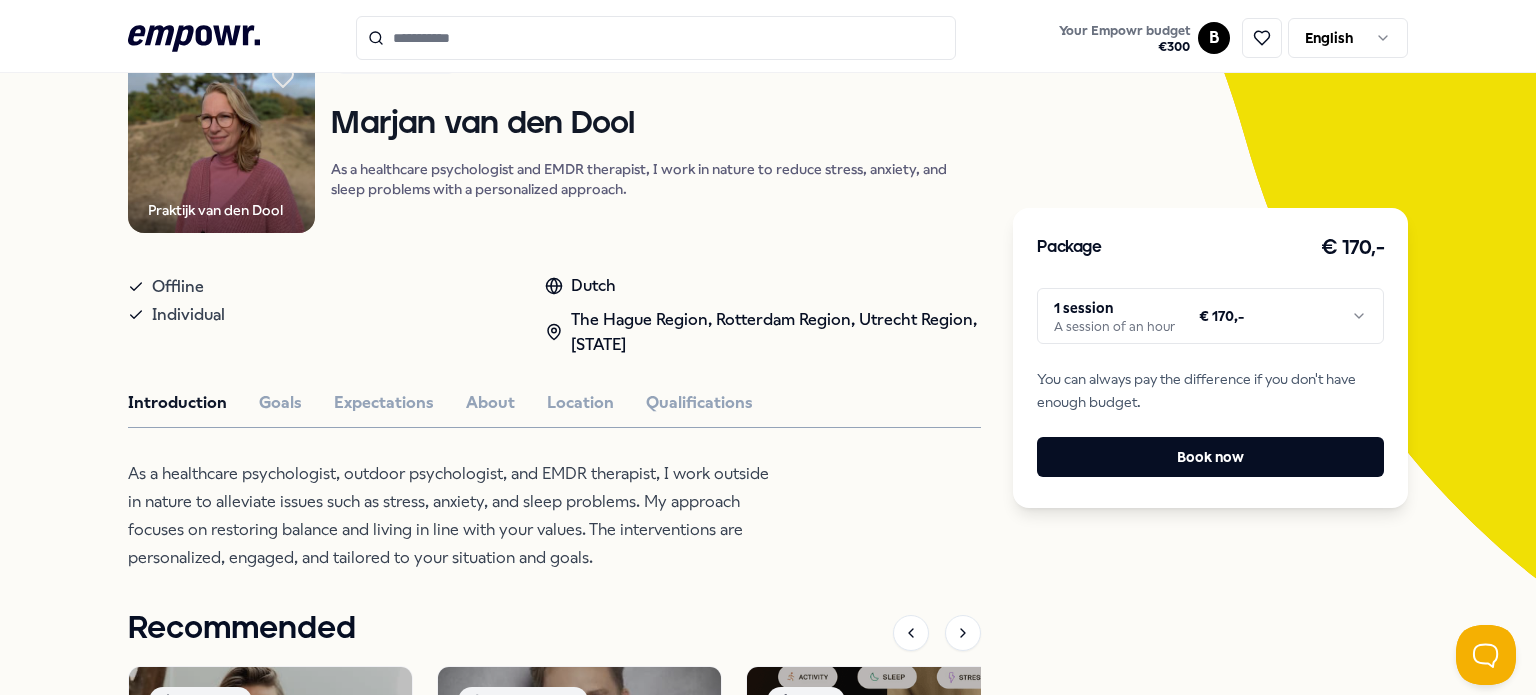 scroll, scrollTop: 191, scrollLeft: 0, axis: vertical 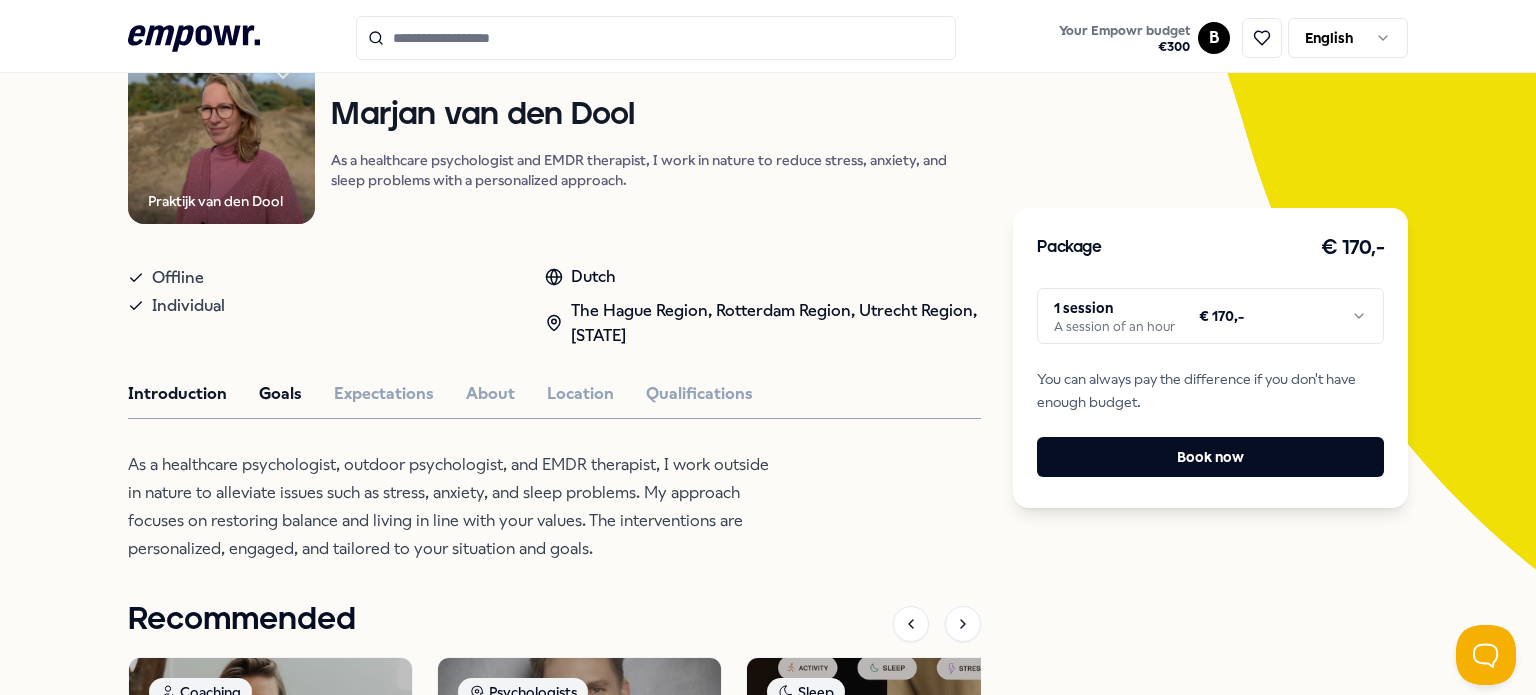 click on "Goals" at bounding box center [280, 394] 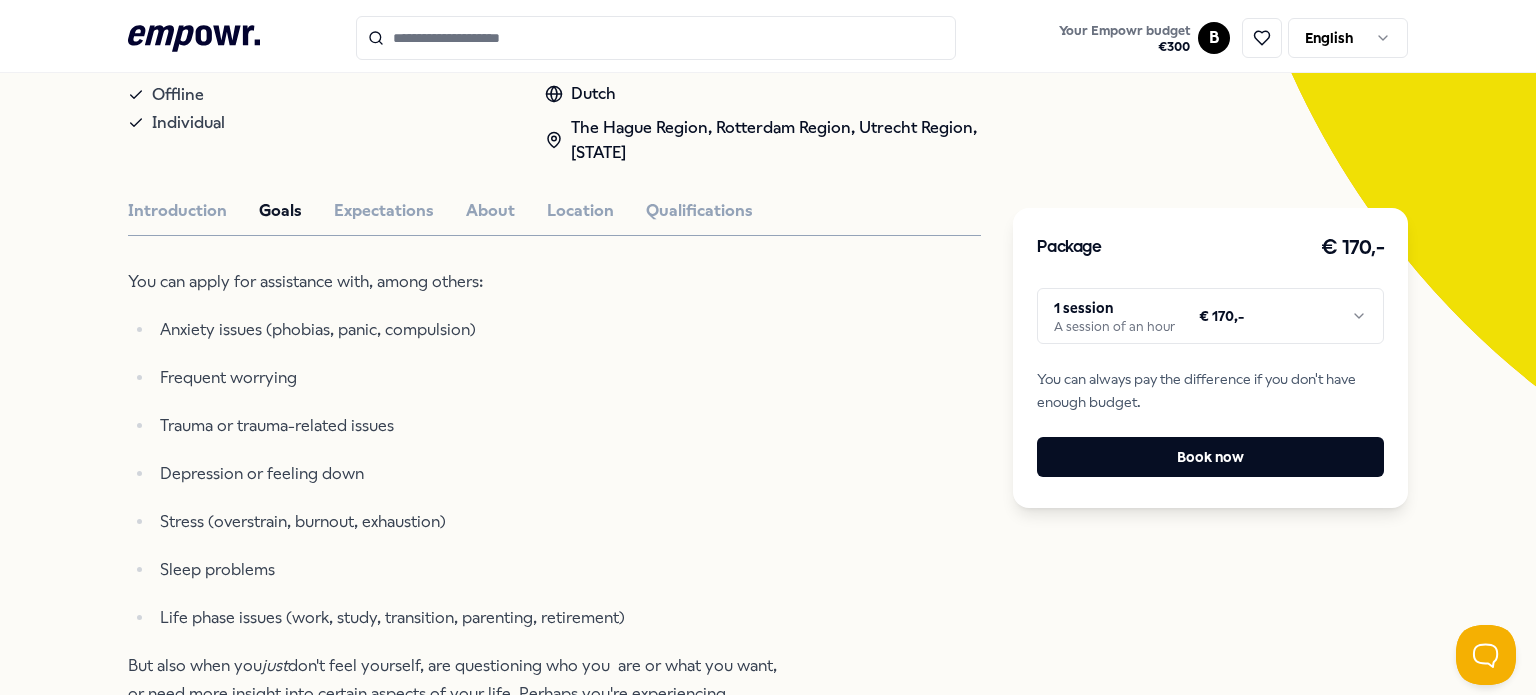 scroll, scrollTop: 380, scrollLeft: 0, axis: vertical 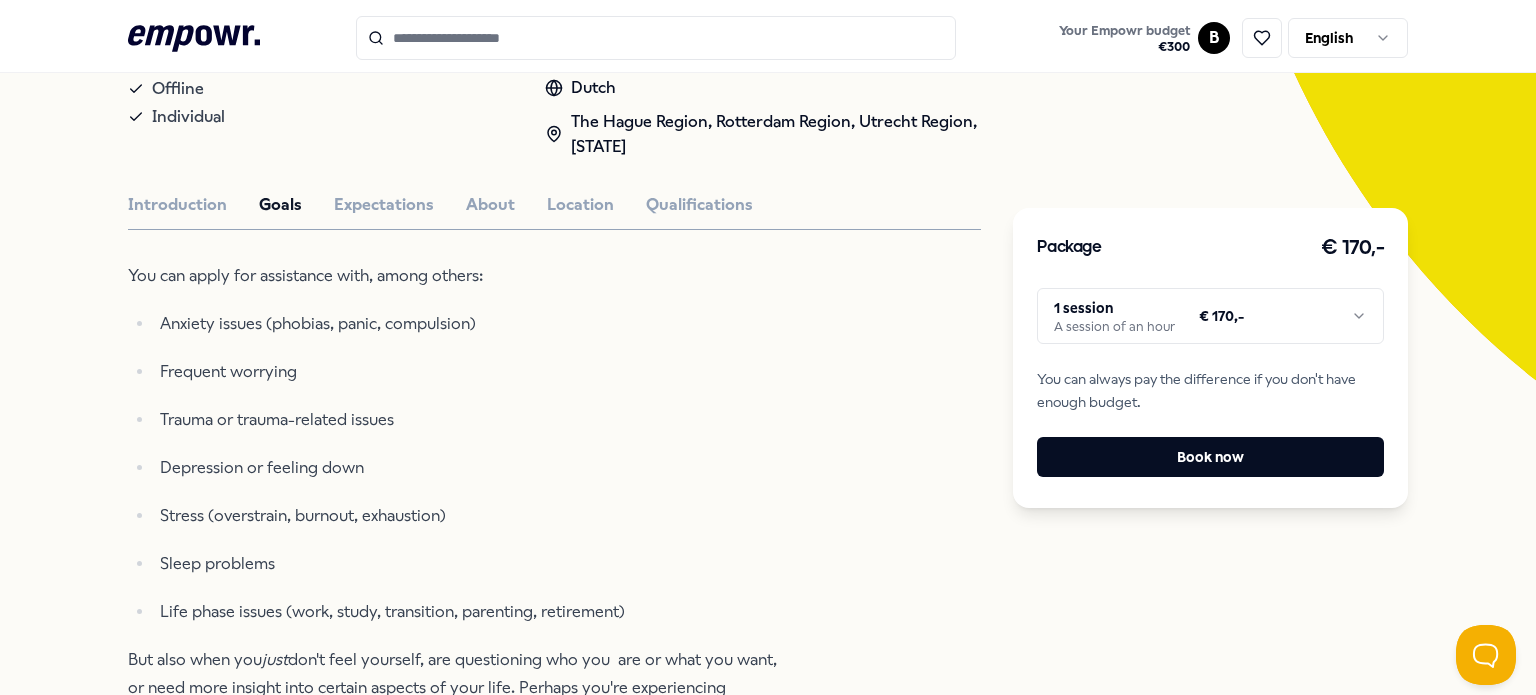 click on ".empowr-logo_svg__cls-1{fill:#03032f} Your Empowr budget € 300 B English All categories   Self-care library Back Praktijk van den Dool Psychologists Marjan van den Dool As a healthcare psychologist and EMDR therapist, I work in nature to reduce stress, anxiety, and sleep problems with a personalized approach. Offline Individual Dutch The Hague Region, Rotterdam Region, Utrecht Region, [STATE] West Region Introduction Goals Expectations About Location Qualifications You can apply for assistance with, among others:  Anxiety issues (phobias, panic, compulsion)  Frequent worrying  Trauma or trauma-related issues  Depression or feeling down  Stress (overstrain, burnout, exhaustion)  Sleep problems  Life phase issues (work, study, transition, parenting, retirement)  But also when you  just  Recommended Coaching Amsterdam Region   Setting Boundaries Frederike van Spaendonck Combination of coaching and therapy to understand past challenges and take
future-focused action. English, Dutch From  € 175,-   Dutch" at bounding box center (768, 347) 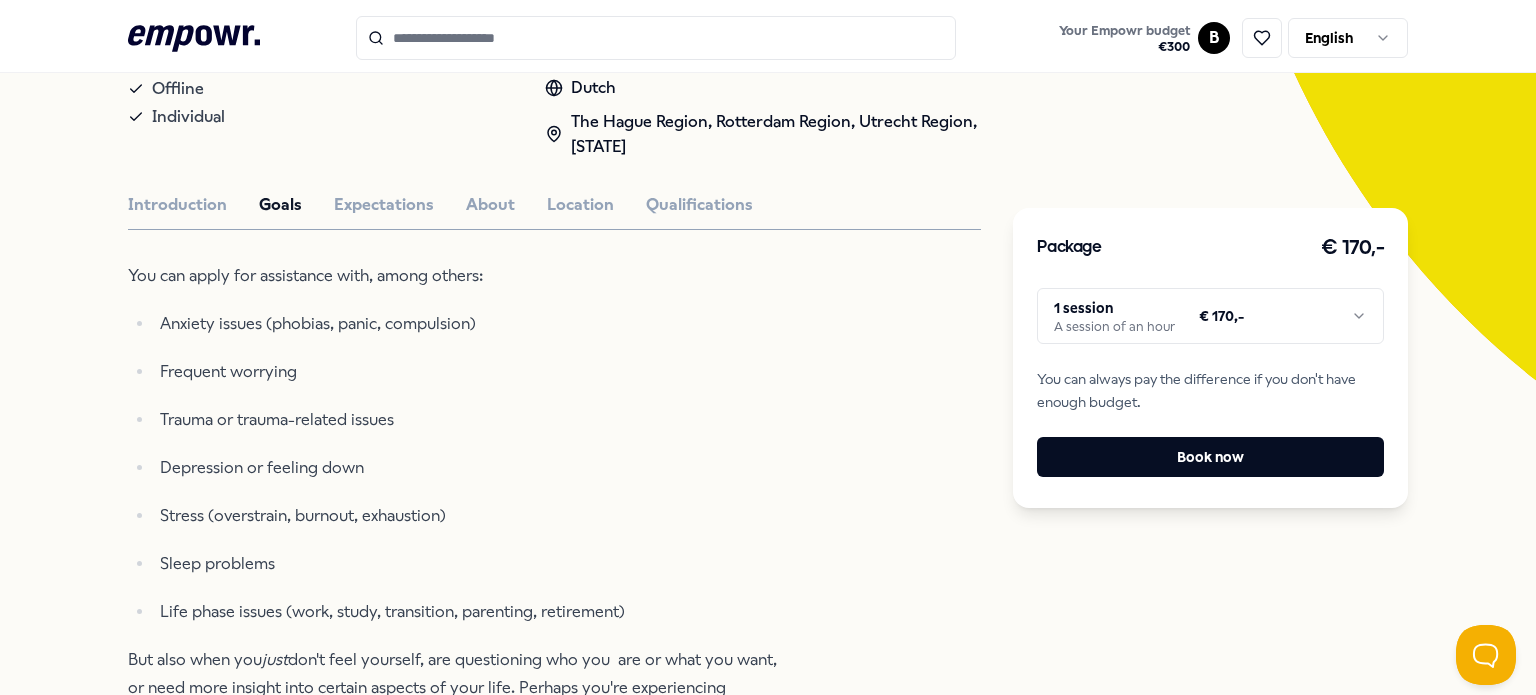click on ".empowr-logo_svg__cls-1{fill:#03032f} Your Empowr budget € 300 B English All categories   Self-care library Back Praktijk van den Dool Psychologists Marjan van den Dool As a healthcare psychologist and EMDR therapist, I work in nature to reduce stress, anxiety, and sleep problems with a personalized approach. Offline Individual Dutch The Hague Region, Rotterdam Region, Utrecht Region, [STATE] West Region Introduction Goals Expectations About Location Qualifications You can apply for assistance with, among others:  Anxiety issues (phobias, panic, compulsion)  Frequent worrying  Trauma or trauma-related issues  Depression or feeling down  Stress (overstrain, burnout, exhaustion)  Sleep problems  Life phase issues (work, study, transition, parenting, retirement)  But also when you  just  Recommended Coaching Amsterdam Region   Setting Boundaries Frederike van Spaendonck Combination of coaching and therapy to understand past challenges and take
future-focused action. English, Dutch From  € 175,-   Dutch" at bounding box center [768, 347] 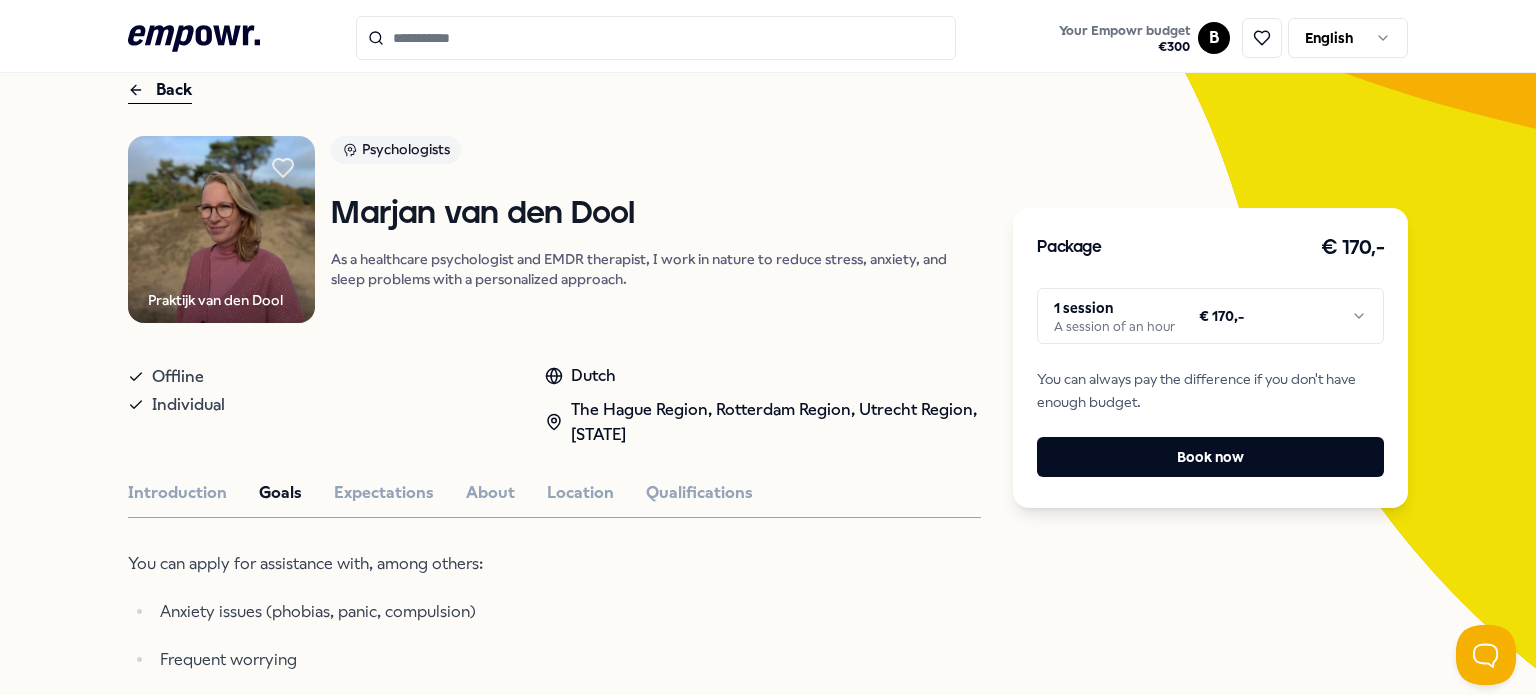 scroll, scrollTop: 0, scrollLeft: 0, axis: both 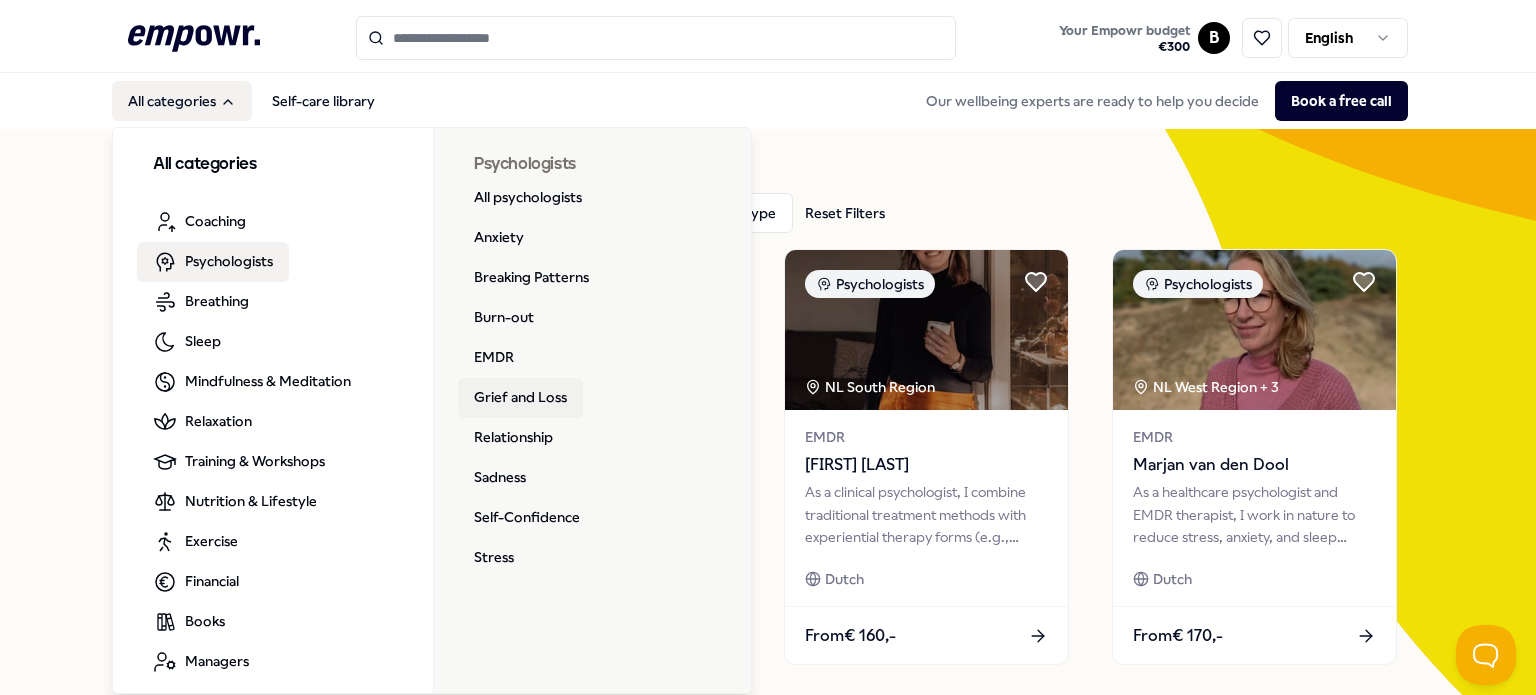 click on "Grief and Loss" at bounding box center (520, 398) 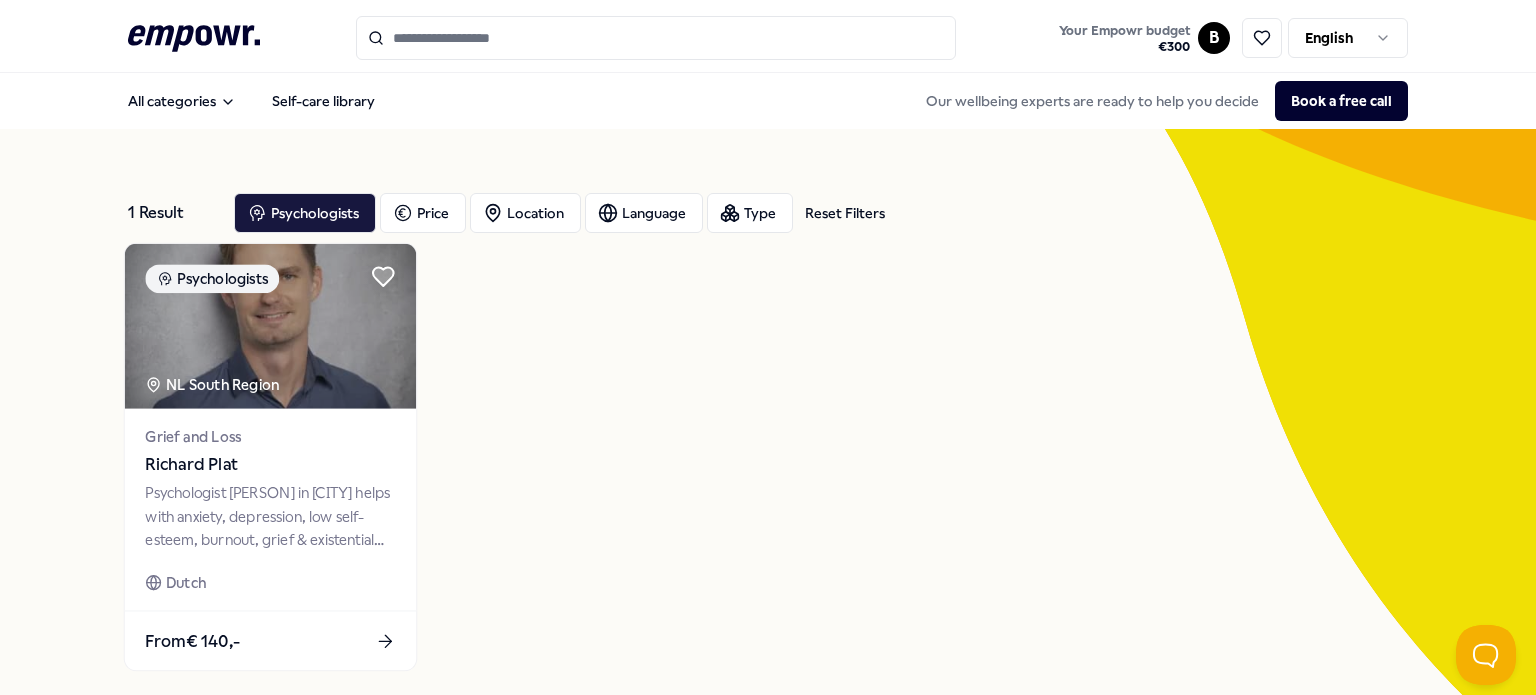 click on "Richard Plat" at bounding box center (270, 465) 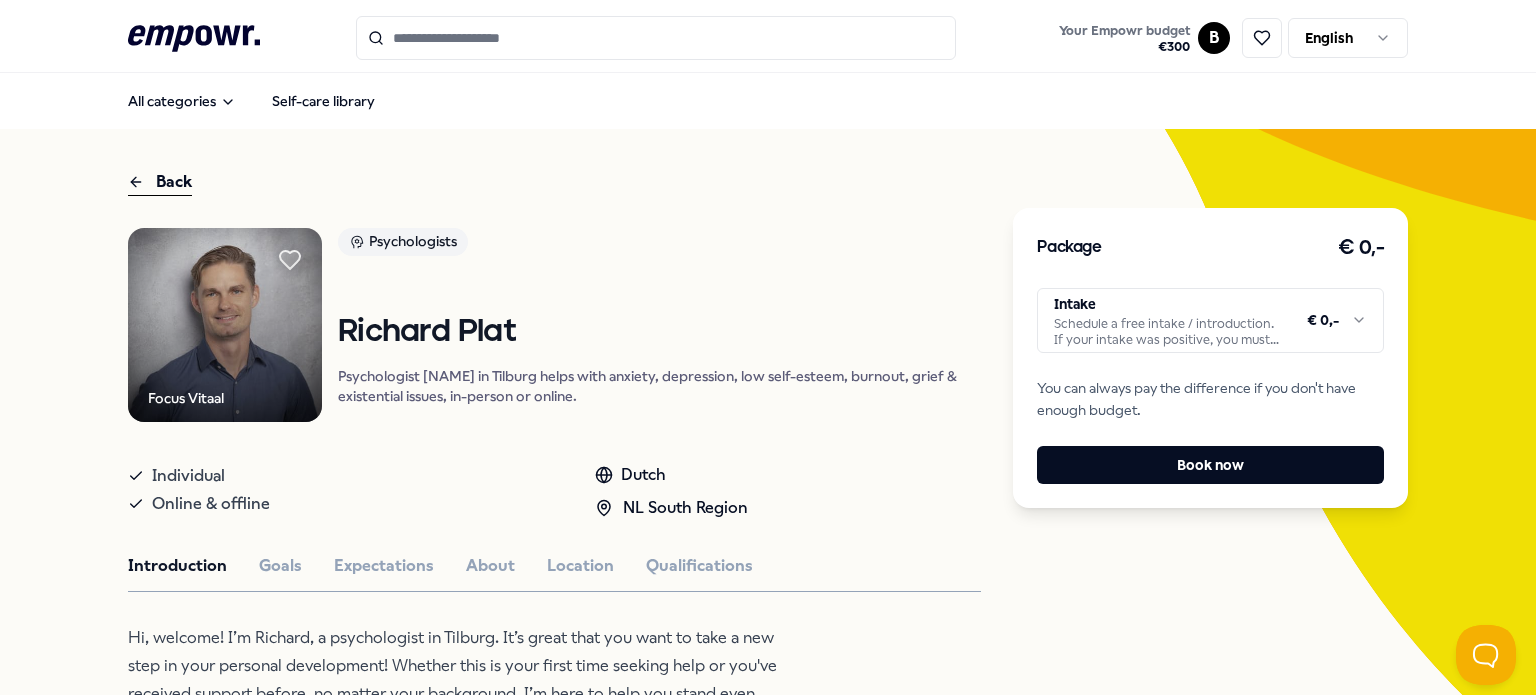 click on "Richard Plat" at bounding box center [659, 332] 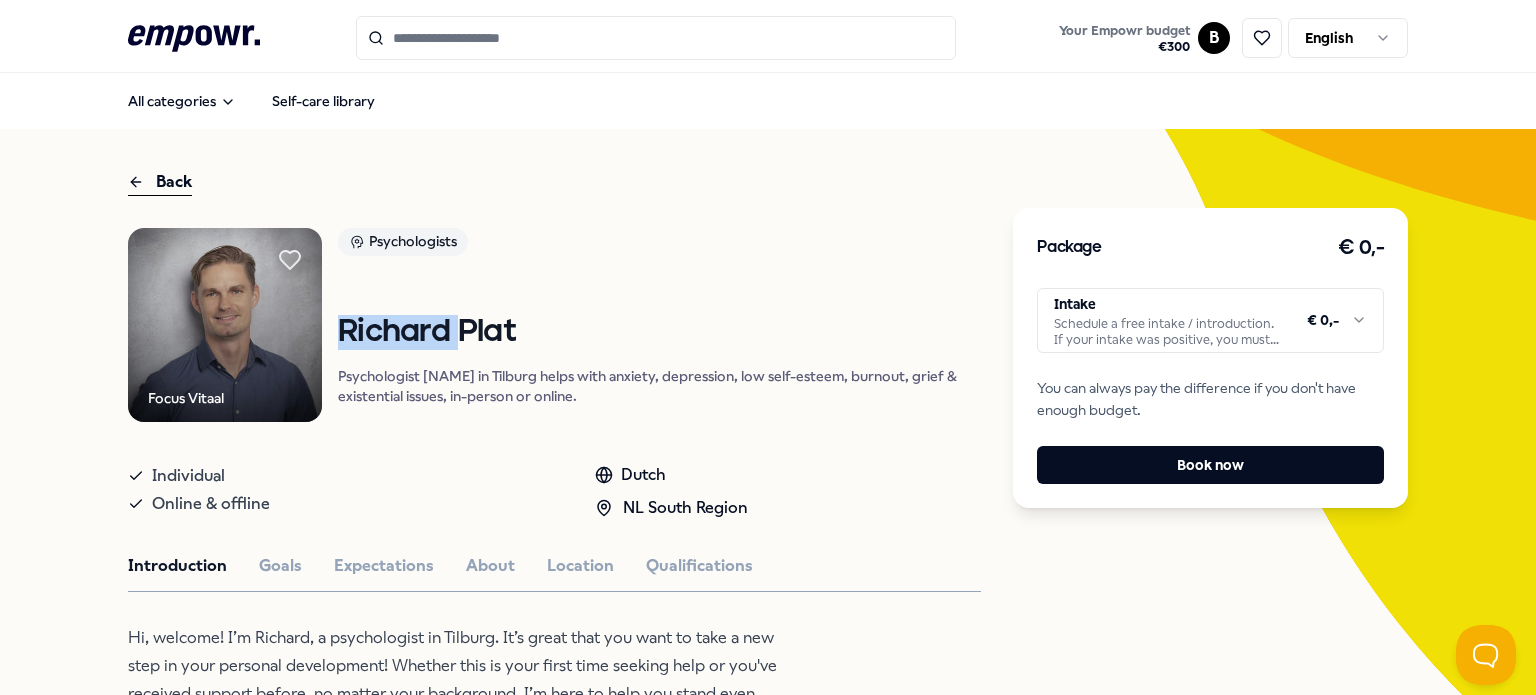 click on "Richard Plat" at bounding box center (659, 332) 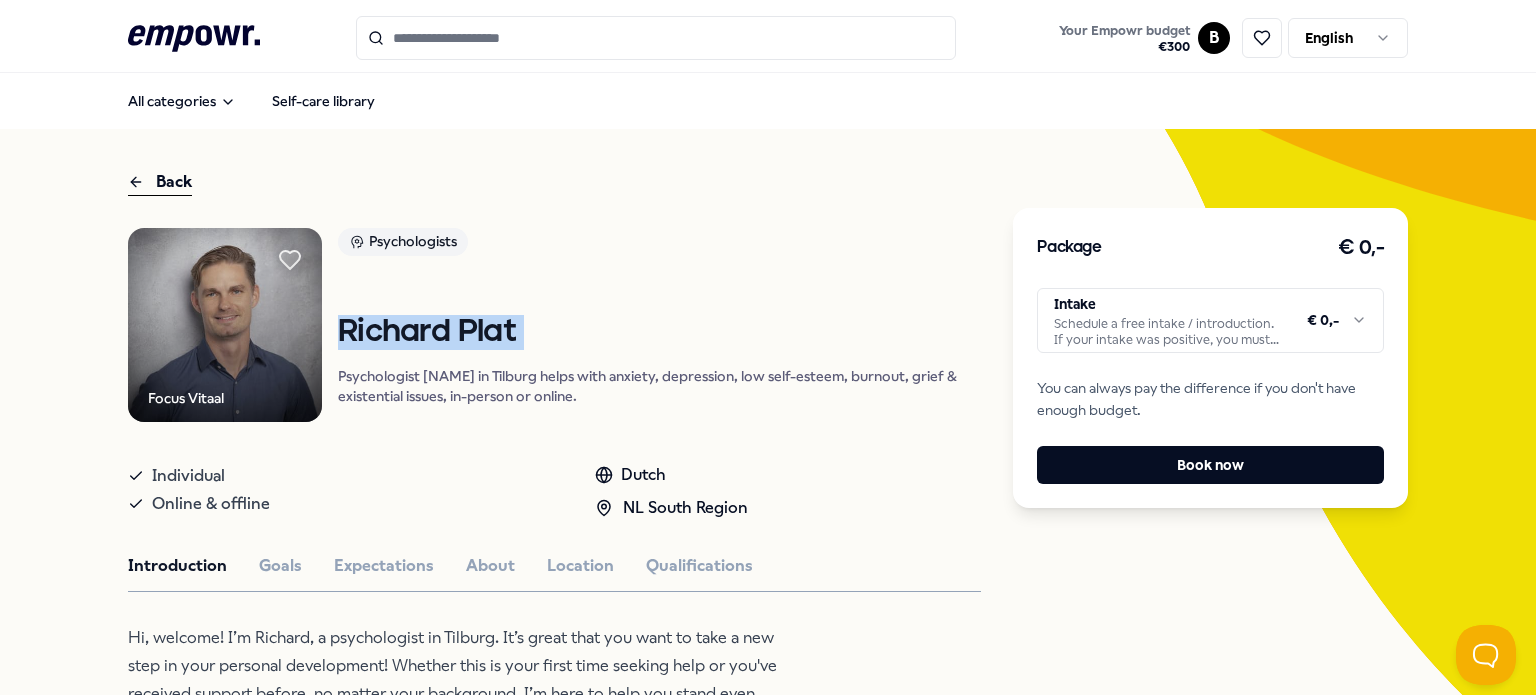 click on "Richard Plat" at bounding box center (659, 332) 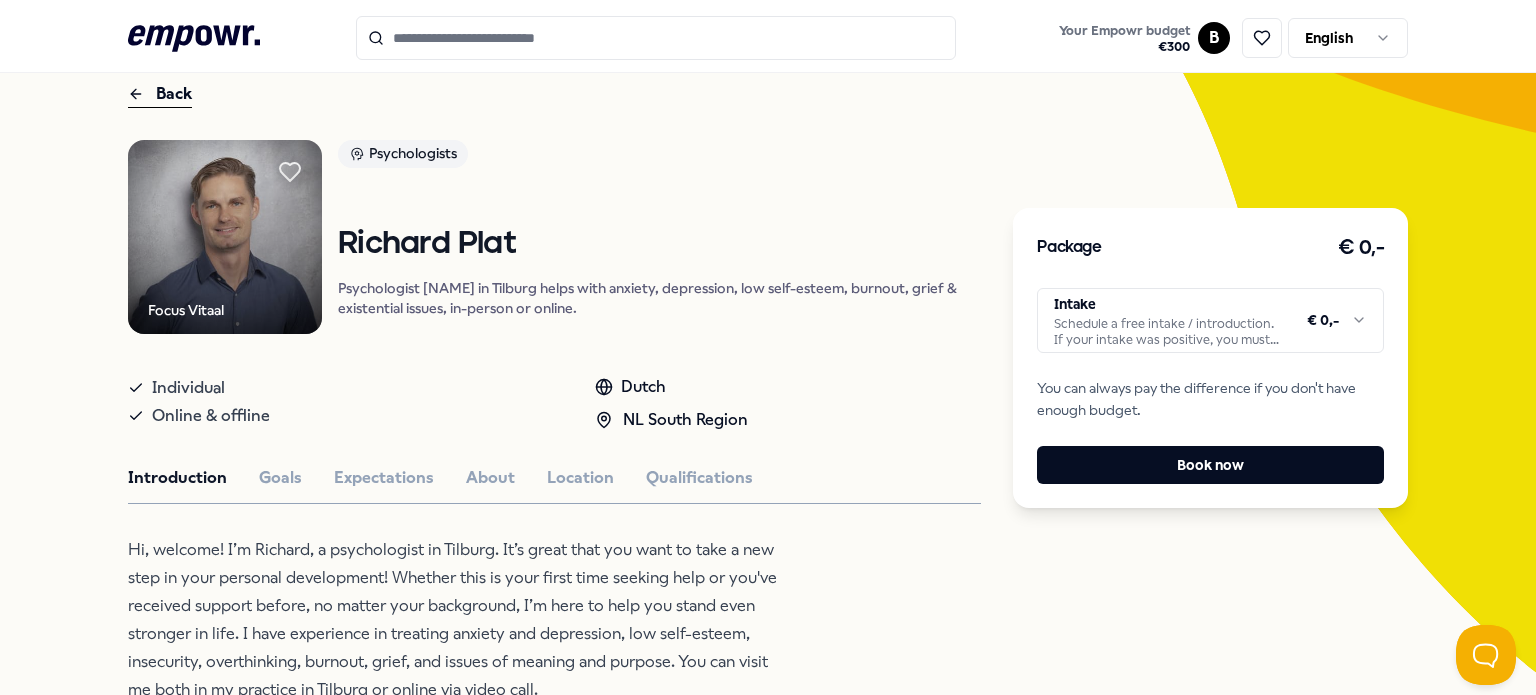 scroll, scrollTop: 87, scrollLeft: 0, axis: vertical 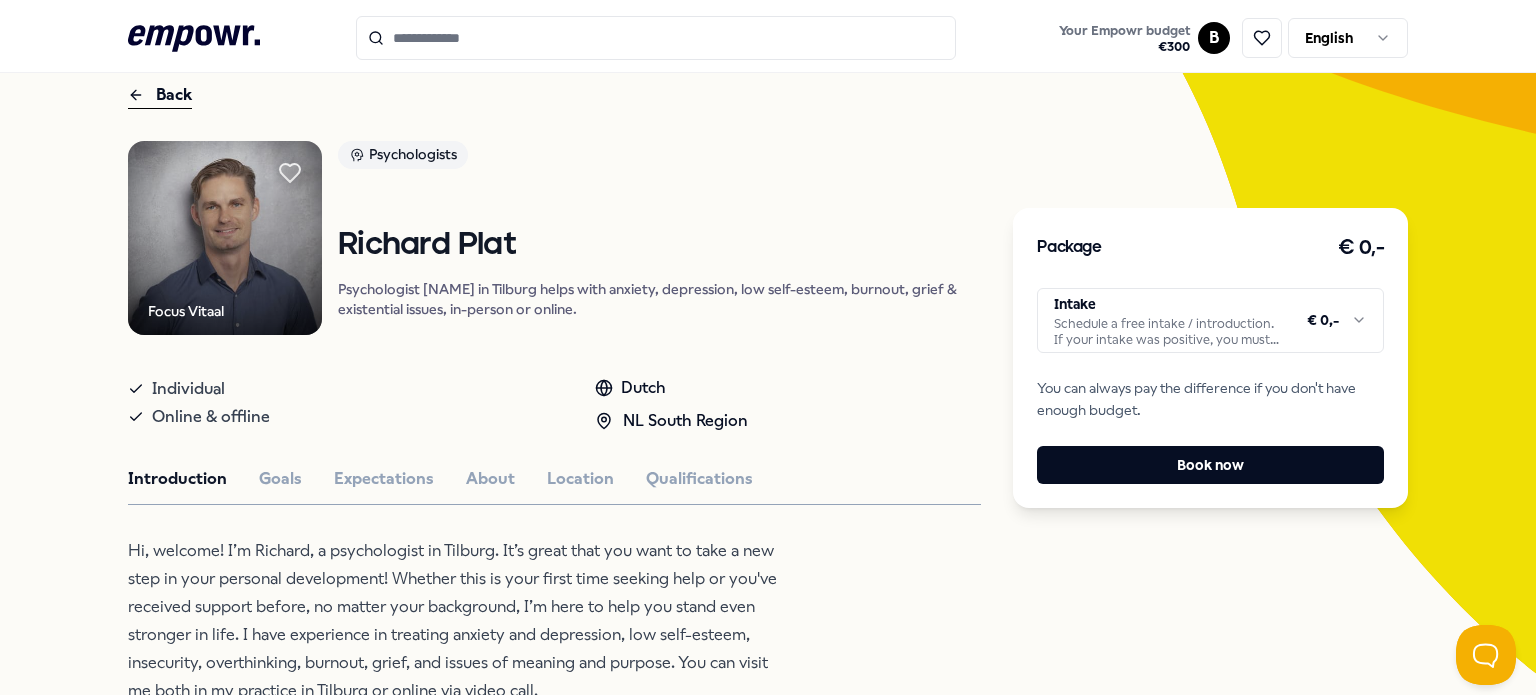 click on ".empowr-logo_svg__cls-1{fill:#03032f} Your Empowr budget € 300 B English All categories   Self-care library Back Focus Vitaal Psychologists Richard Plat Psychologist Richard in Tilburg helps with anxiety, depression, low self-esteem, burnout, grief & existential issues, in-person or online. Individual Online & offline Dutch NL South Region Introduction Goals Expectations About Location Qualifications Hi, welcome! I’m Richard, a psychologist in Tilburg. It’s great that you want to take a new step in your personal development! Whether this is your first time seeking help or you've received support before, no matter your background, I’m here to help you stand even stronger in life. I have experience in treating anxiety and depression, low self-esteem, insecurity, overthinking, burnout, grief, and issues of meaning and purpose. You can visit me both in my practice in Tilburg or online via video call. Recommended Coaching Amsterdam Region   Setting Boundaries Frederike van Spaendonck English, Dutch From" at bounding box center (768, 347) 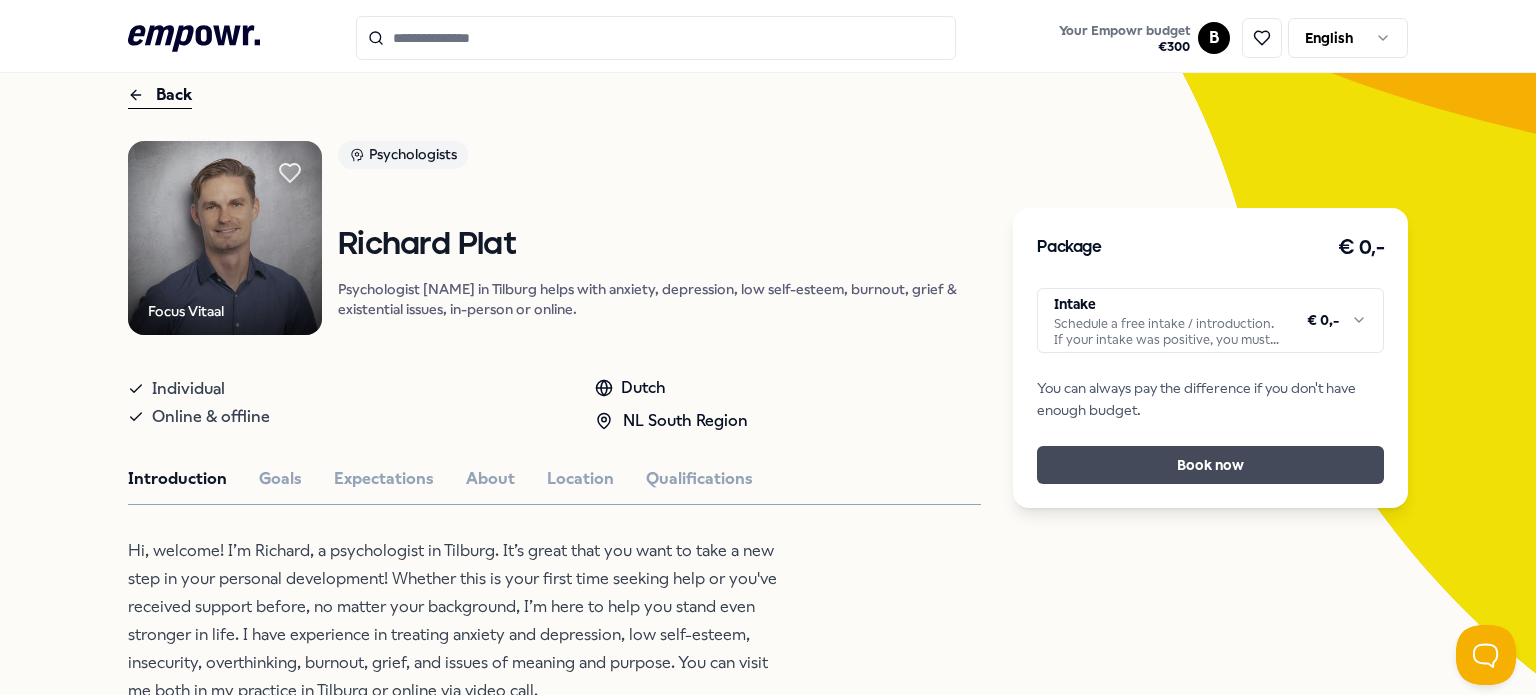 click on "Book now" at bounding box center (1210, 465) 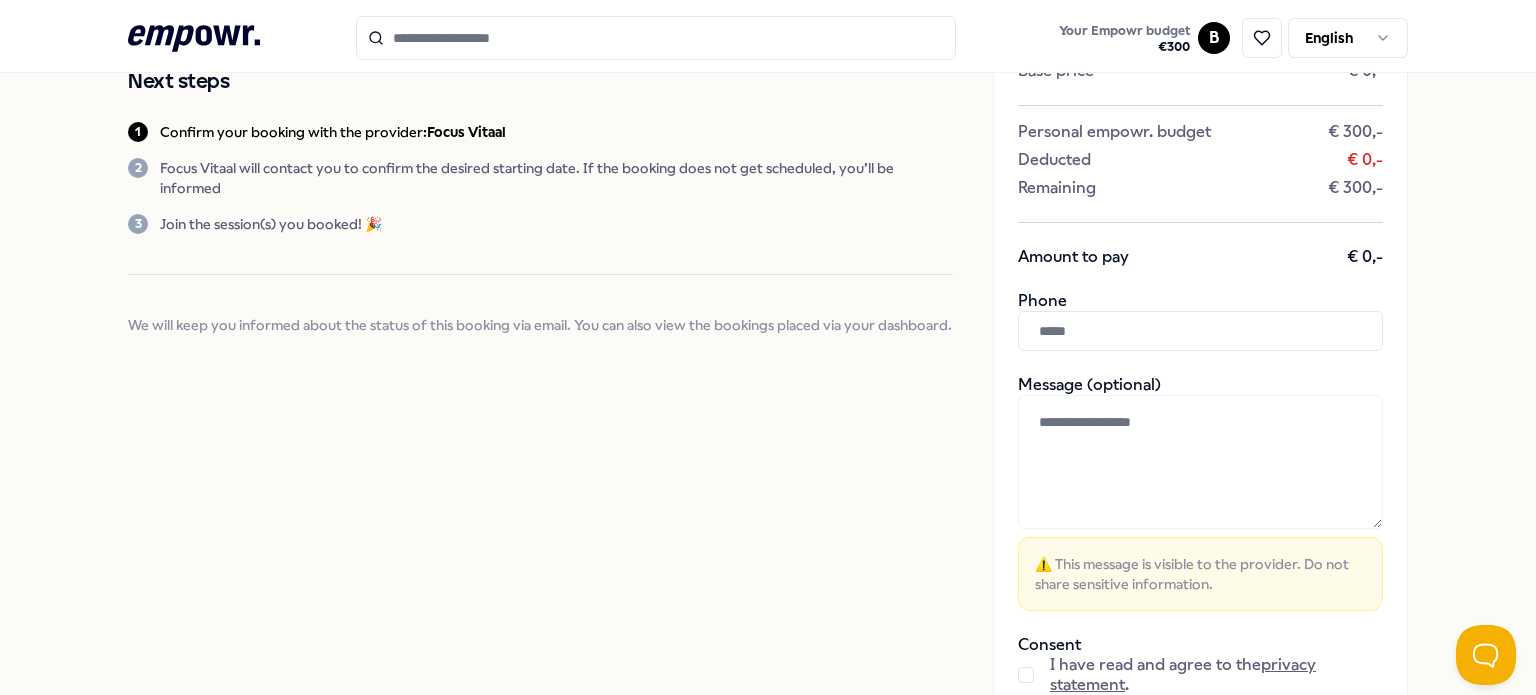 scroll, scrollTop: 0, scrollLeft: 0, axis: both 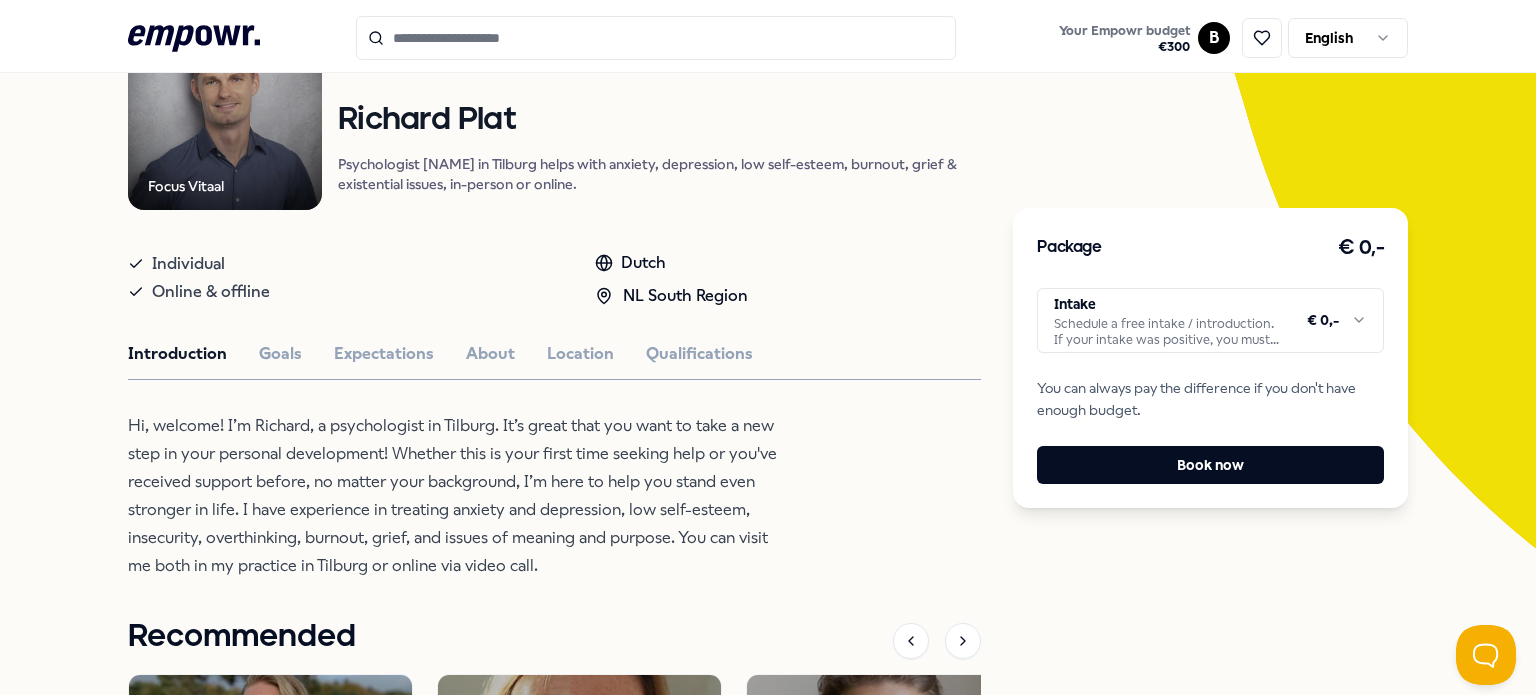 click on "Hi, welcome! I’m Richard, a psychologist in Tilburg. It’s great that you want to take a new step in your personal development! Whether this is your first time seeking help or you've received support before, no matter your background, I’m here to help you stand even stronger in life. I have experience in treating anxiety and depression, low self-esteem, insecurity, overthinking, burnout, grief, and issues of meaning and purpose. You can visit me both in my practice in Tilburg or online via video call." at bounding box center [453, 496] 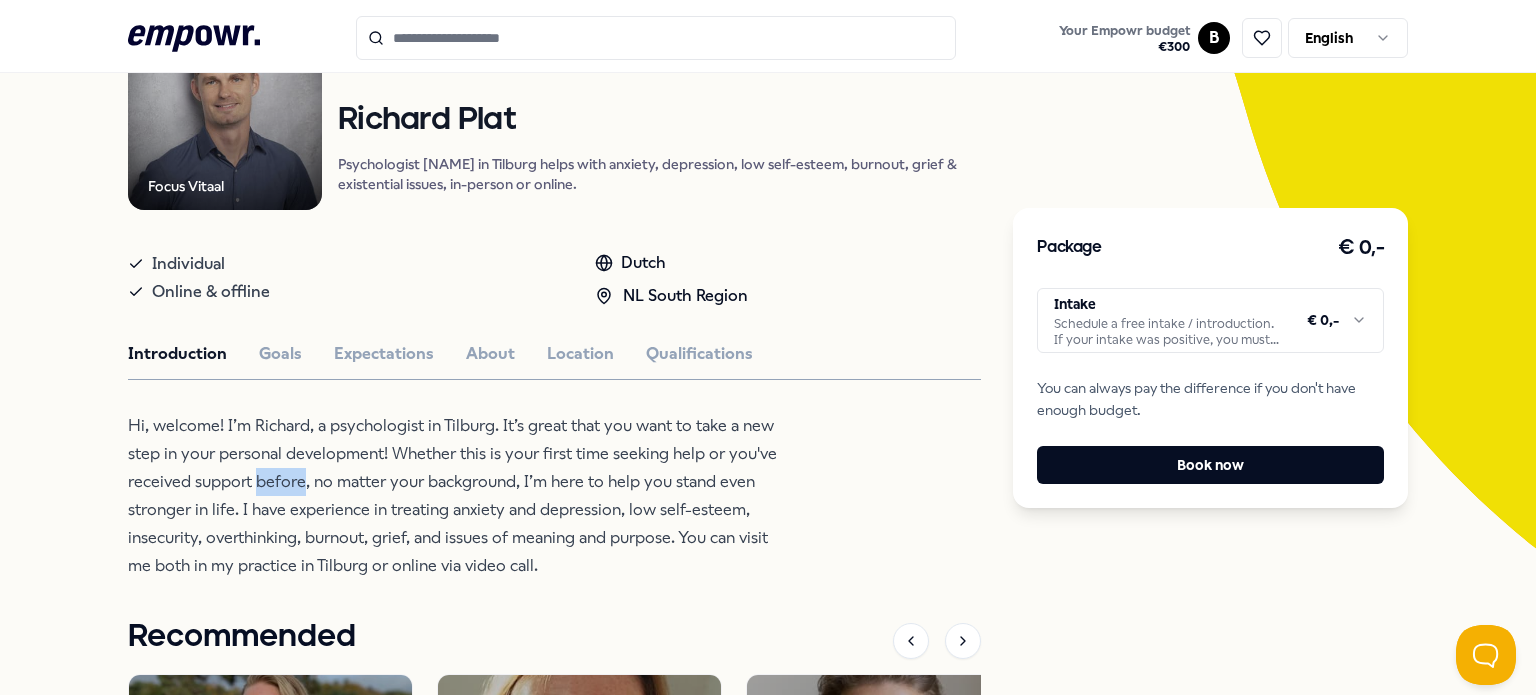 click on "Hi, welcome! I’m Richard, a psychologist in Tilburg. It’s great that you want to take a new step in your personal development! Whether this is your first time seeking help or you've received support before, no matter your background, I’m here to help you stand even stronger in life. I have experience in treating anxiety and depression, low self-esteem, insecurity, overthinking, burnout, grief, and issues of meaning and purpose. You can visit me both in my practice in Tilburg or online via video call." at bounding box center [453, 496] 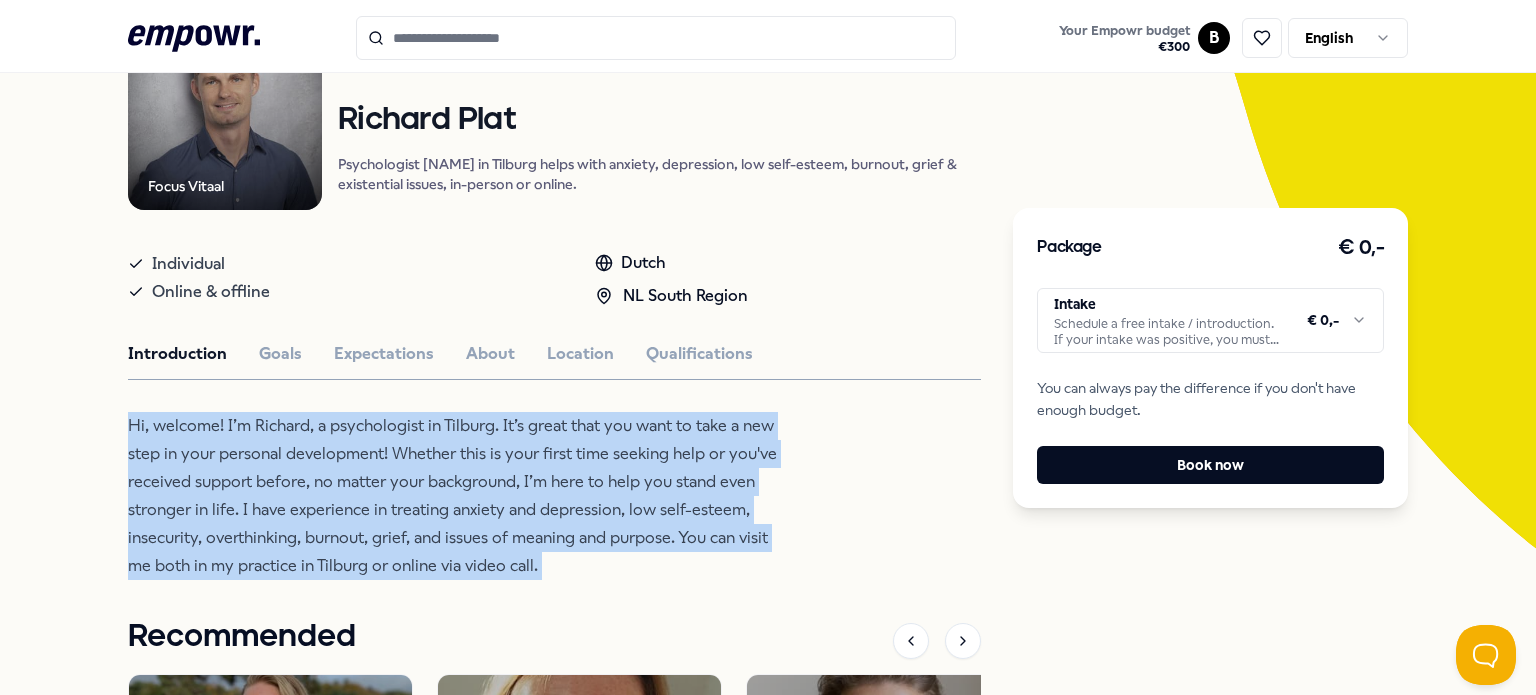 click on "Hi, welcome! I’m Richard, a psychologist in Tilburg. It’s great that you want to take a new step in your personal development! Whether this is your first time seeking help or you've received support before, no matter your background, I’m here to help you stand even stronger in life. I have experience in treating anxiety and depression, low self-esteem, insecurity, overthinking, burnout, grief, and issues of meaning and purpose. You can visit me both in my practice in Tilburg or online via video call." at bounding box center [453, 496] 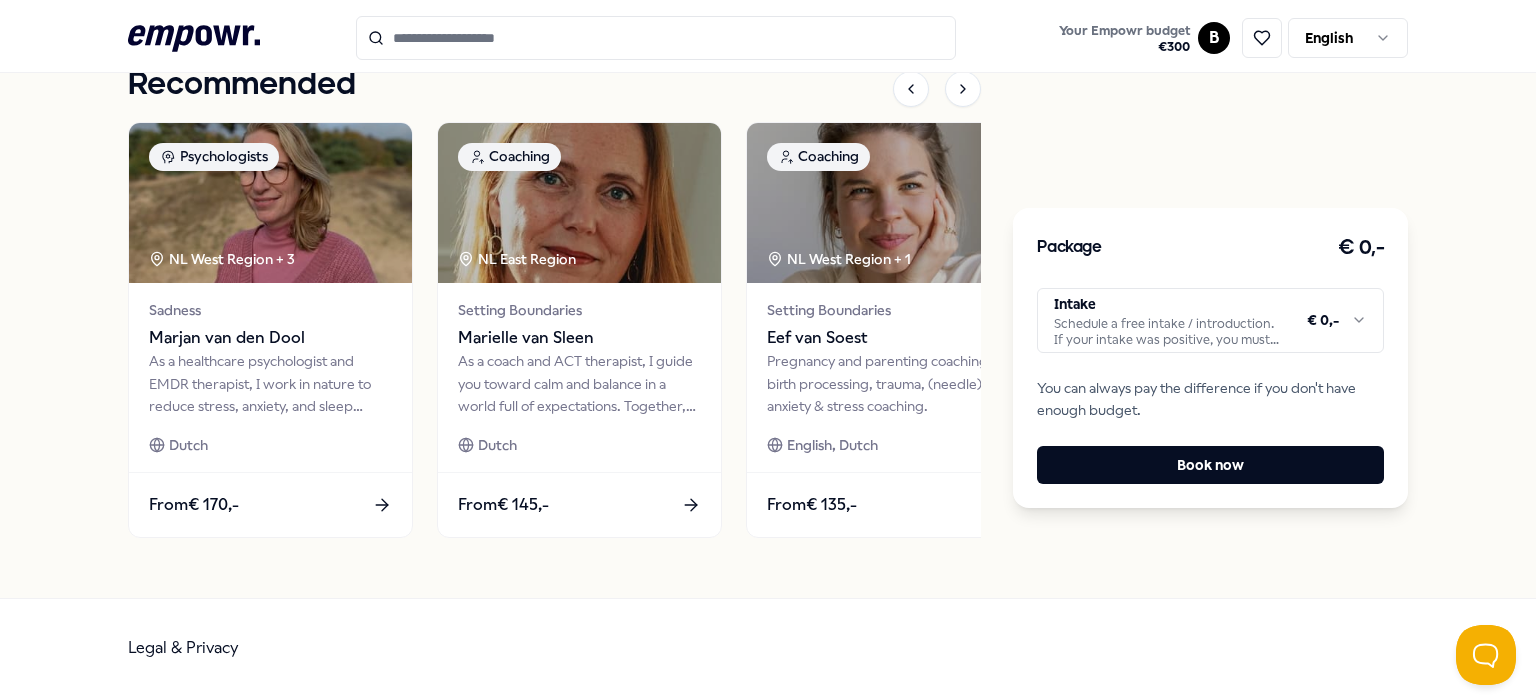 scroll, scrollTop: 0, scrollLeft: 0, axis: both 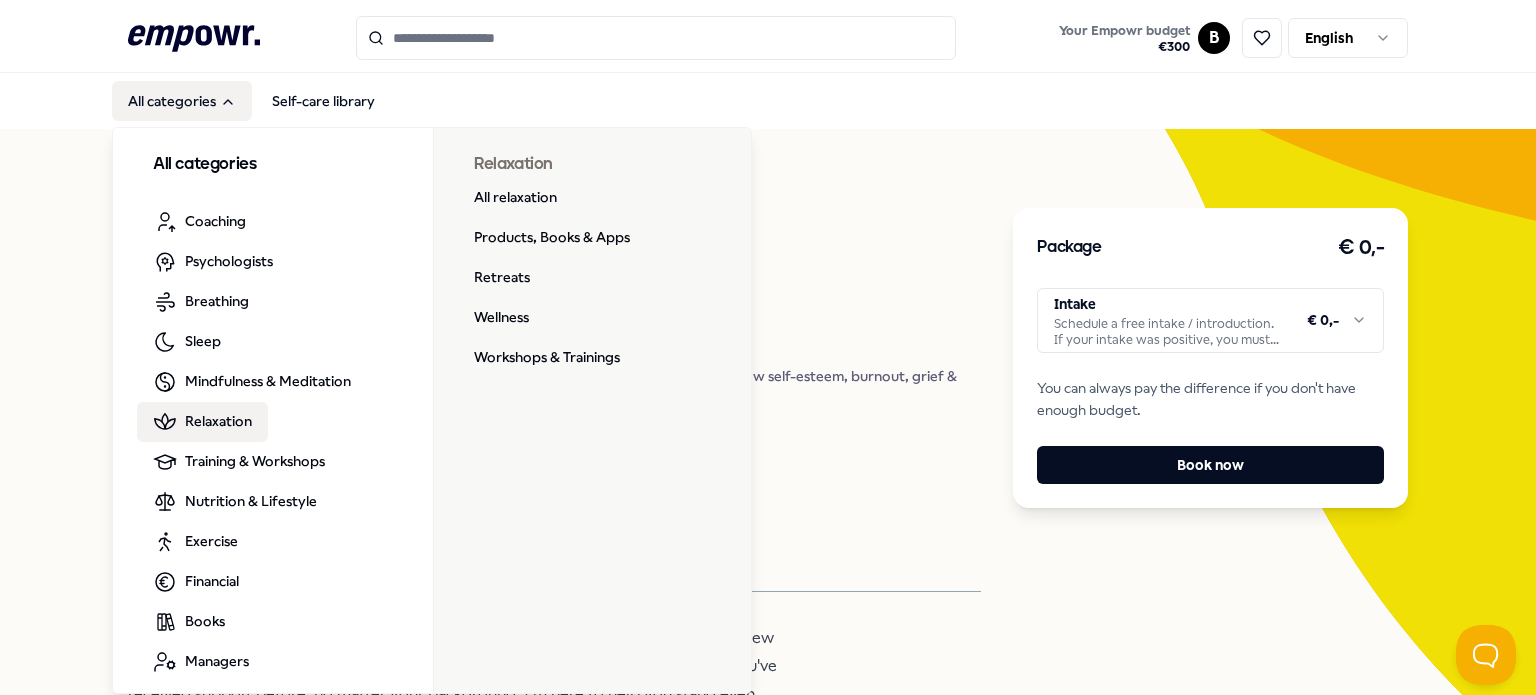 click on "Relaxation" at bounding box center [218, 421] 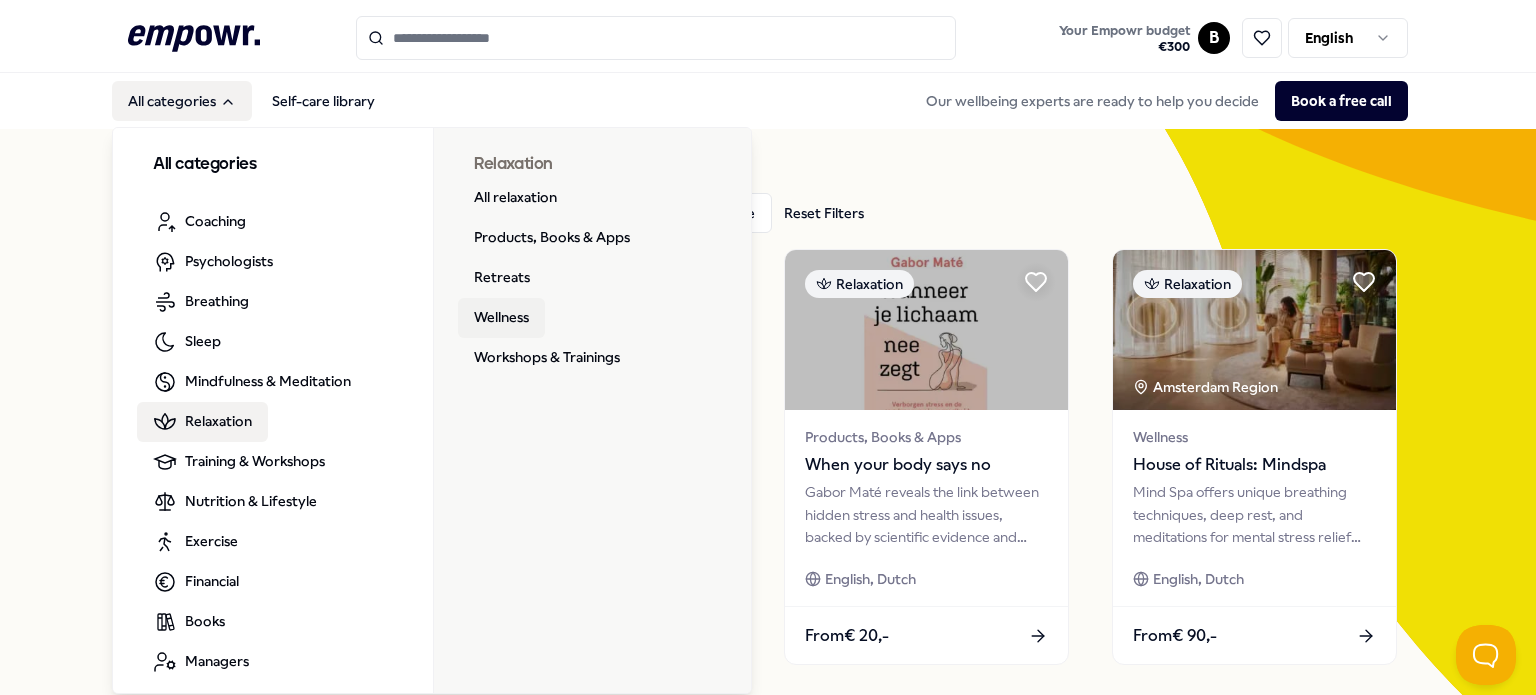 click on "Wellness" at bounding box center (501, 318) 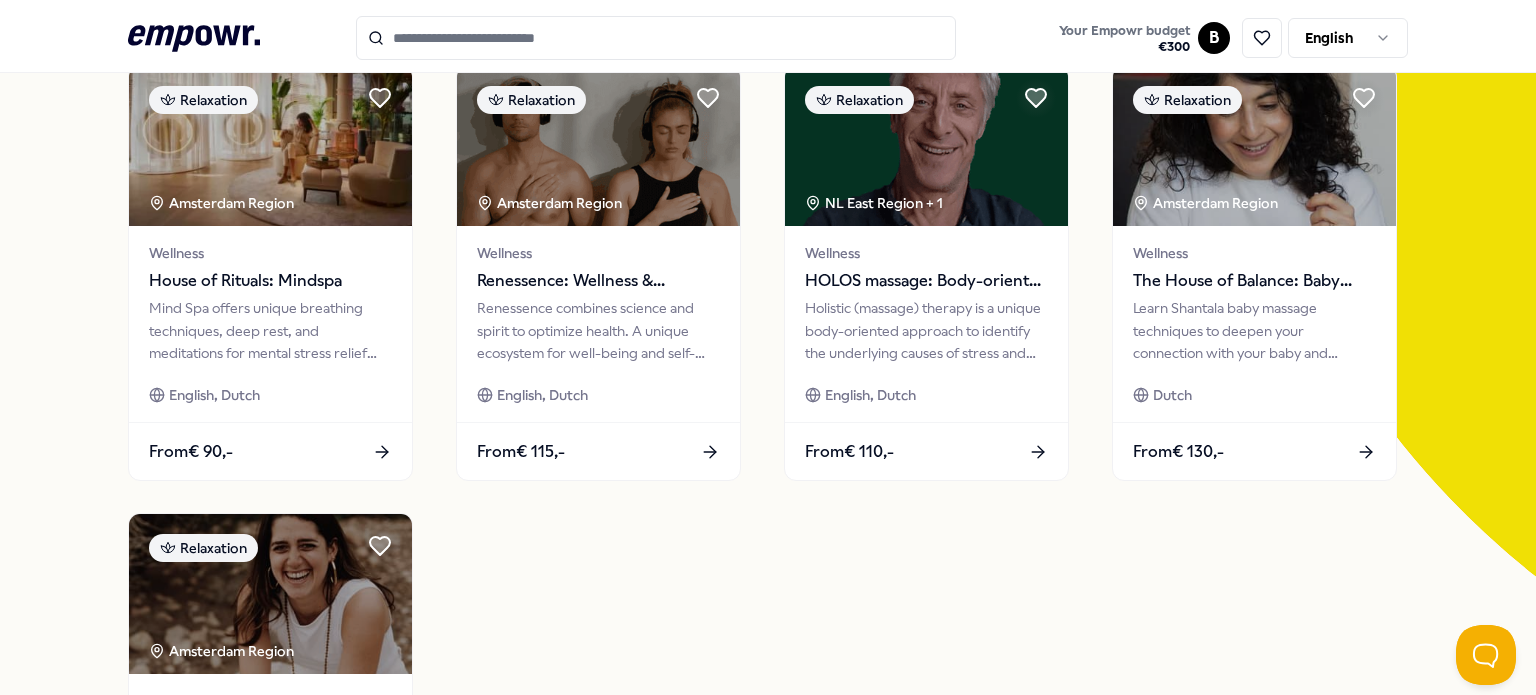 scroll, scrollTop: 186, scrollLeft: 0, axis: vertical 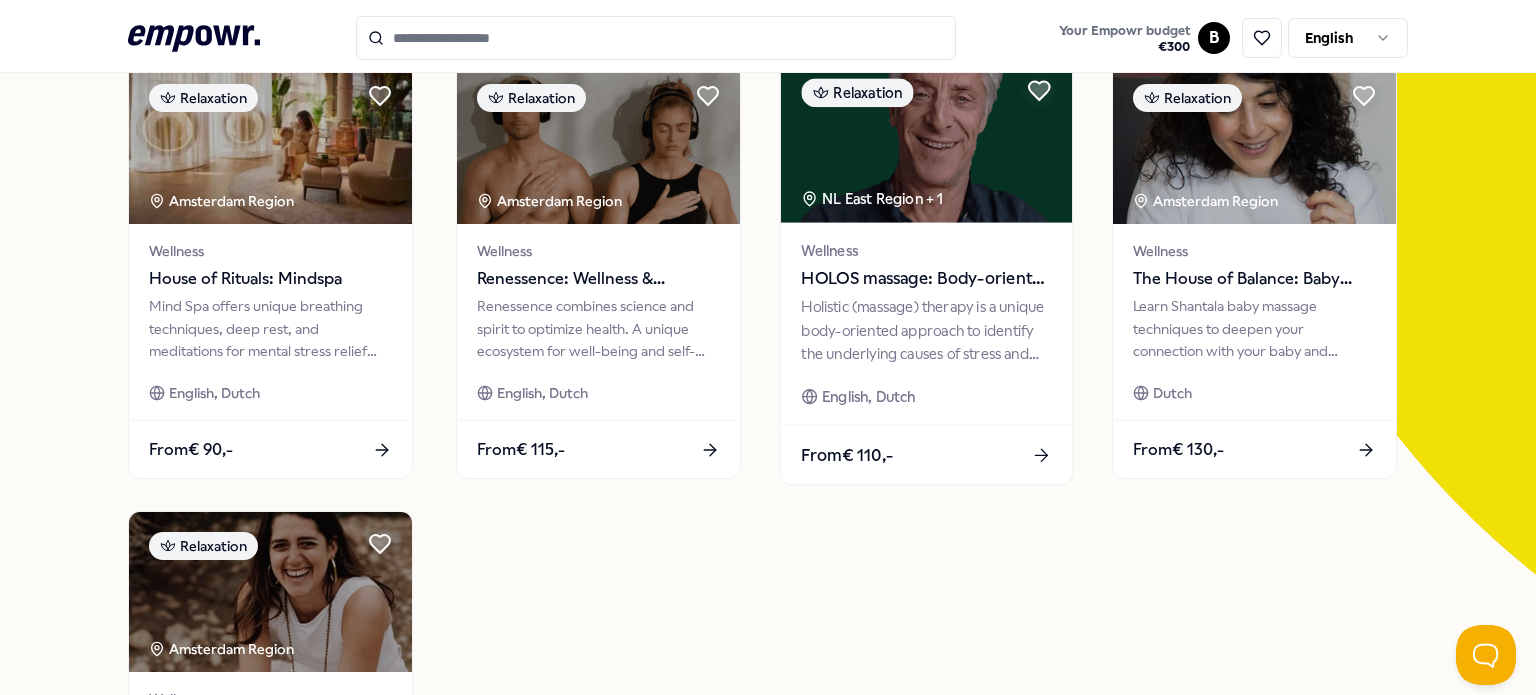 click on "HOLOS massage: Body-oriented therapy" at bounding box center (926, 279) 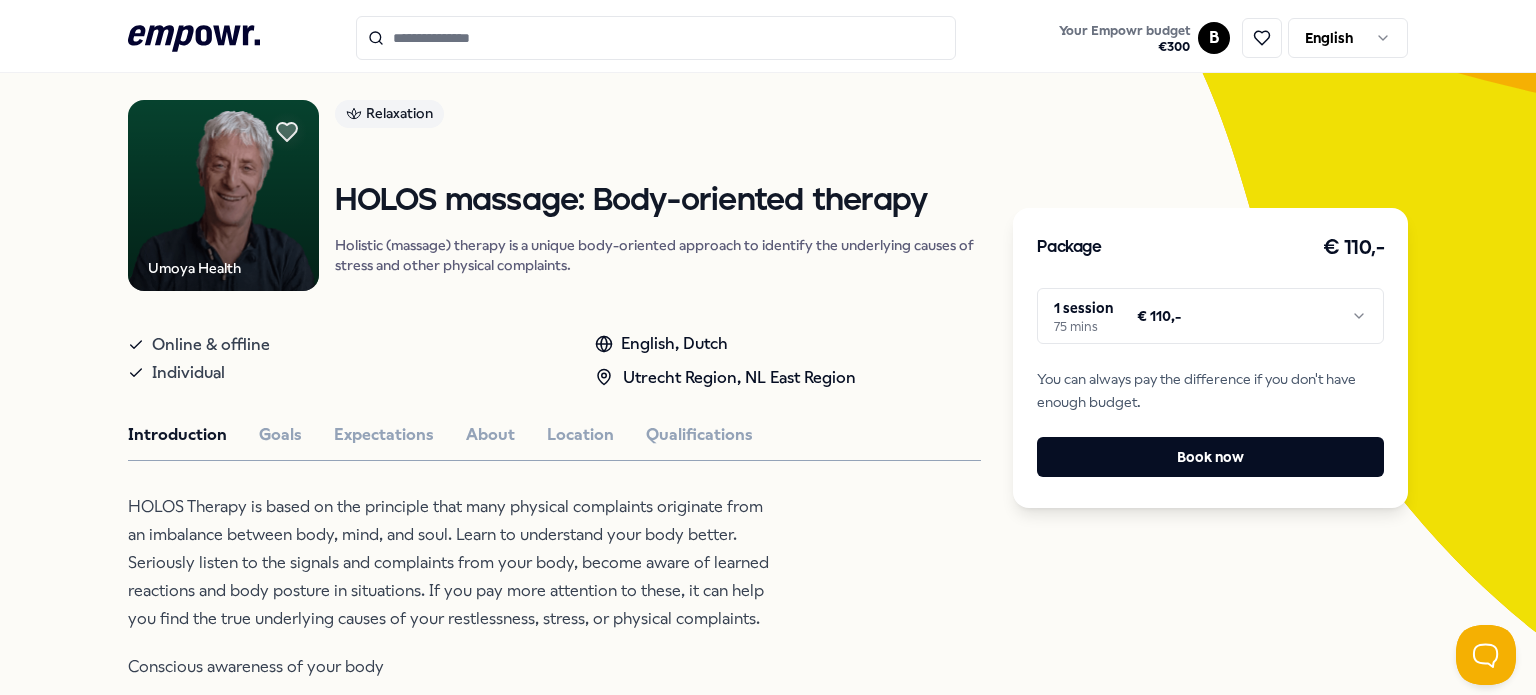 click on "Holistic (massage) therapy is a unique body-oriented approach to identify the underlying causes of stress and other physical complaints." at bounding box center (658, 255) 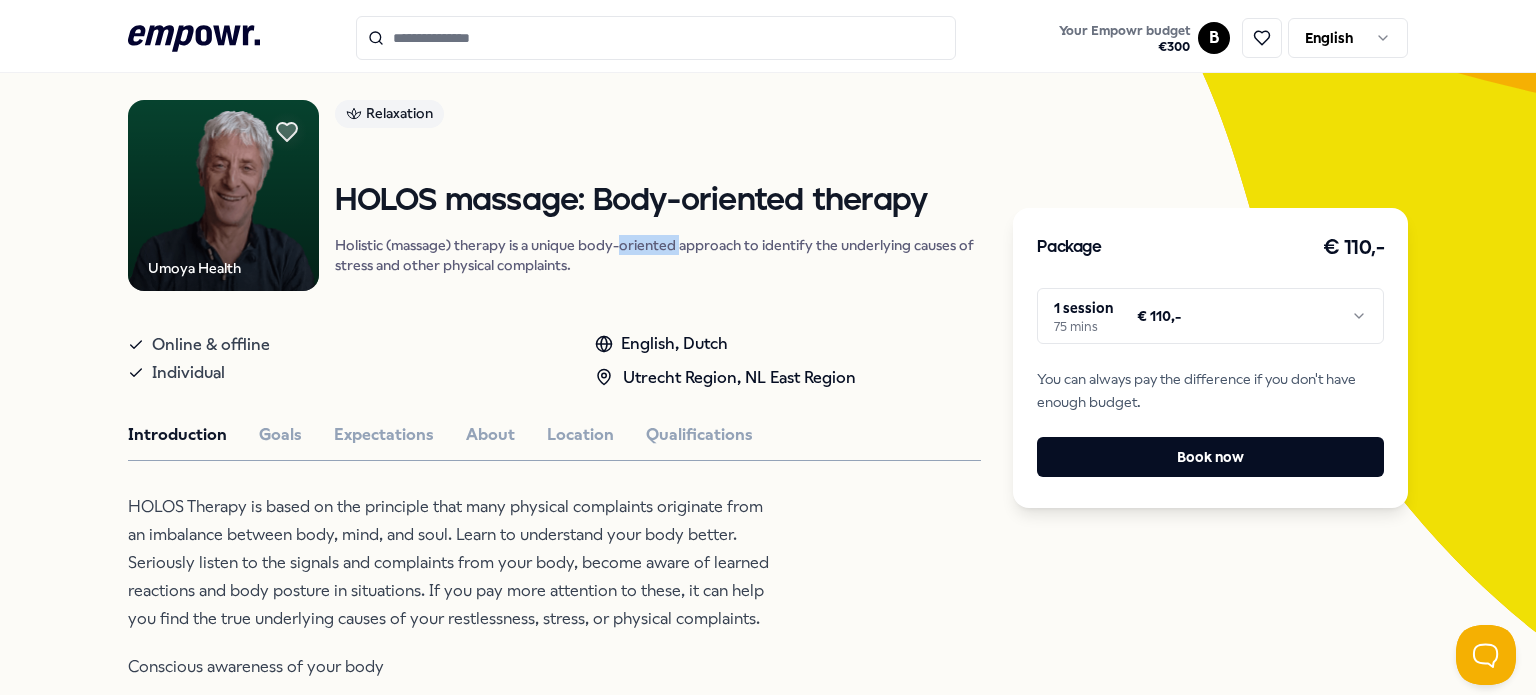 click on "Holistic (massage) therapy is a unique body-oriented approach to identify the underlying causes of stress and other physical complaints." at bounding box center [658, 255] 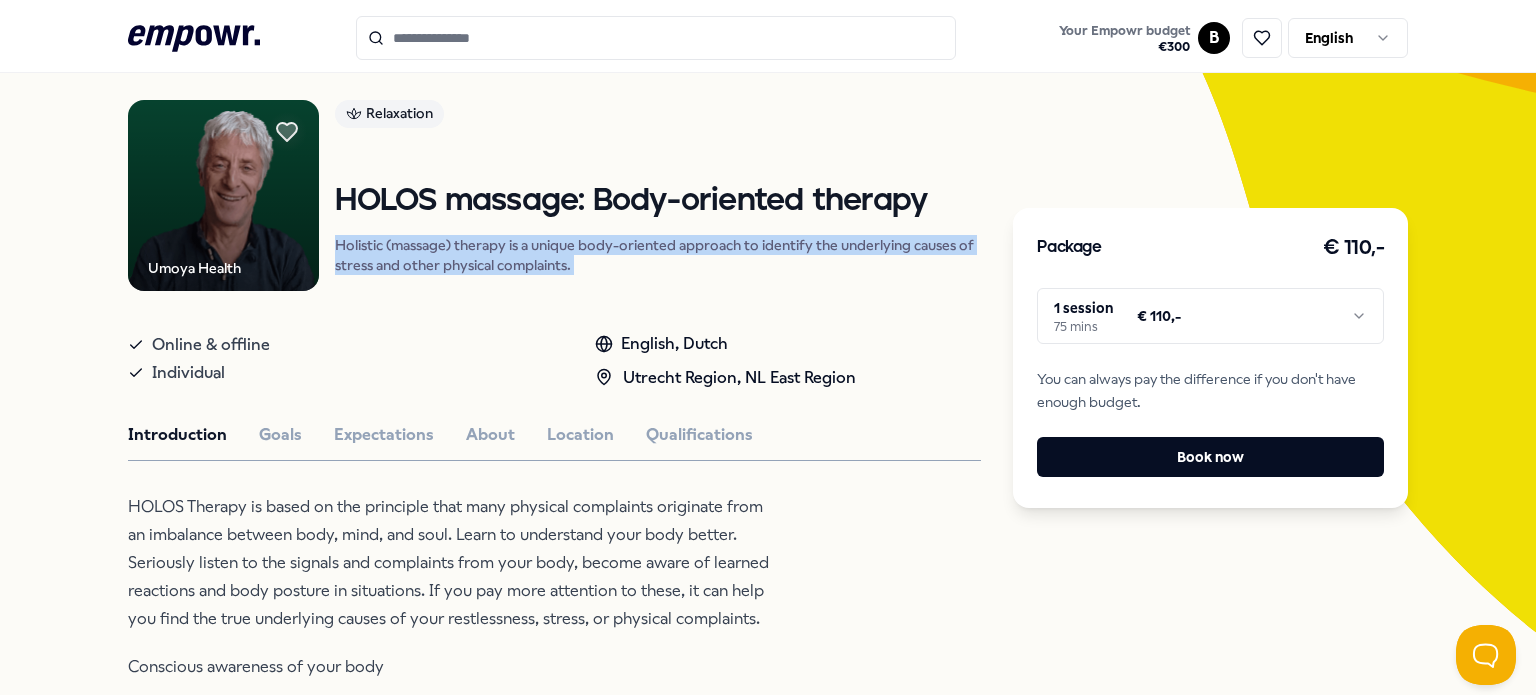 click on "Holistic (massage) therapy is a unique body-oriented approach to identify the underlying causes of stress and other physical complaints." at bounding box center [658, 255] 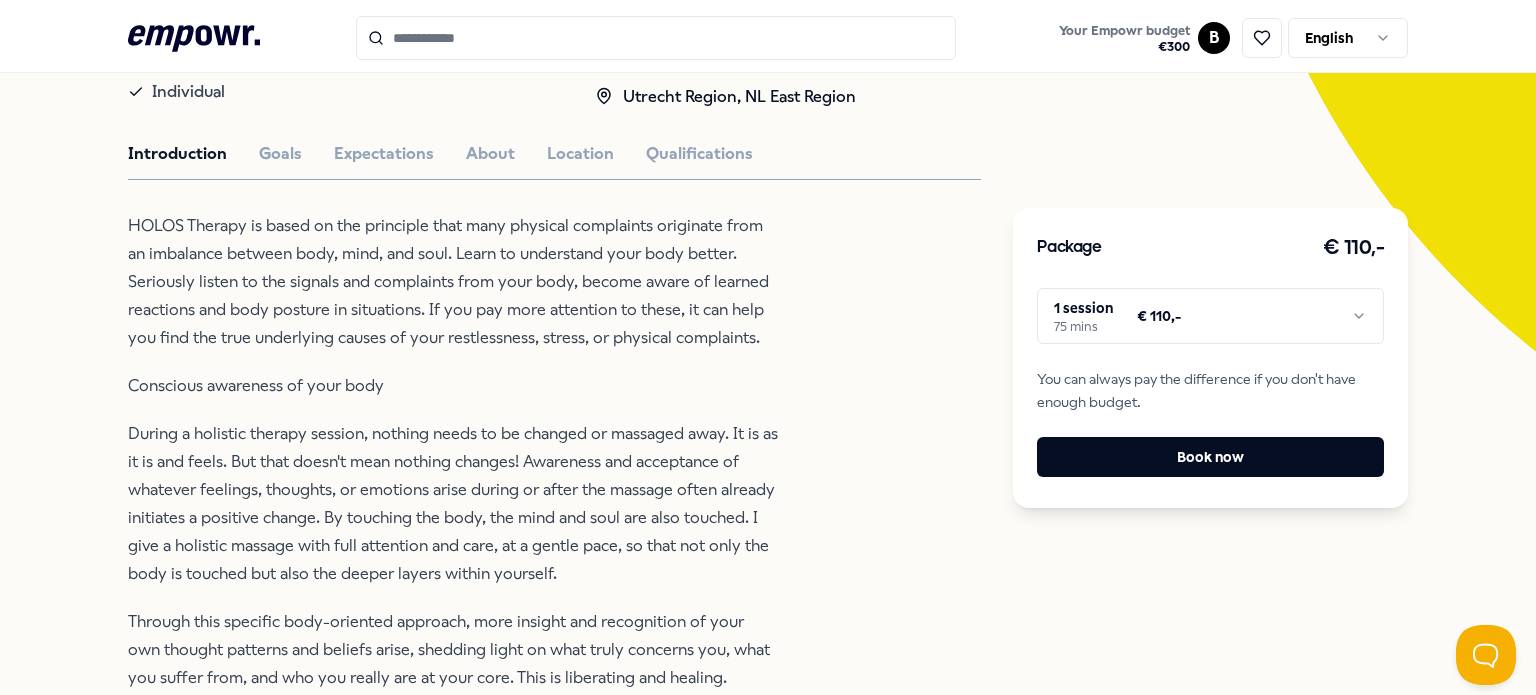 scroll, scrollTop: 410, scrollLeft: 0, axis: vertical 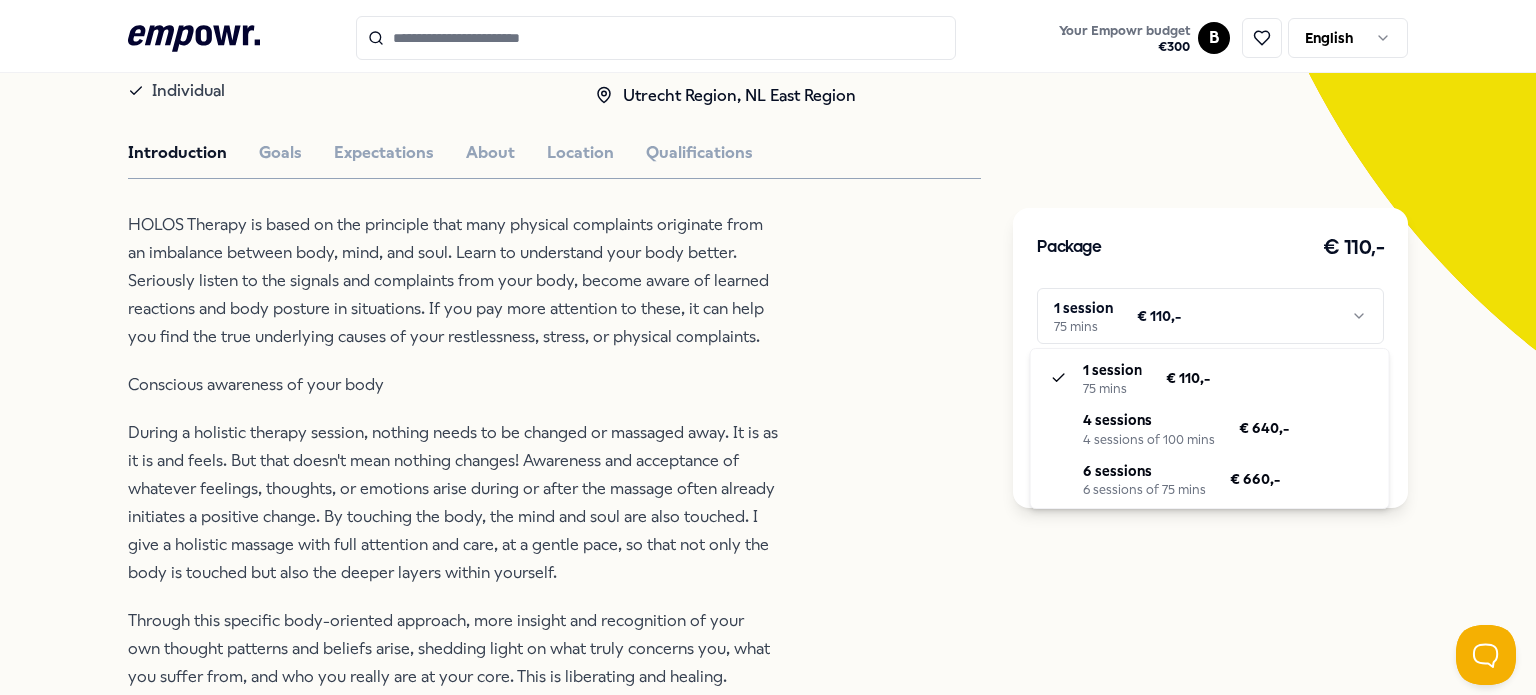 click on ".empowr-logo_svg__cls-1{fill:#03032f} Your Empowr budget € 300 B English All categories   Self-care library Back Umoya Health Relaxation HOLOS massage: Body-oriented therapy Holistic (massage) therapy is a unique body-oriented approach to identify the underlying causes of stress and other physical complaints. Online & offline Individual English, Dutch Utrecht Region, [STATE] East Region Introduction Goals Expectations About Location Qualifications HOLOS Therapy is based on the principle that many physical complaints originate from an imbalance between body, mind, and soul. Learn to understand your body better. Seriously listen to the signals and complaints from your body, become aware of learned reactions and body posture in situations. If you pay more attention to these, it can help you find the true underlying causes of your restlessness, stress, or physical complaints. Conscious awareness of your body Recommended Psychologists NL West Region   + 3 Sadness Marjan van den Dool Dutch From  € 170,- Coaching" at bounding box center [768, 347] 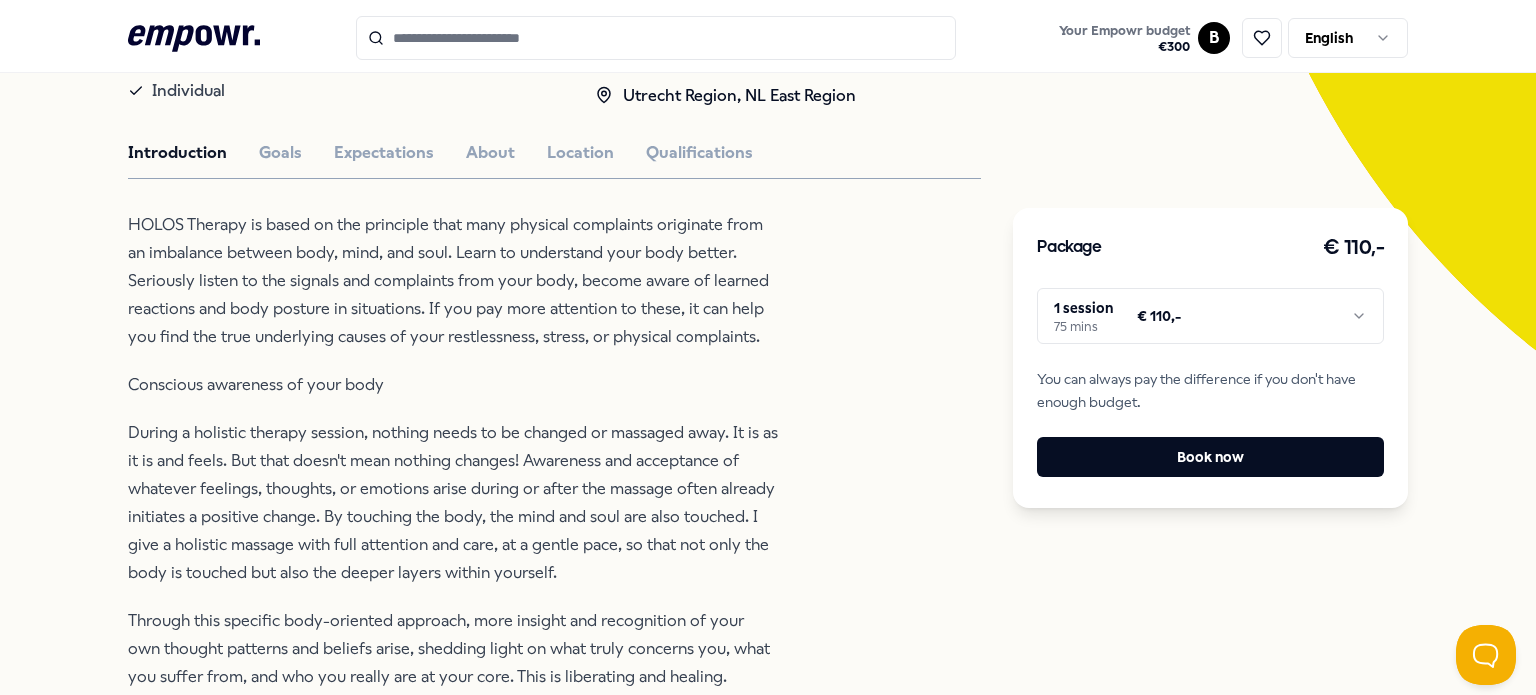 click on ".empowr-logo_svg__cls-1{fill:#03032f} Your Empowr budget € 300 B English All categories   Self-care library Back Umoya Health Relaxation HOLOS massage: Body-oriented therapy Holistic (massage) therapy is a unique body-oriented approach to identify the underlying causes of stress and other physical complaints. Online & offline Individual English, Dutch Utrecht Region, [STATE] East Region Introduction Goals Expectations About Location Qualifications HOLOS Therapy is based on the principle that many physical complaints originate from an imbalance between body, mind, and soul. Learn to understand your body better. Seriously listen to the signals and complaints from your body, become aware of learned reactions and body posture in situations. If you pay more attention to these, it can help you find the true underlying causes of your restlessness, stress, or physical complaints. Conscious awareness of your body Recommended Psychologists NL West Region   + 3 Sadness Marjan van den Dool Dutch From  € 170,- Coaching" at bounding box center (768, 347) 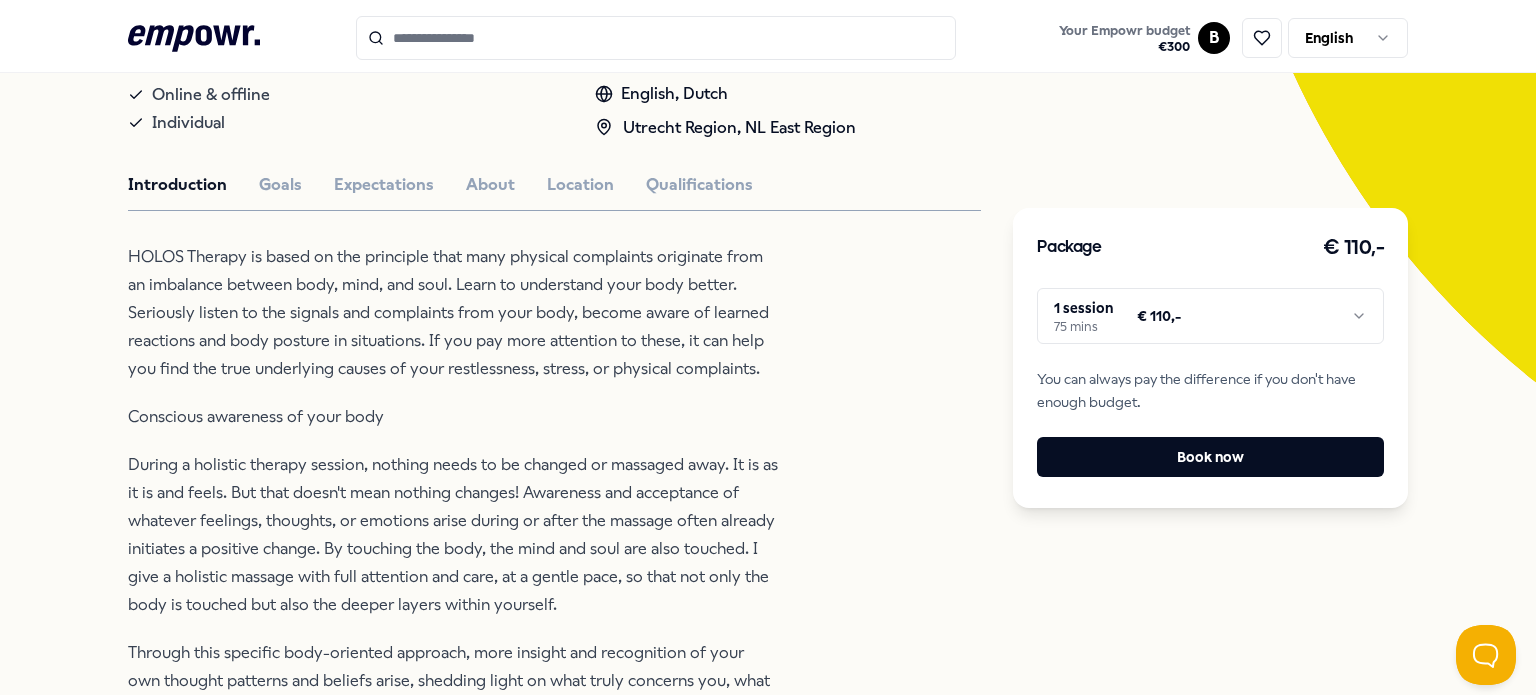 scroll, scrollTop: 362, scrollLeft: 0, axis: vertical 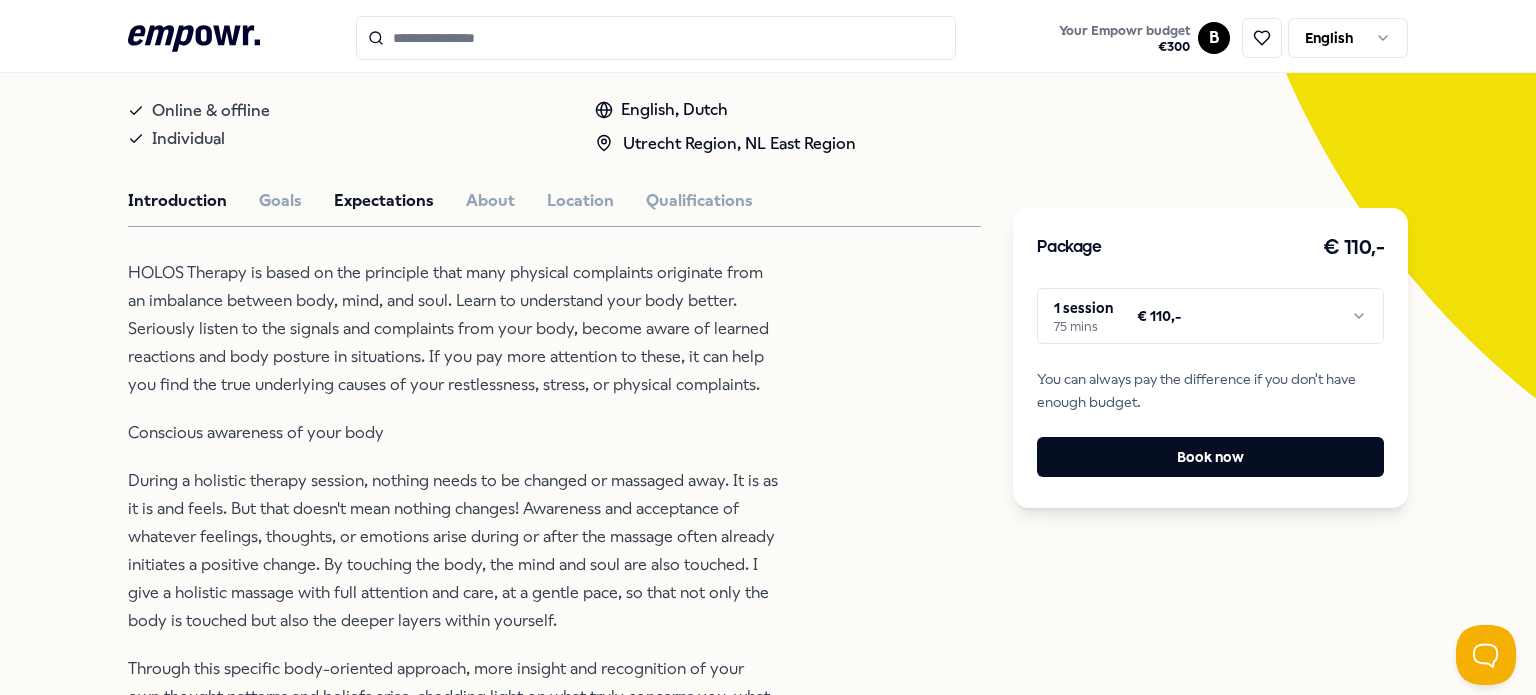 click on "Expectations" at bounding box center [384, 201] 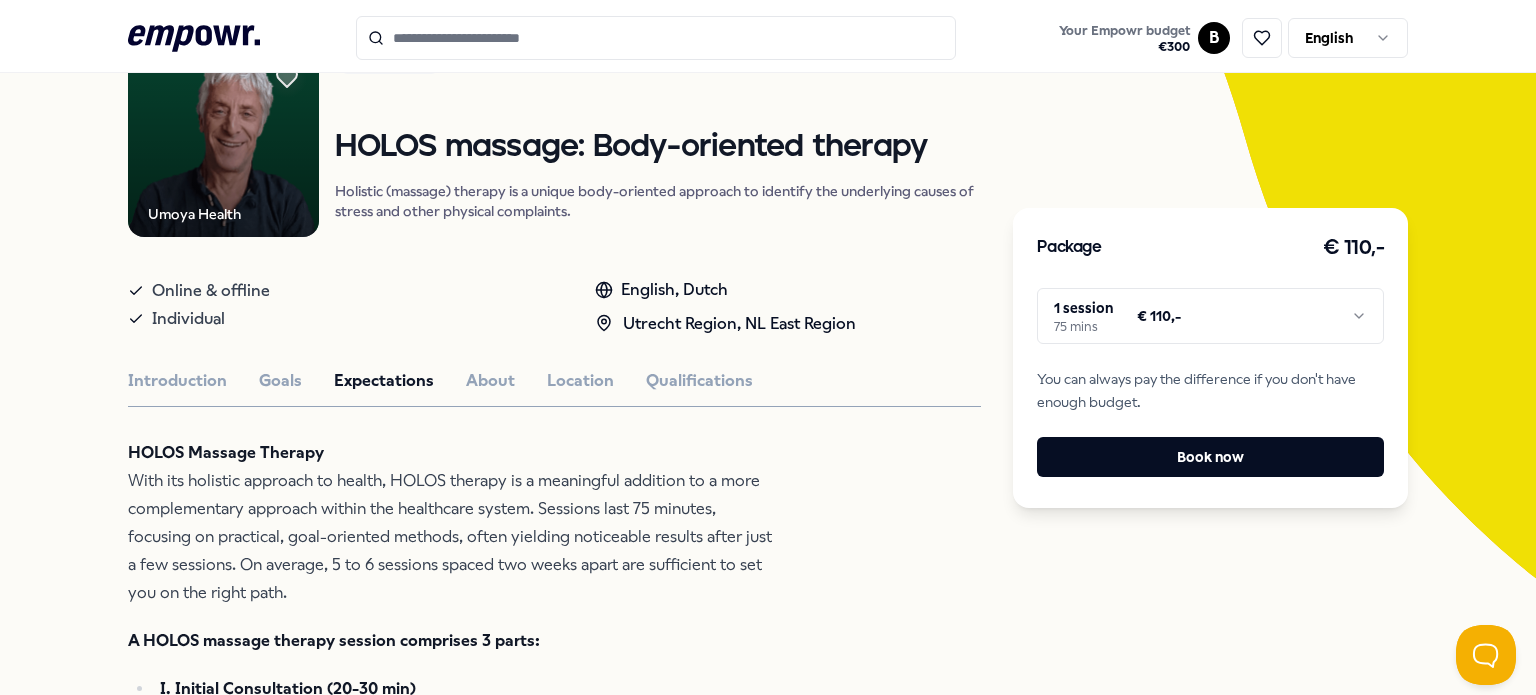 scroll, scrollTop: 157, scrollLeft: 0, axis: vertical 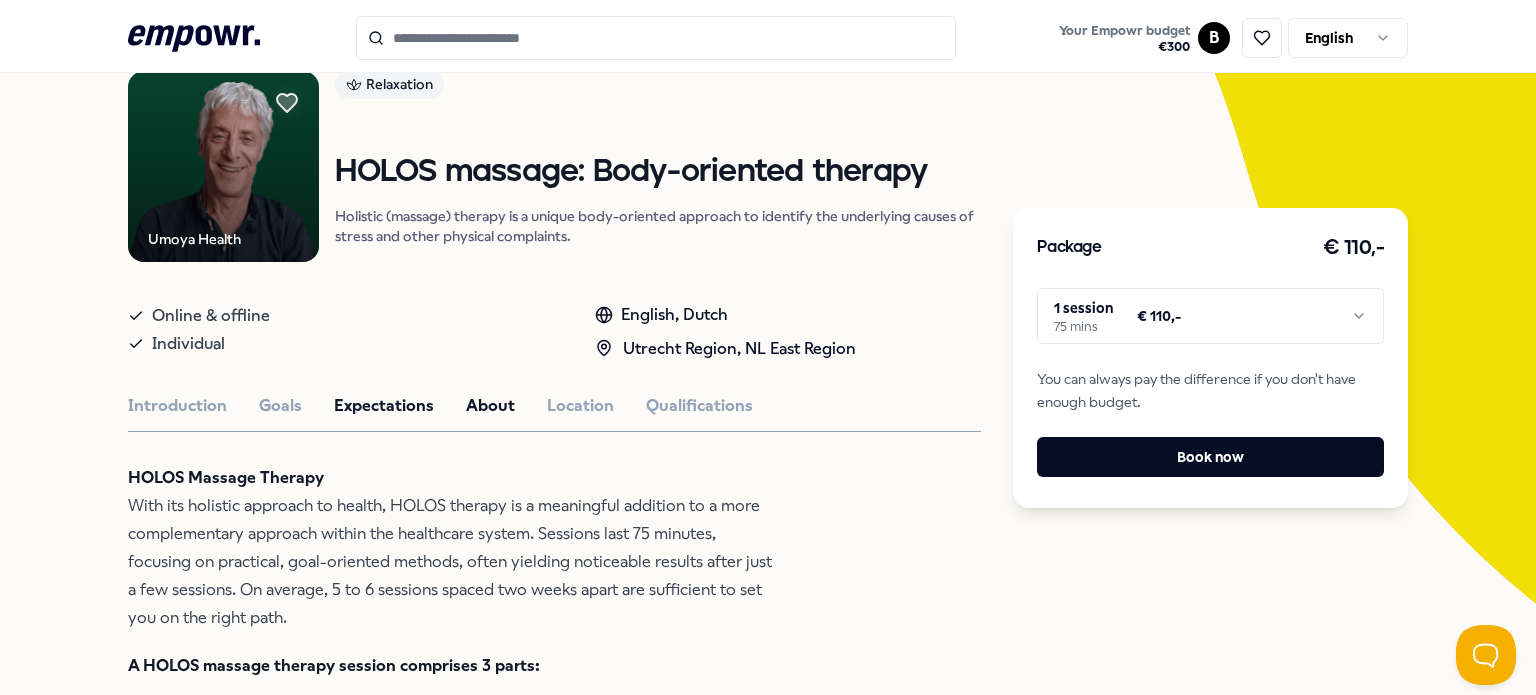 click on "About" at bounding box center (490, 406) 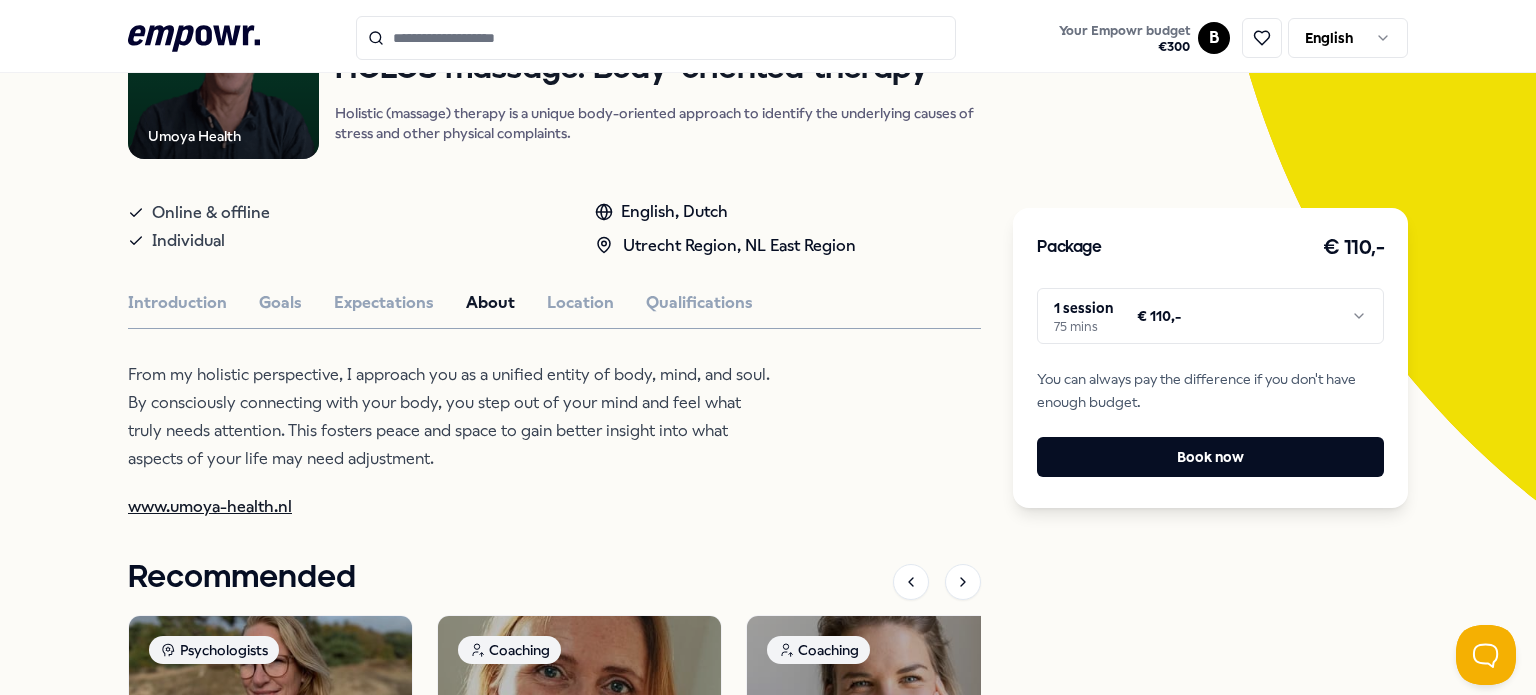 scroll, scrollTop: 261, scrollLeft: 0, axis: vertical 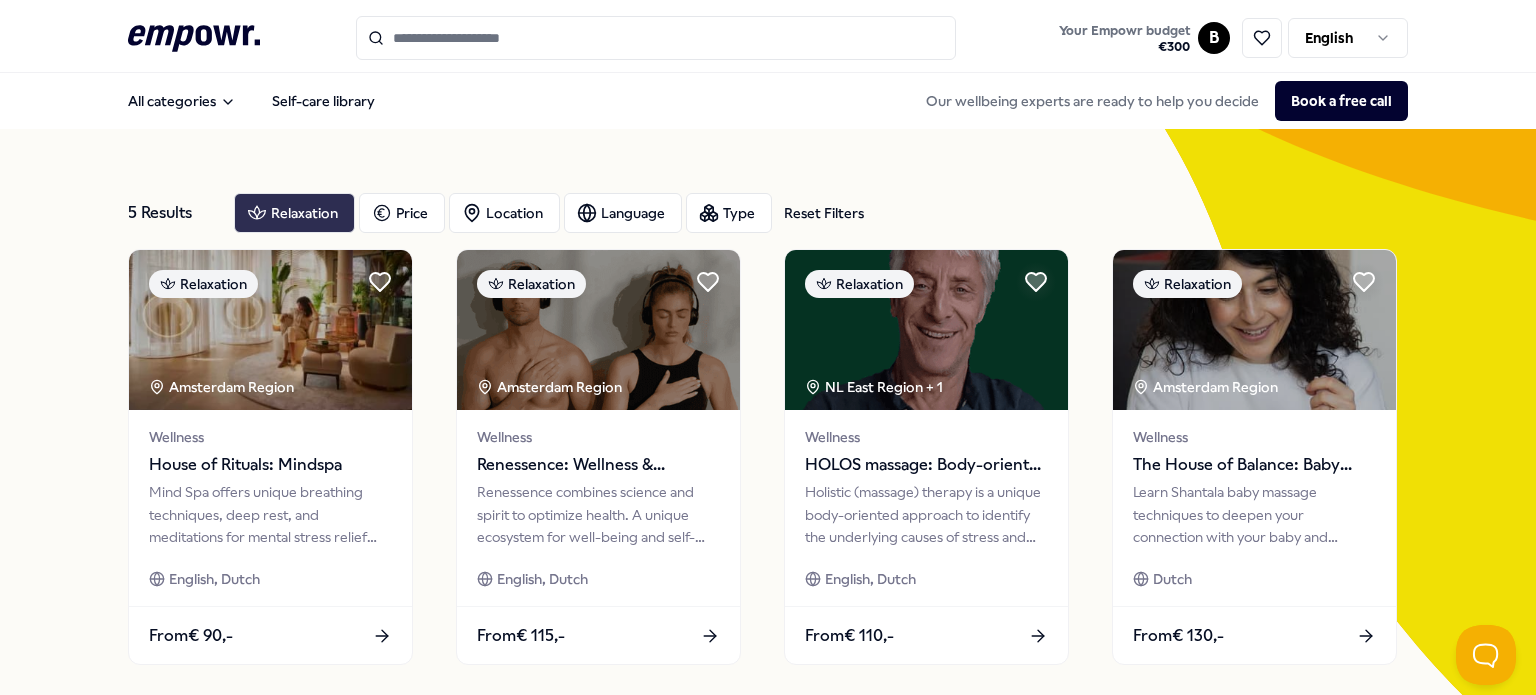 click on "Relaxation" at bounding box center (294, 213) 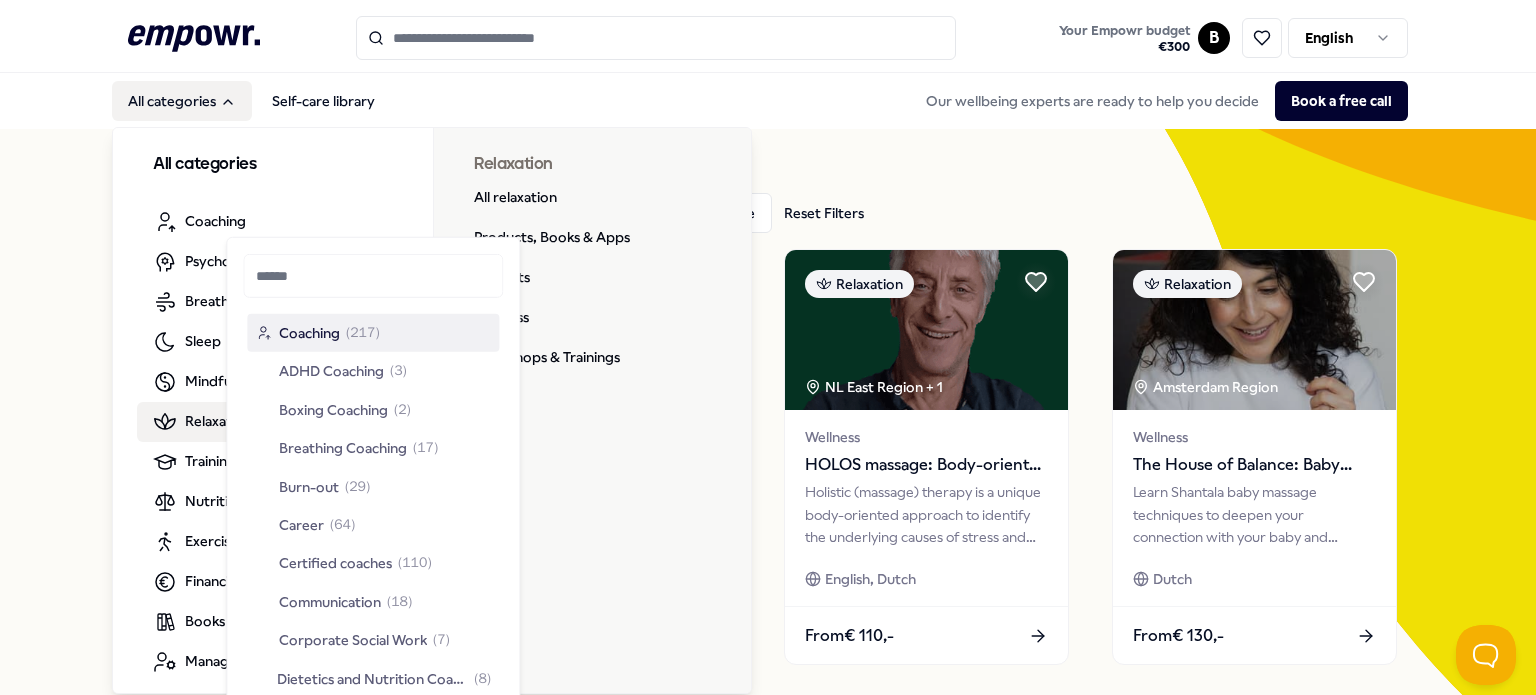 click on "Relaxation" at bounding box center (218, 421) 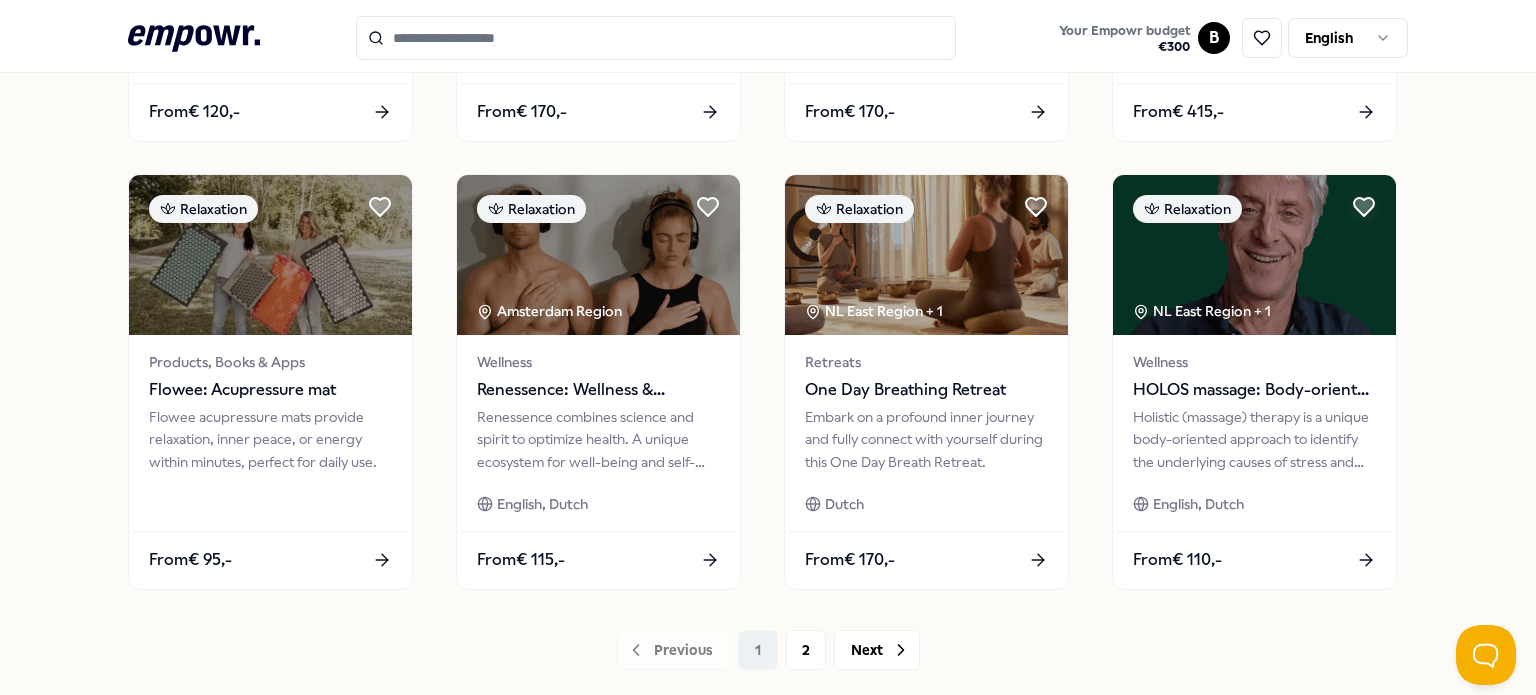 scroll, scrollTop: 974, scrollLeft: 0, axis: vertical 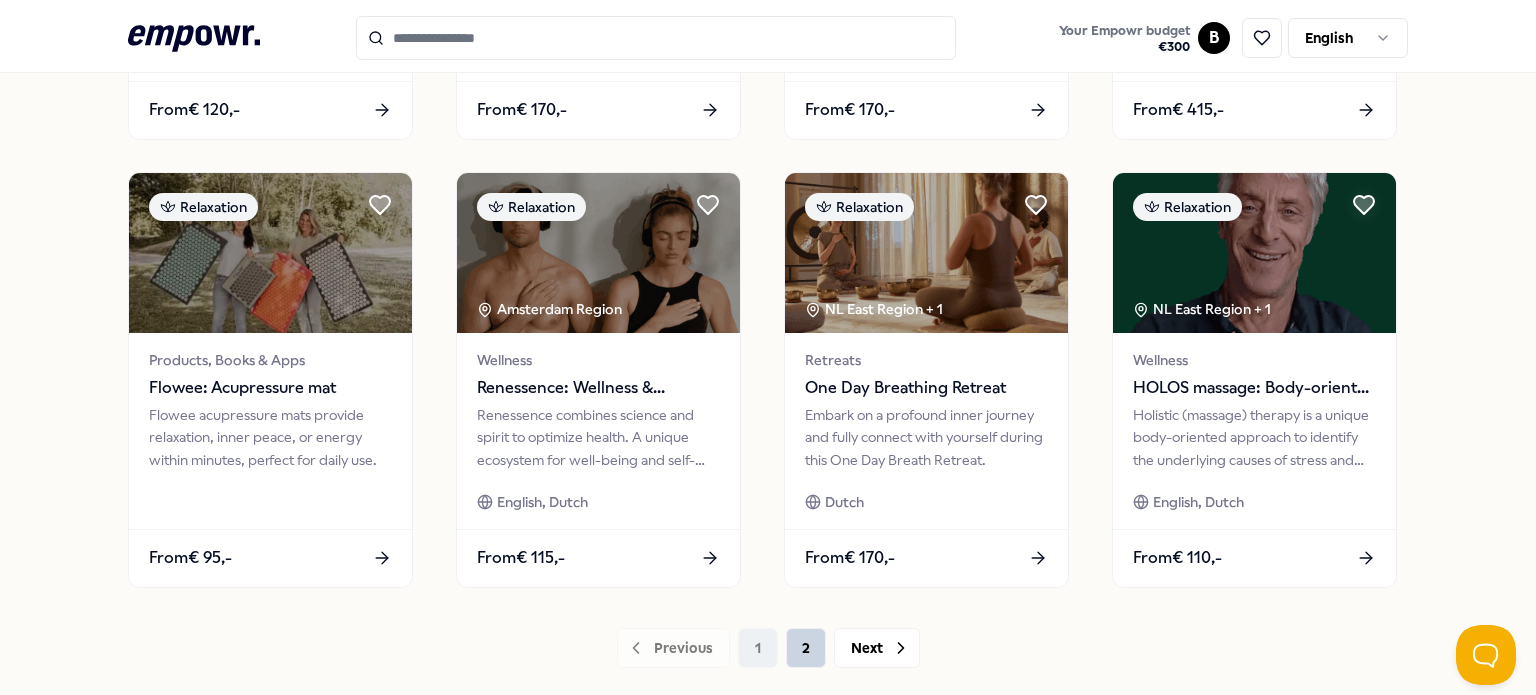 click on "2" at bounding box center [806, 648] 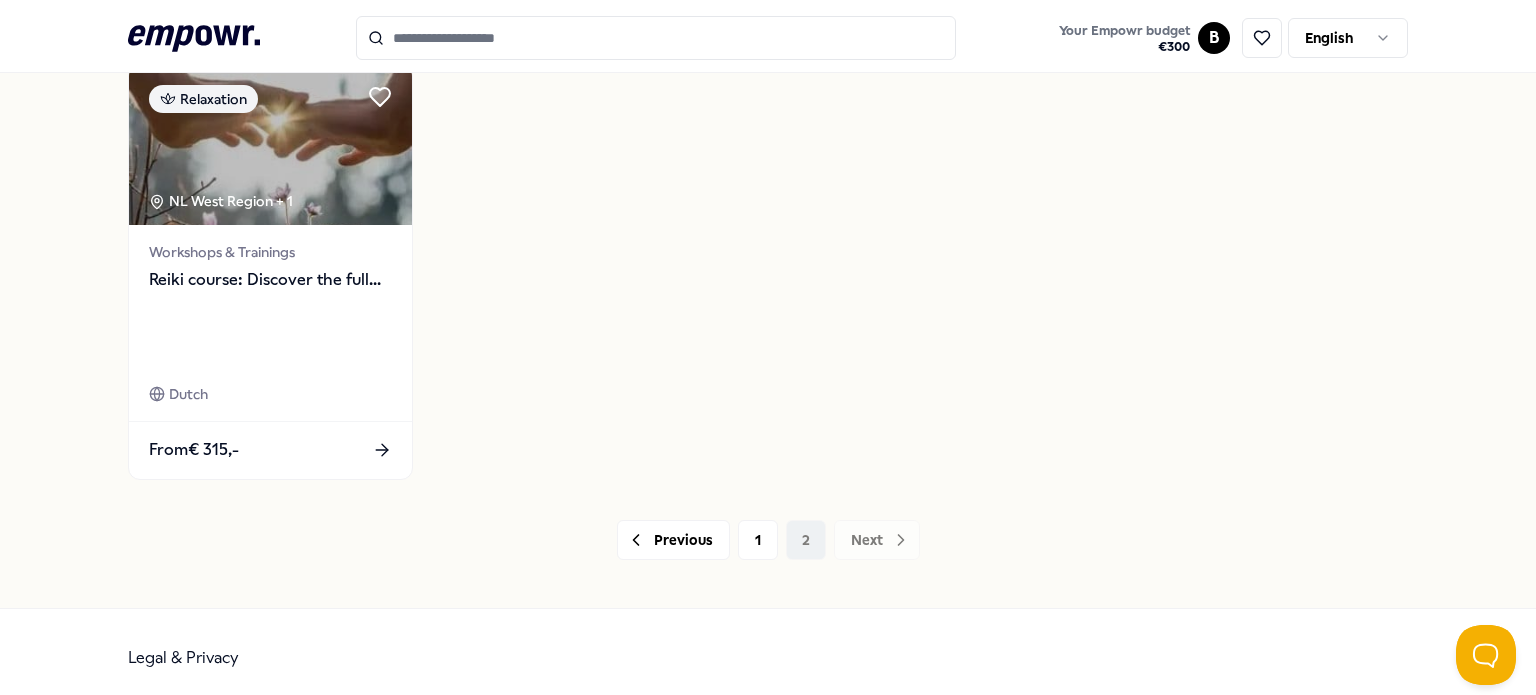 scroll, scrollTop: 1092, scrollLeft: 0, axis: vertical 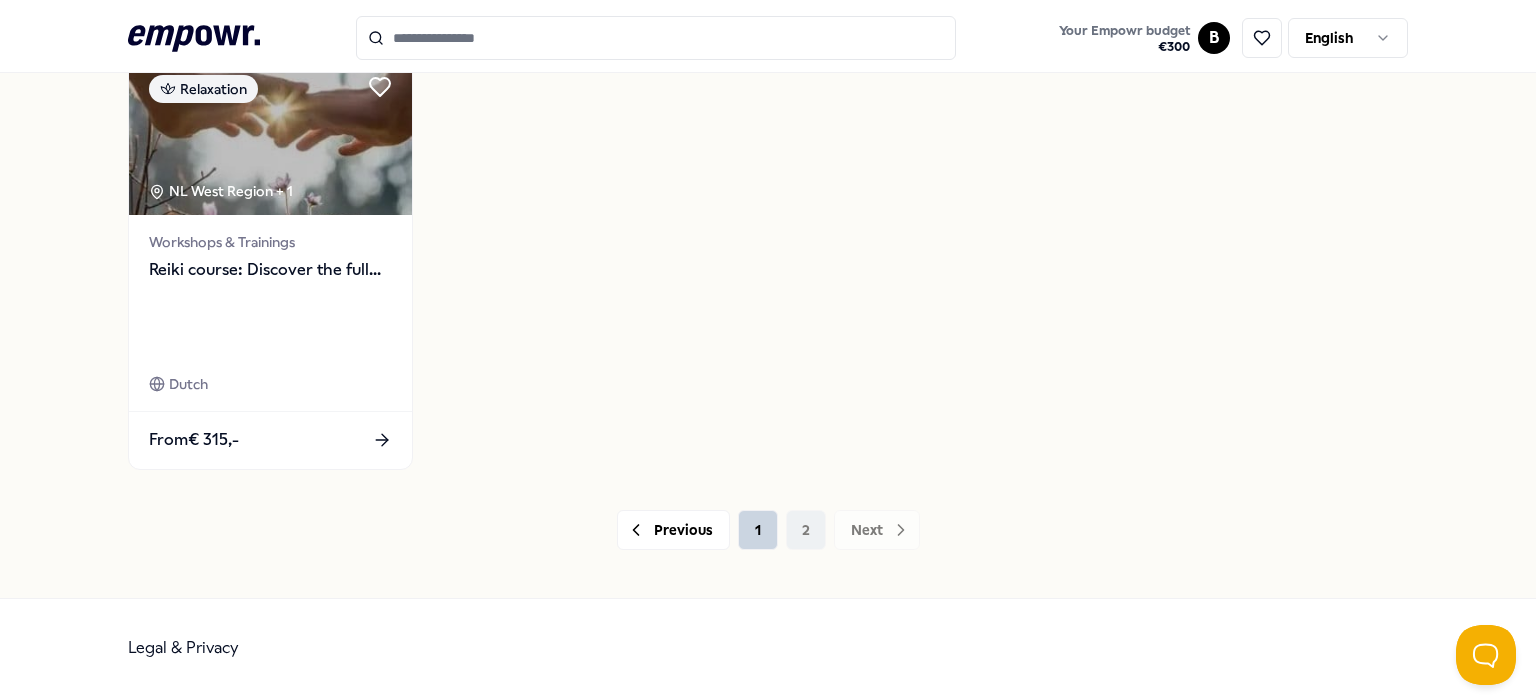 click on "1" at bounding box center (758, 530) 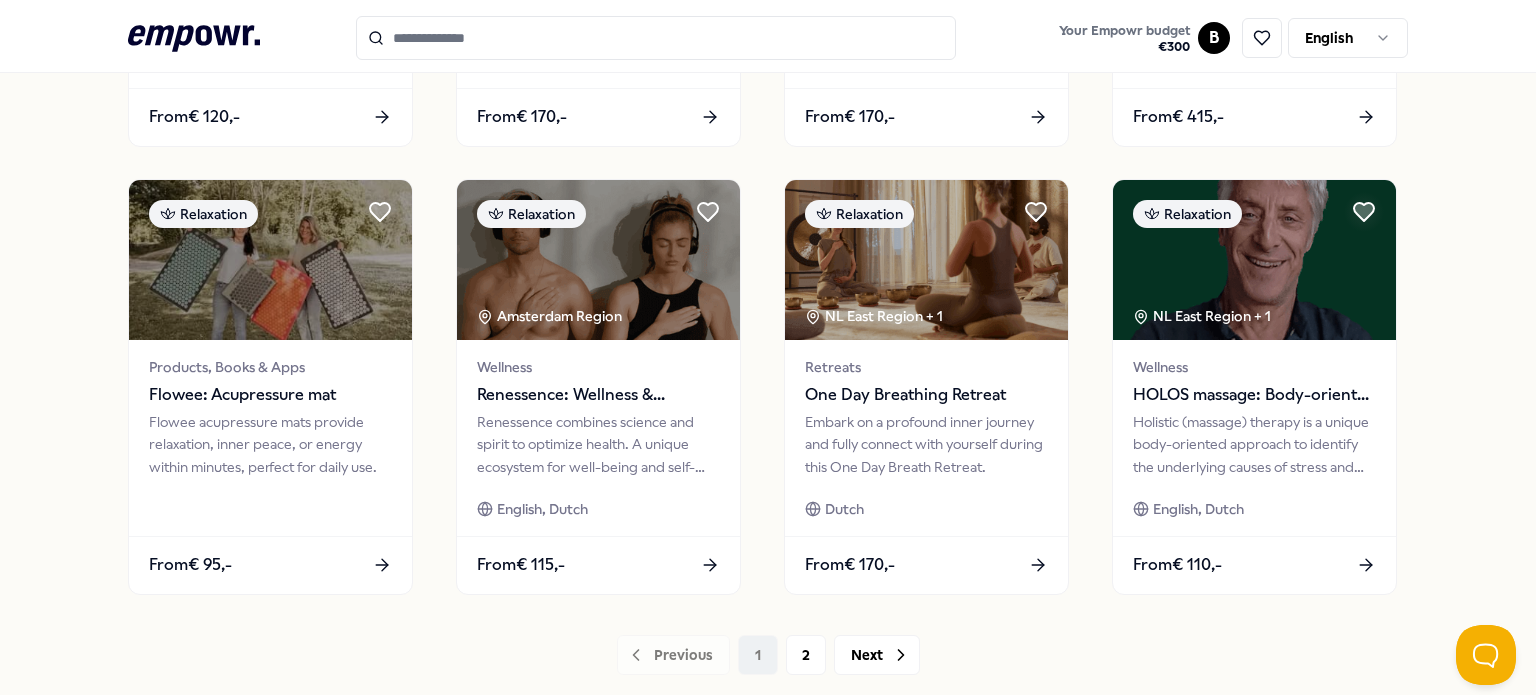 scroll, scrollTop: 968, scrollLeft: 0, axis: vertical 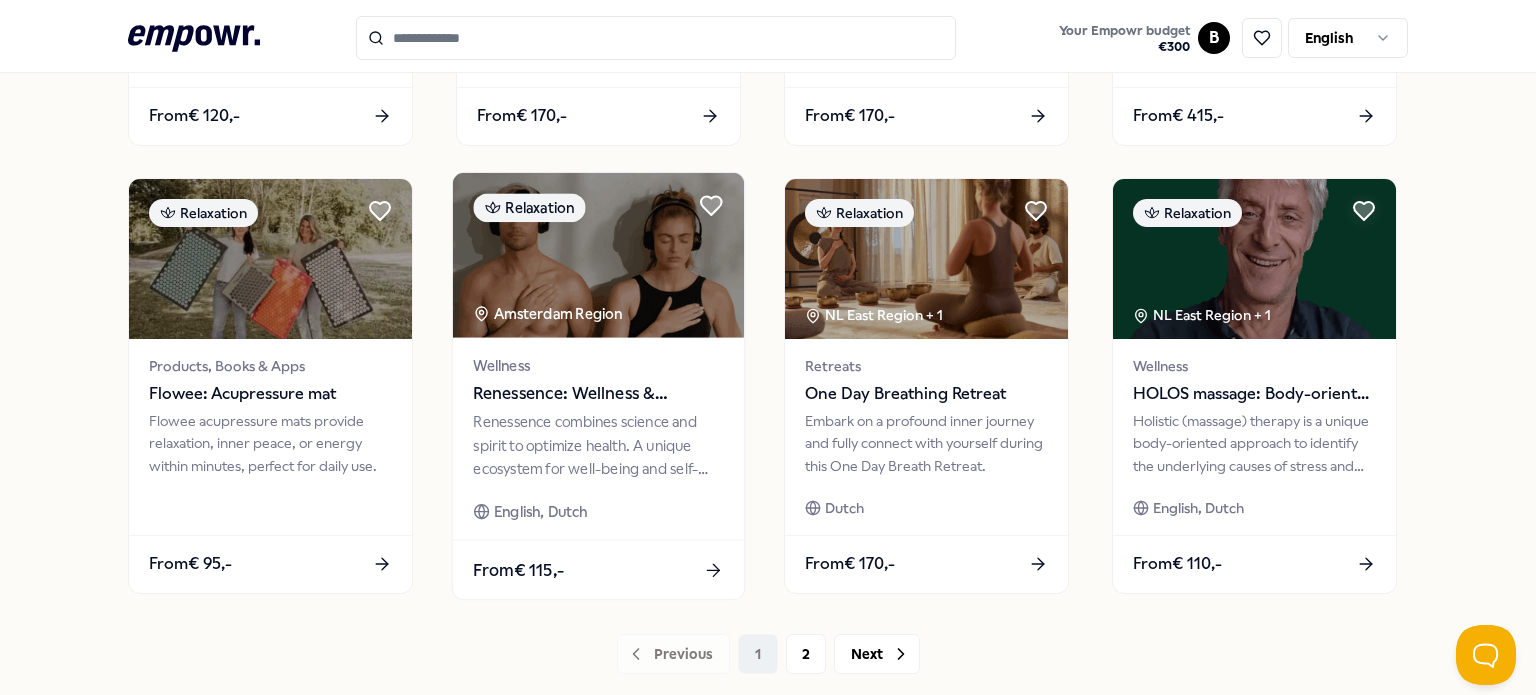 click on "Renessence: Wellness & Mindfulness" at bounding box center [598, 394] 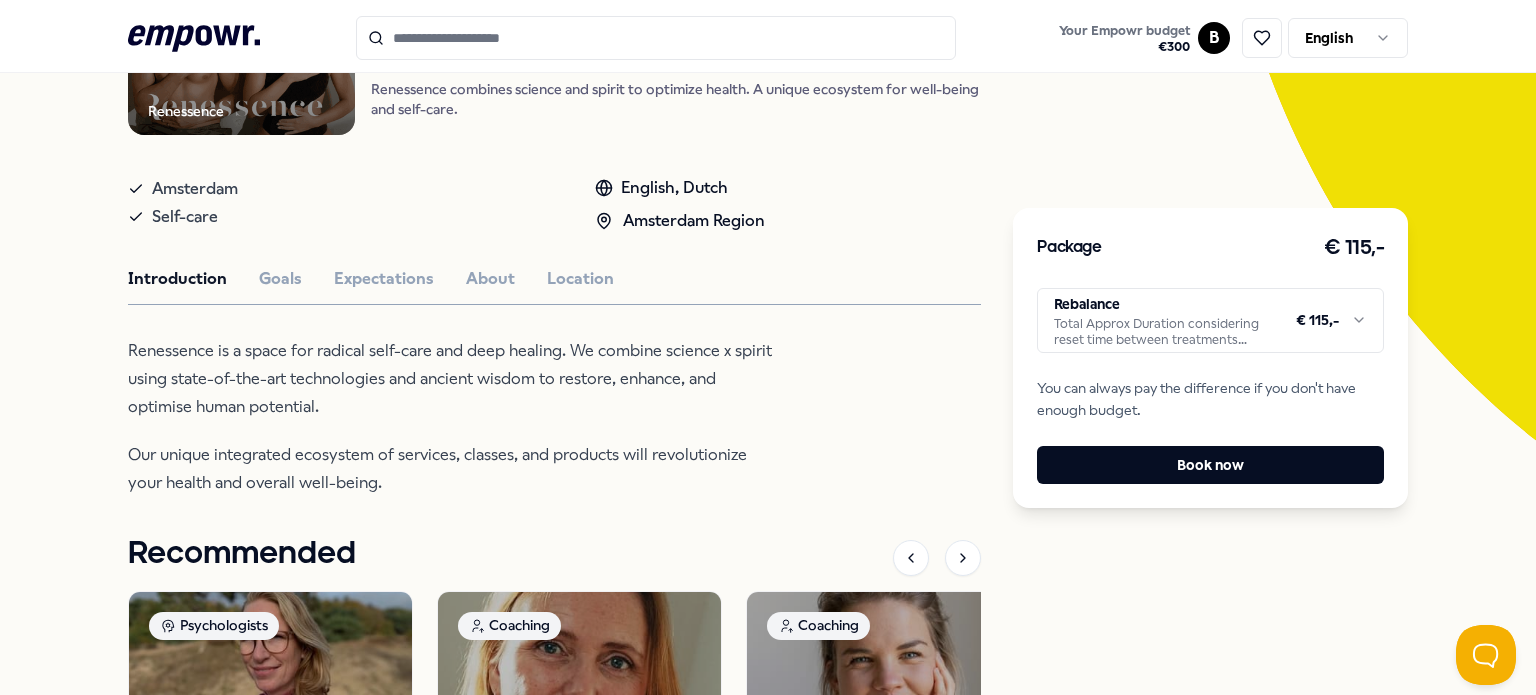 scroll, scrollTop: 320, scrollLeft: 0, axis: vertical 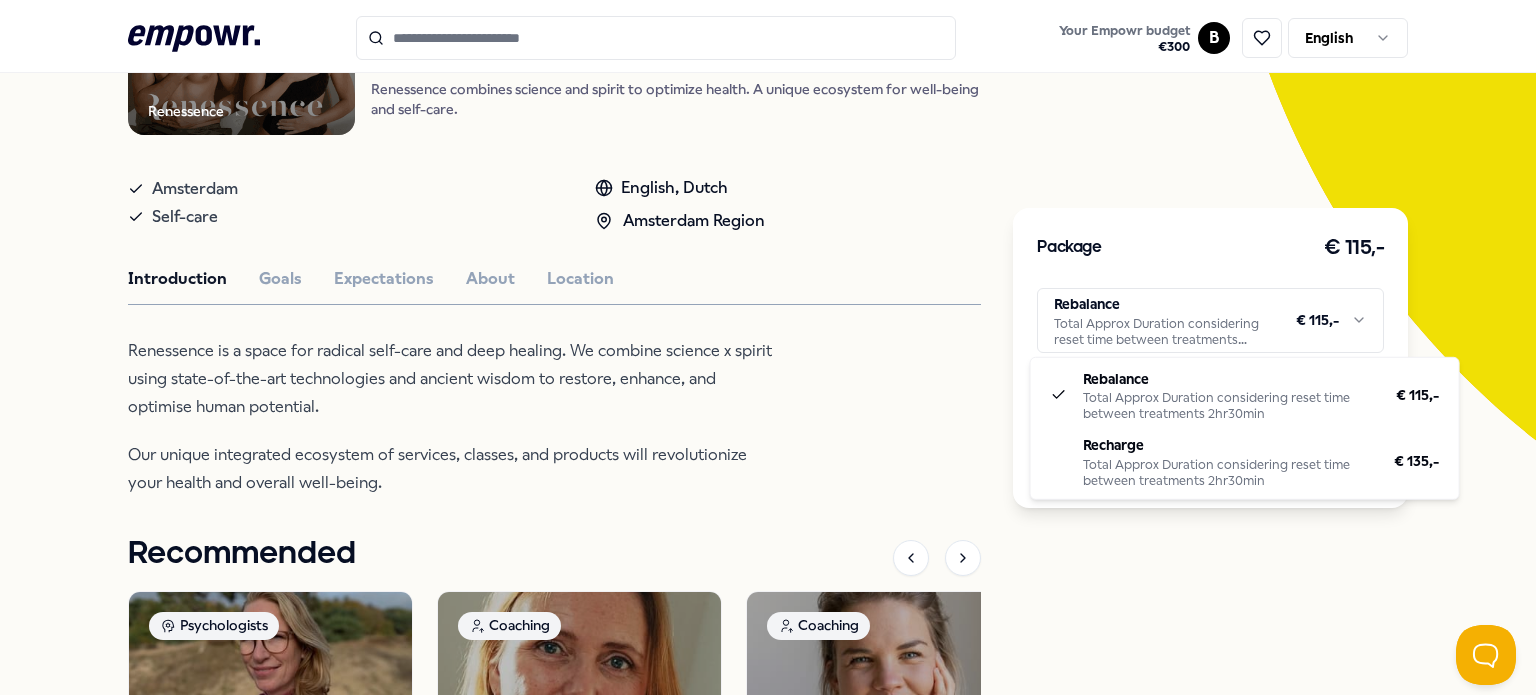 click on ".empowr-logo_svg__cls-1{fill:#03032f} Your Empowr budget € 300 B English All categories   Self-care library Back Renessence Relaxation Renessence: Wellness & Mindfulness Renessence combines science and spirit to optimize health. A unique ecosystem for well-being and self-care. Amsterdam Self-care English, Dutch Amsterdam Region Introduction Goals Expectations About Location Renessence is a space for radical self-care and deep healing. We combine science x spirit using state-of-the-art technologies and ancient wisdom to restore, enhance, and optimise human potential.  Our unique integrated ecosystem of services, classes, and products will revolutionize your health and overall well-being. Recommended Psychologists NL West Region   + 3 Sadness Marjan van den Dool Dutch From  € 170,- Coaching NL East Region   Setting Boundaries Marielle van Sleen Dutch From  Coaching" at bounding box center (768, 347) 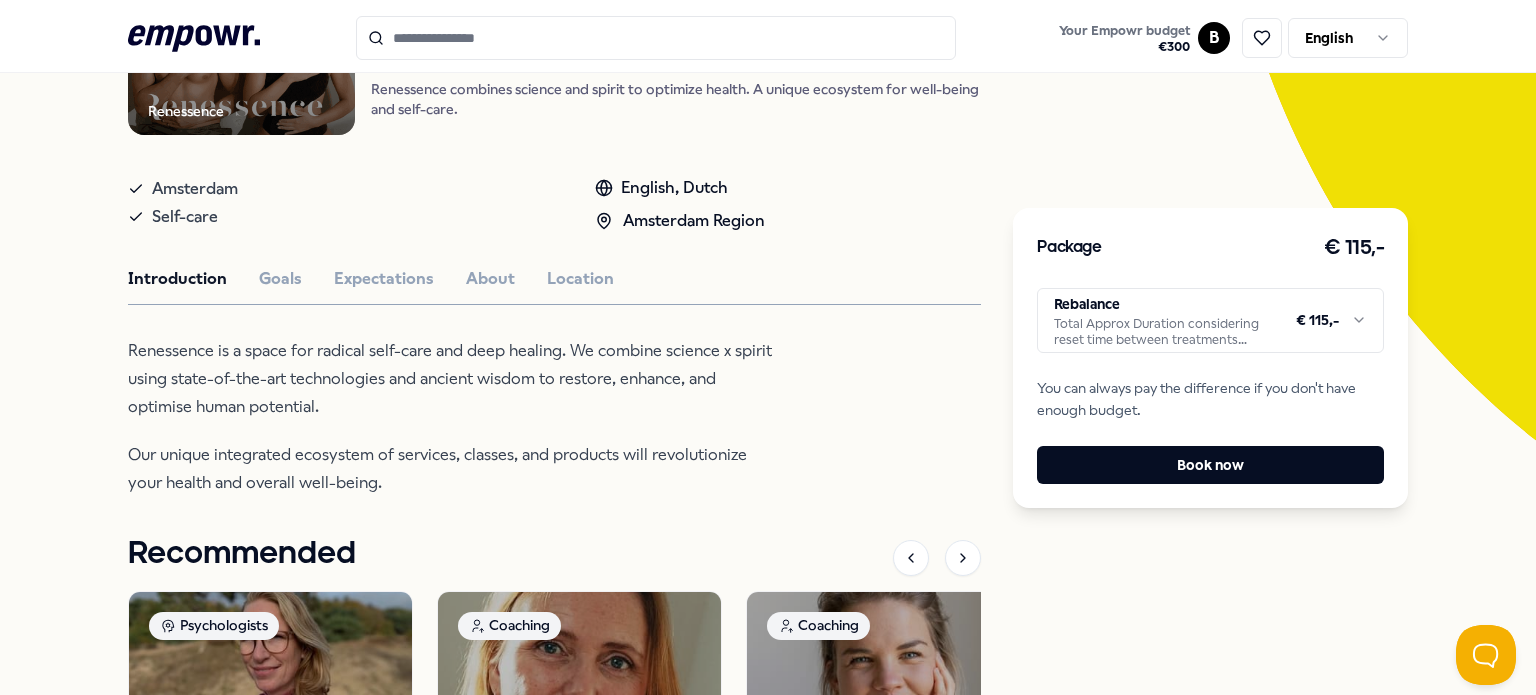 click on ".empowr-logo_svg__cls-1{fill:#03032f} Your Empowr budget € 300 B English All categories   Self-care library Back Renessence Relaxation Renessence: Wellness & Mindfulness Renessence combines science and spirit to optimize health. A unique ecosystem for well-being and self-care. Amsterdam Self-care English, Dutch Amsterdam Region Introduction Goals Expectations About Location Renessence is a space for radical self-care and deep healing. We combine science x spirit using state-of-the-art technologies and ancient wisdom to restore, enhance, and optimise human potential.  Our unique integrated ecosystem of services, classes, and products will revolutionize your health and overall well-being. Recommended Psychologists NL West Region   + 3 Sadness Marjan van den Dool Dutch From  € 170,- Coaching NL East Region   Setting Boundaries Marielle van Sleen Dutch From  Coaching" at bounding box center (768, 347) 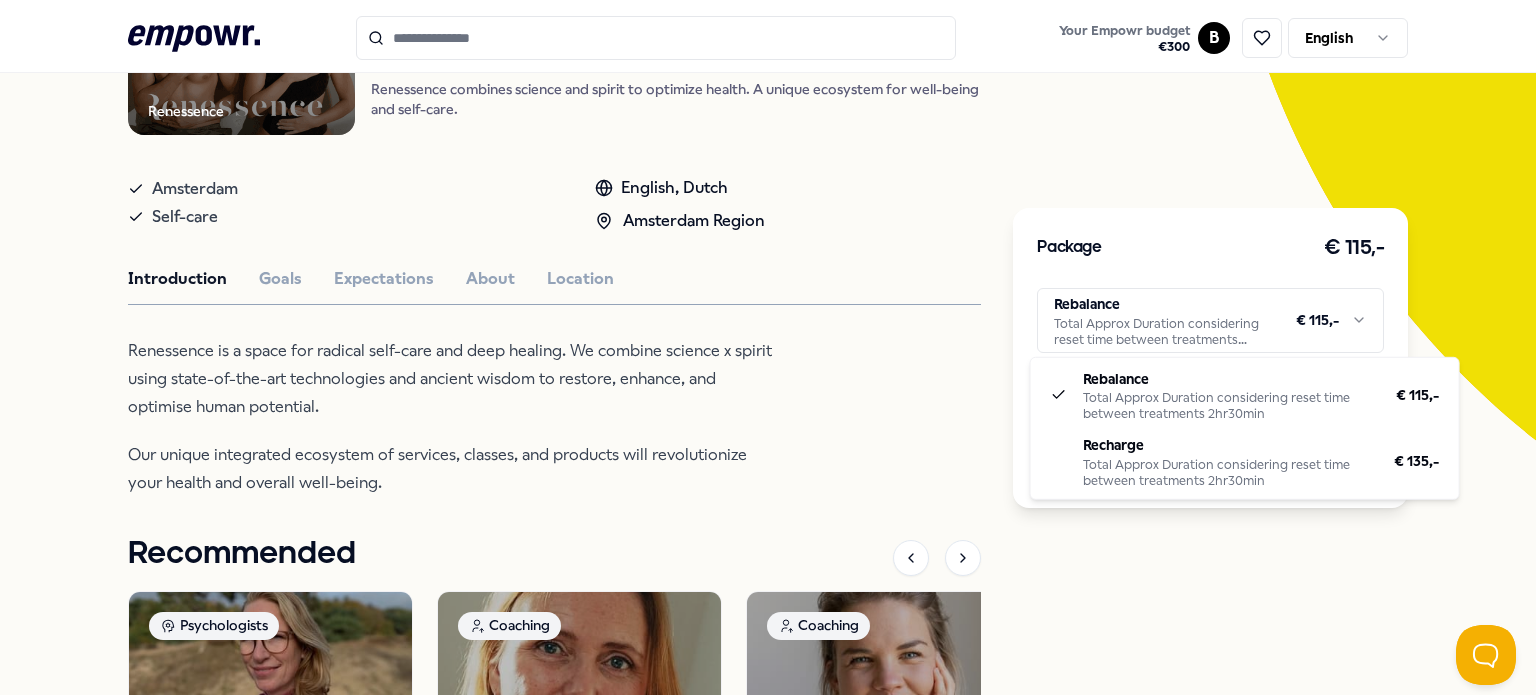 click on ".empowr-logo_svg__cls-1{fill:#03032f} Your Empowr budget € 300 B English All categories   Self-care library Back Renessence Relaxation Renessence: Wellness & Mindfulness Renessence combines science and spirit to optimize health. A unique ecosystem for well-being and self-care. Amsterdam Self-care English, Dutch Amsterdam Region Introduction Goals Expectations About Location Renessence is a space for radical self-care and deep healing. We combine science x spirit using state-of-the-art technologies and ancient wisdom to restore, enhance, and optimise human potential.  Our unique integrated ecosystem of services, classes, and products will revolutionize your health and overall well-being. Recommended Psychologists NL West Region   + 3 Sadness Marjan van den Dool Dutch From  € 170,- Coaching NL East Region   Setting Boundaries Marielle van Sleen Dutch From  Coaching" at bounding box center [768, 347] 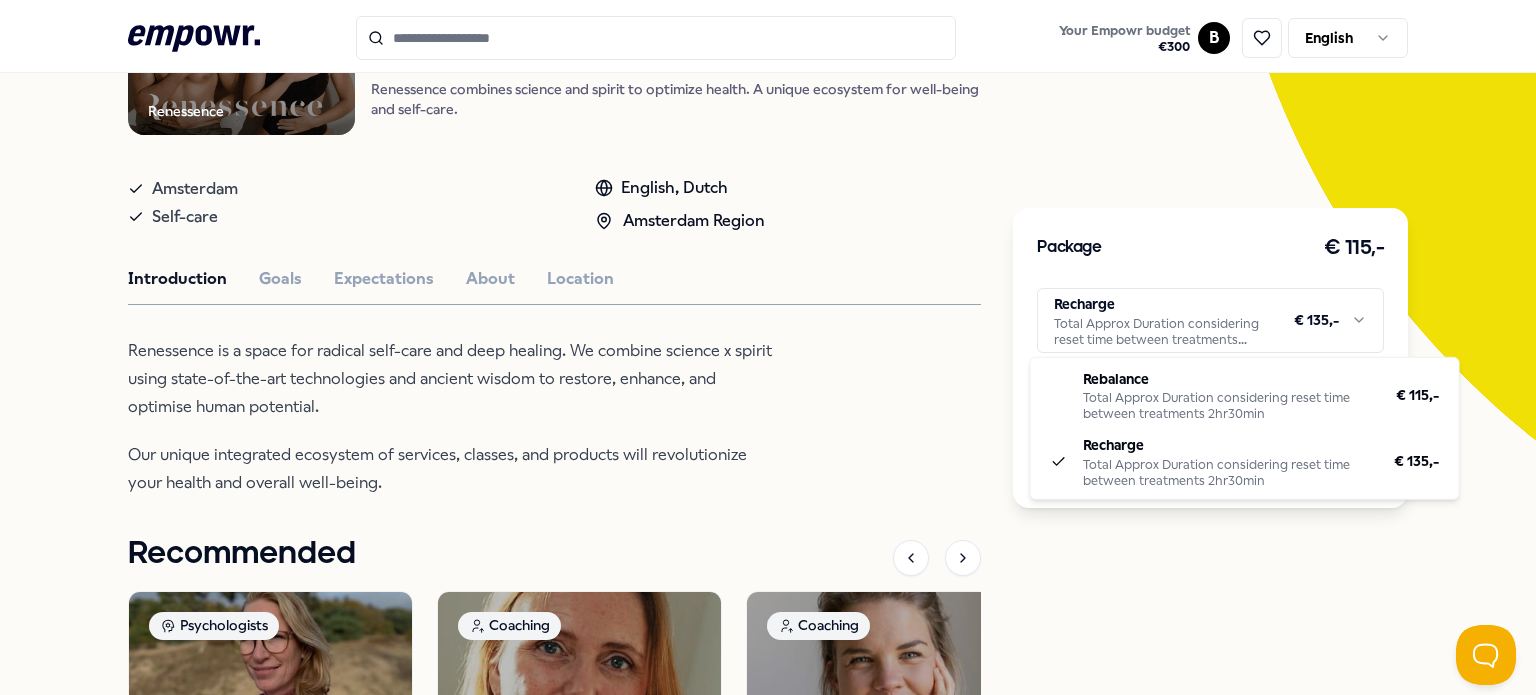 click on ".empowr-logo_svg__cls-1{fill:#03032f} Your Empowr budget € 300 B English All categories   Self-care library Back Renessence Relaxation Renessence: Wellness & Mindfulness Renessence combines science and spirit to optimize health. A unique ecosystem for well-being and self-care. Amsterdam Self-care English, Dutch Amsterdam Region Introduction Goals Expectations About Location Renessence is a space for radical self-care and deep healing. We combine science x spirit using state-of-the-art technologies and ancient wisdom to restore, enhance, and optimise human potential.  Our unique integrated ecosystem of services, classes, and products will revolutionize your health and overall well-being. Recommended Psychologists NL West Region   + 3 Sadness Marjan van den Dool Dutch From  € 170,- Coaching NL East Region   Setting Boundaries Marielle van Sleen Dutch From  Coaching" at bounding box center (768, 347) 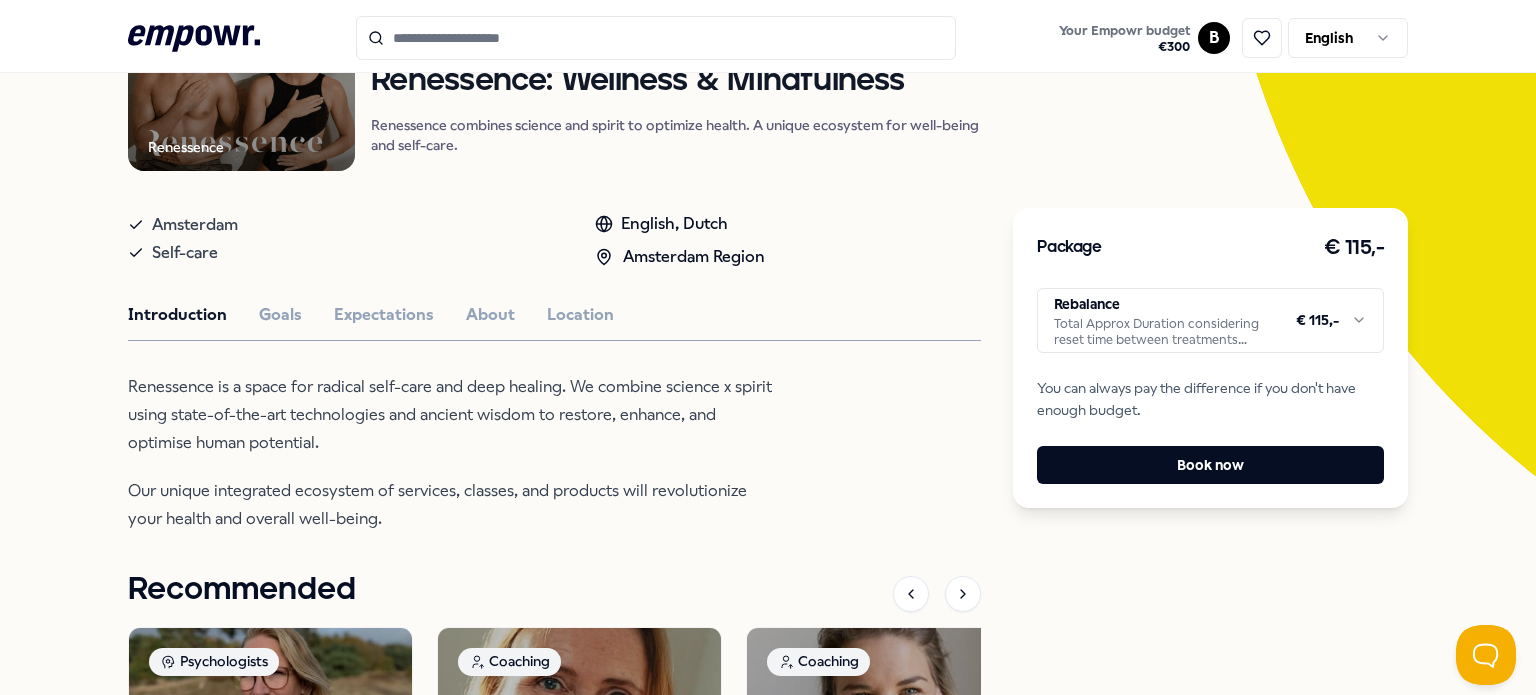 scroll, scrollTop: 283, scrollLeft: 0, axis: vertical 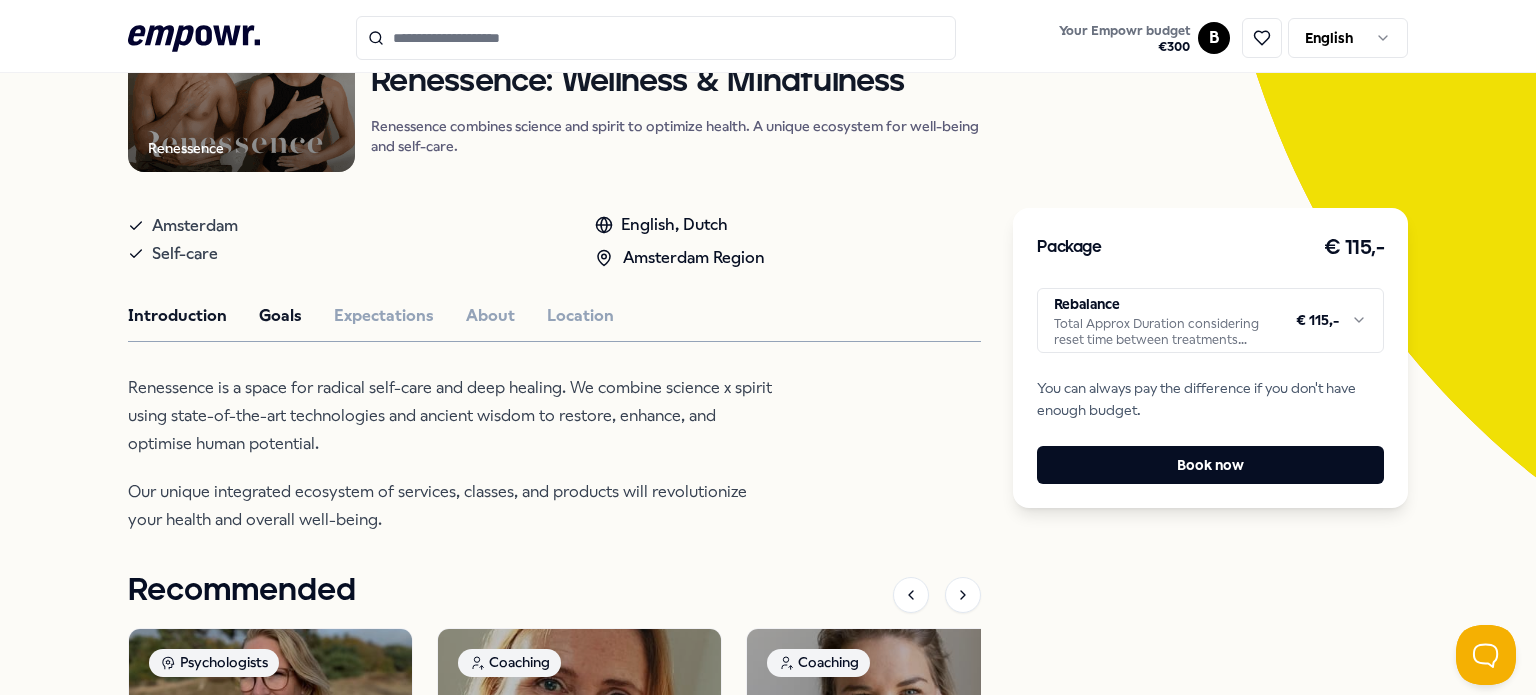 click on "Goals" at bounding box center (280, 316) 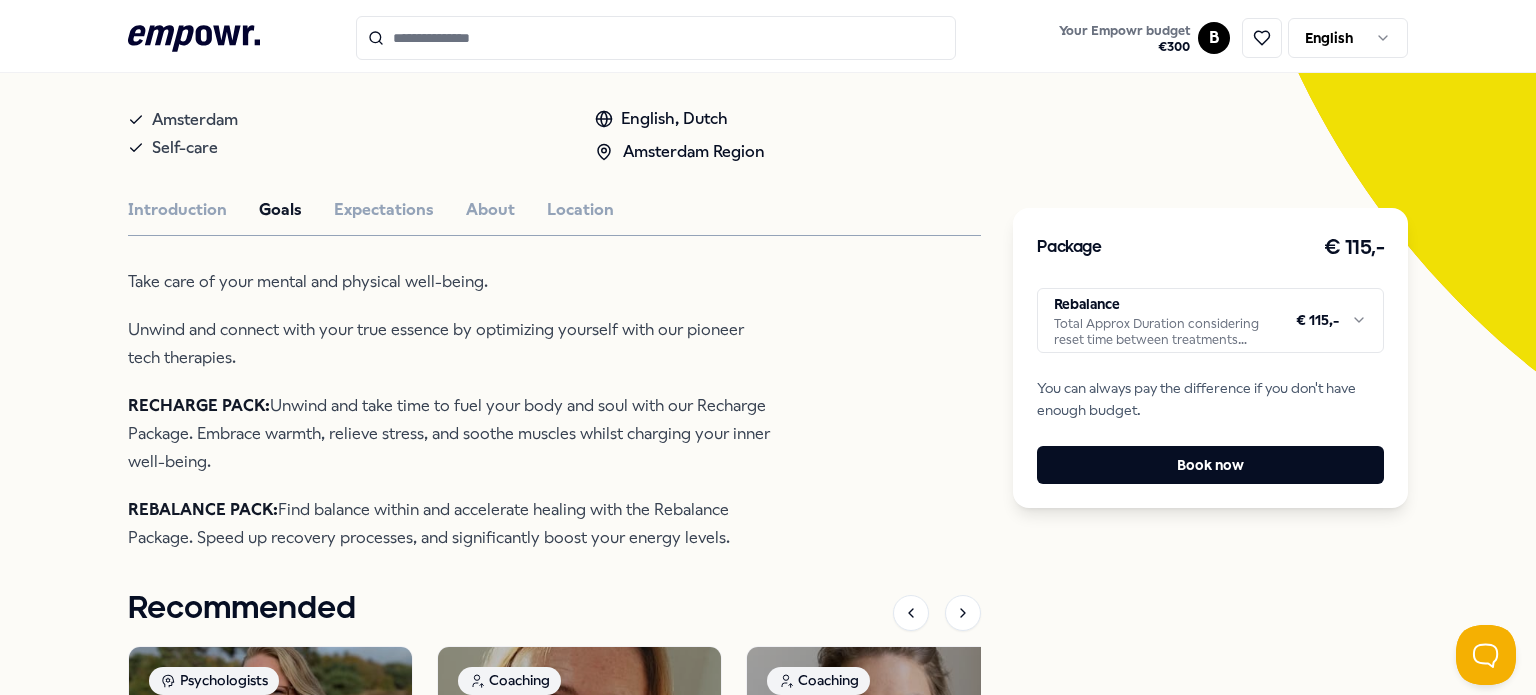 scroll, scrollTop: 388, scrollLeft: 0, axis: vertical 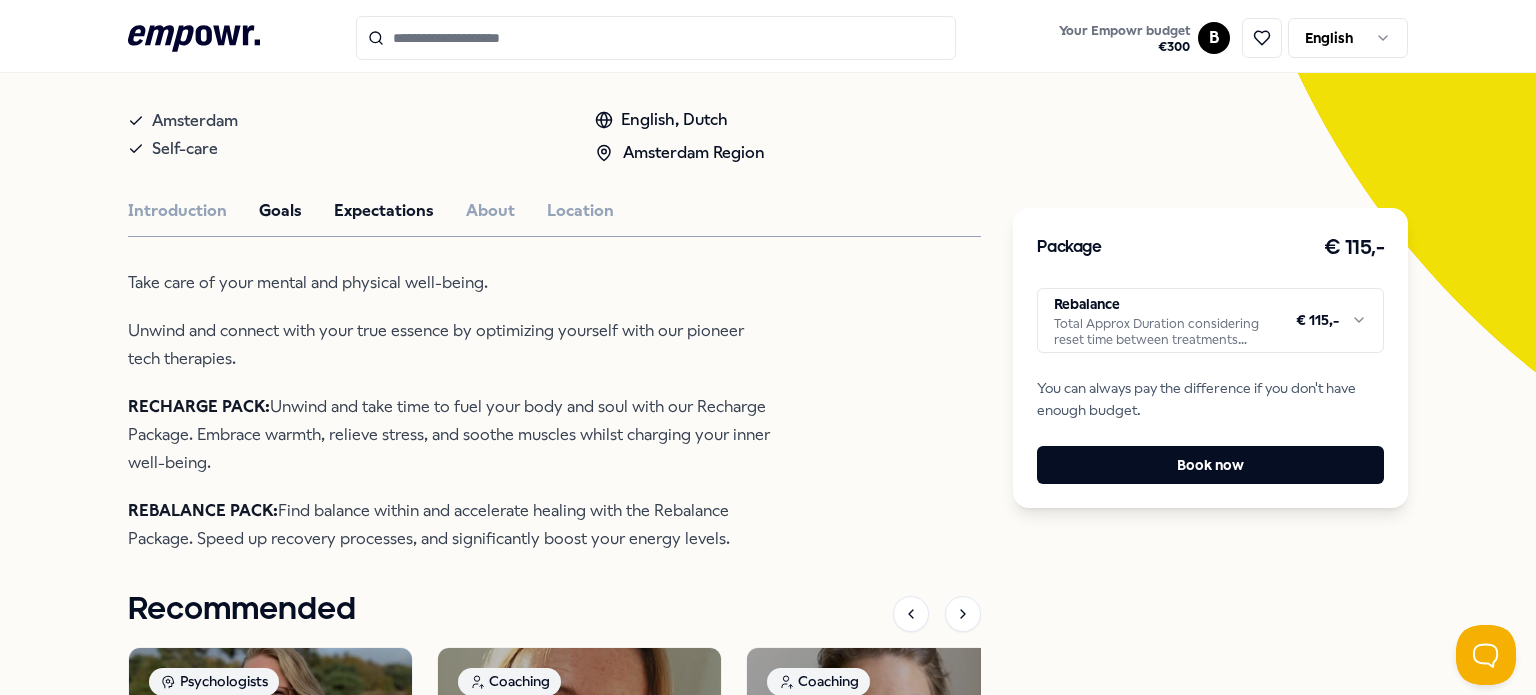 click on "Expectations" at bounding box center (384, 211) 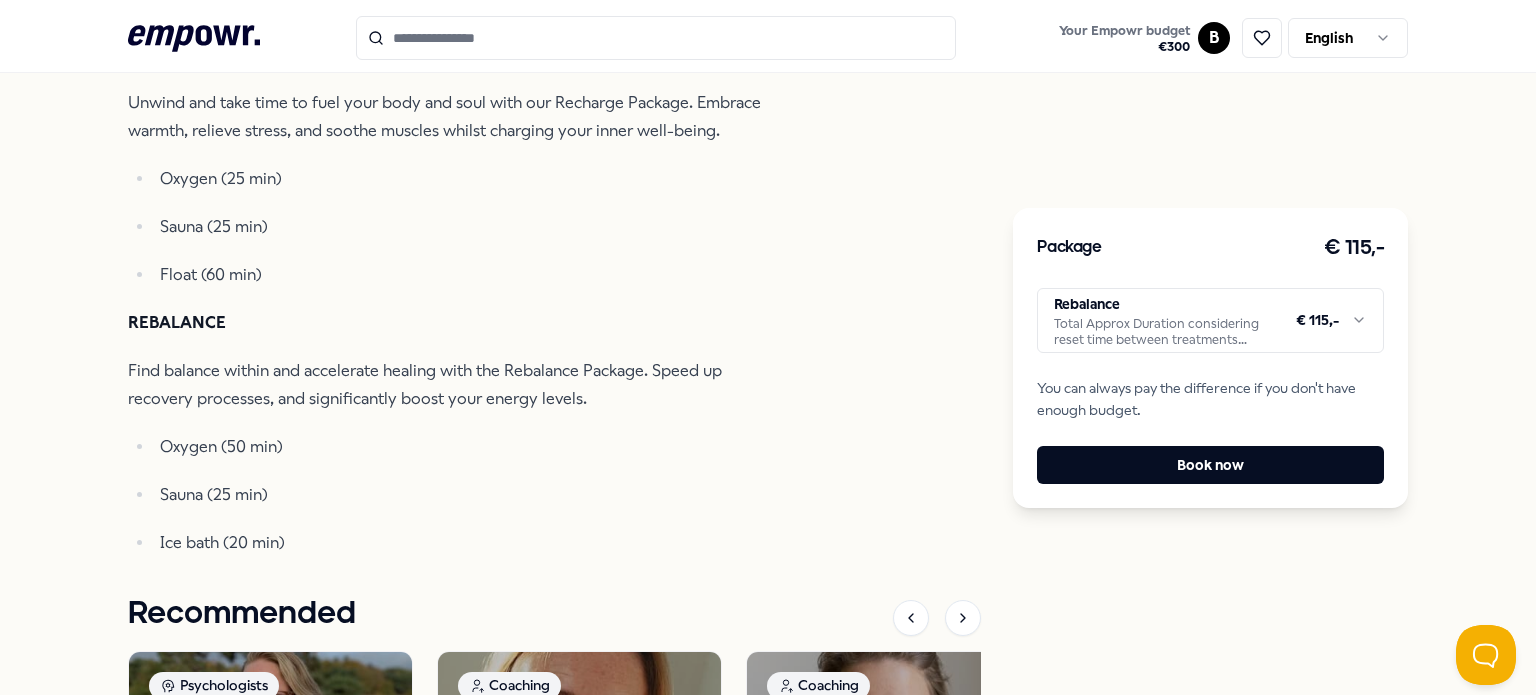 scroll, scrollTop: 779, scrollLeft: 0, axis: vertical 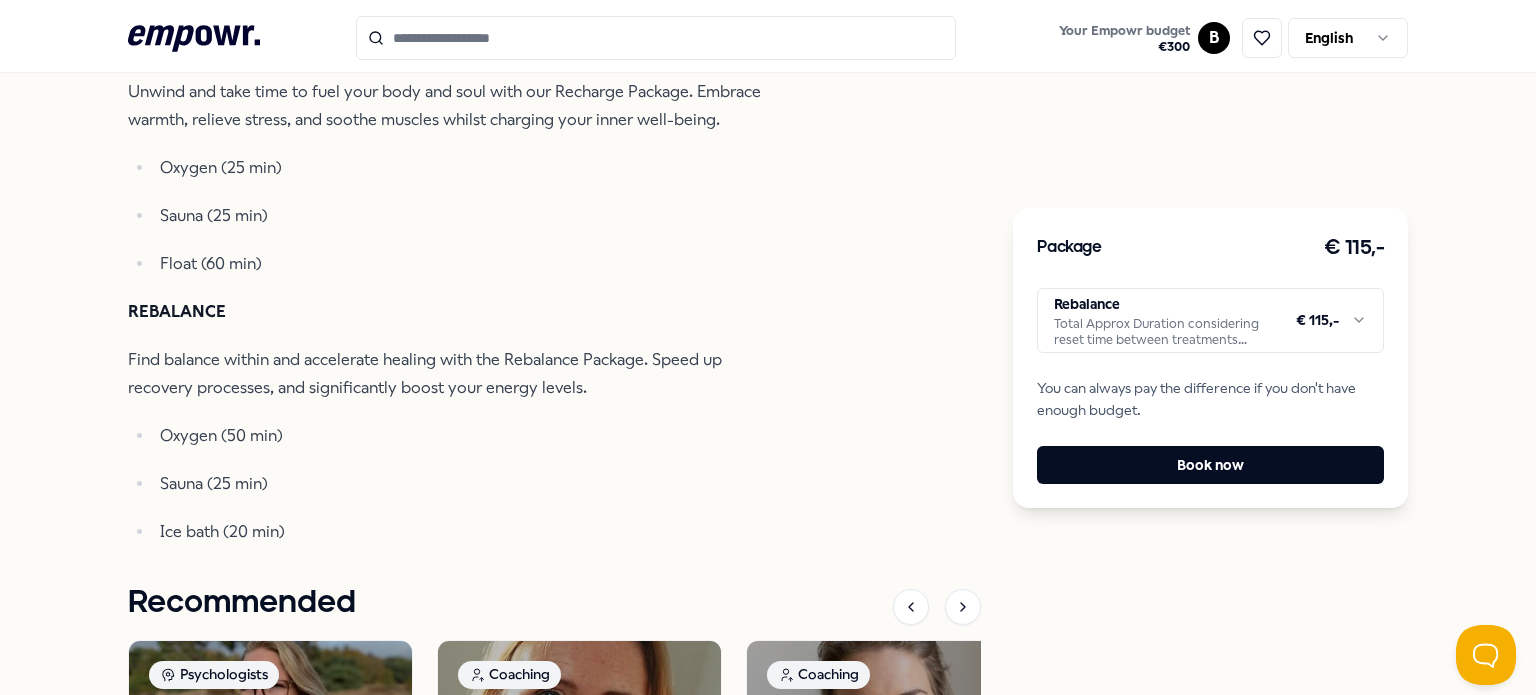 drag, startPoint x: 93, startPoint y: 326, endPoint x: 42, endPoint y: 331, distance: 51.24451 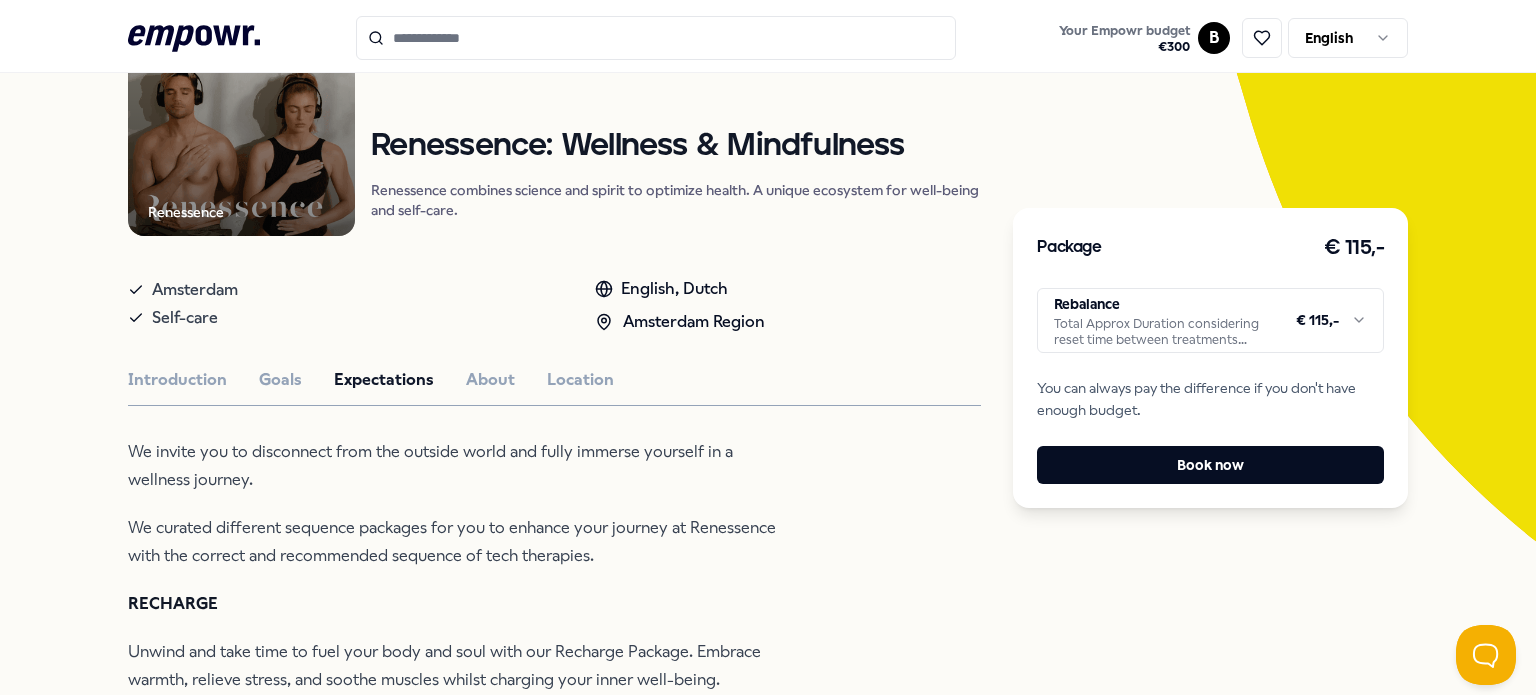 scroll, scrollTop: 184, scrollLeft: 0, axis: vertical 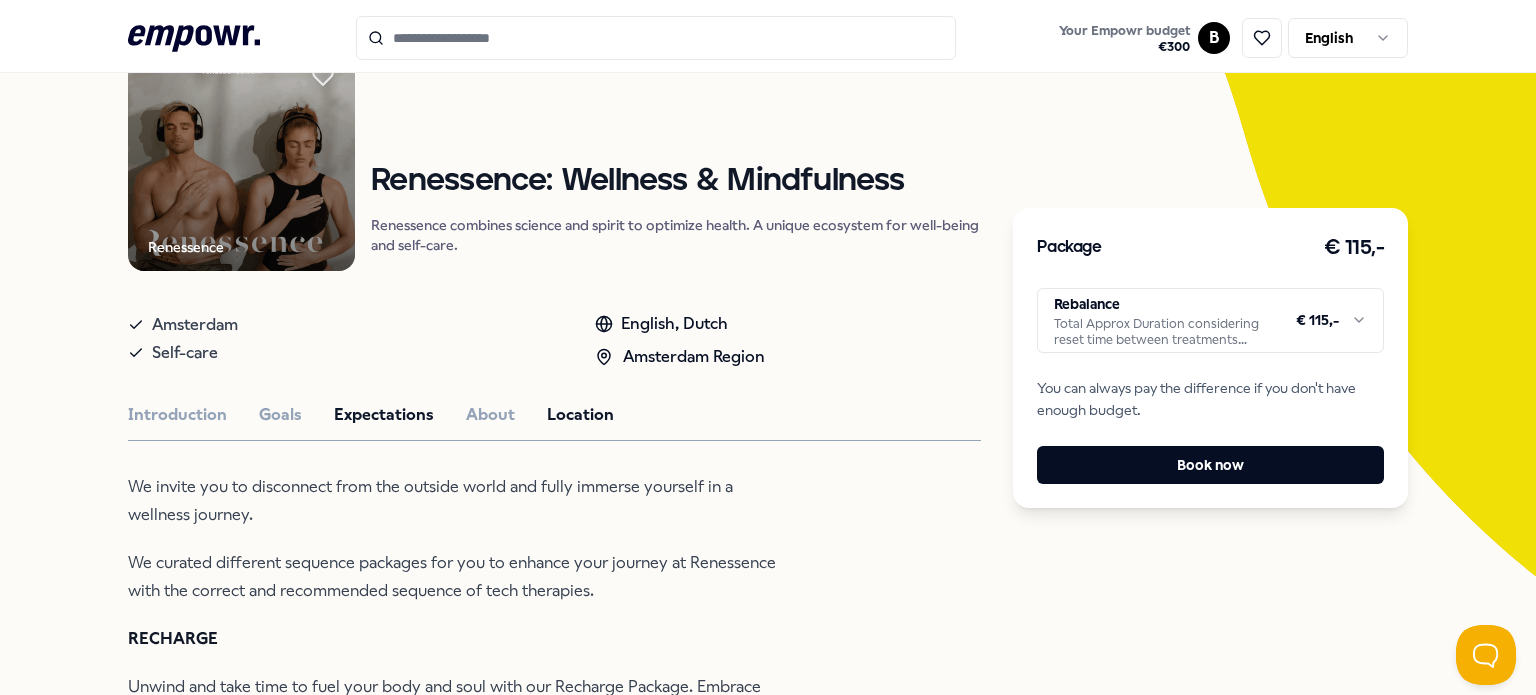 click on "Location" at bounding box center [580, 415] 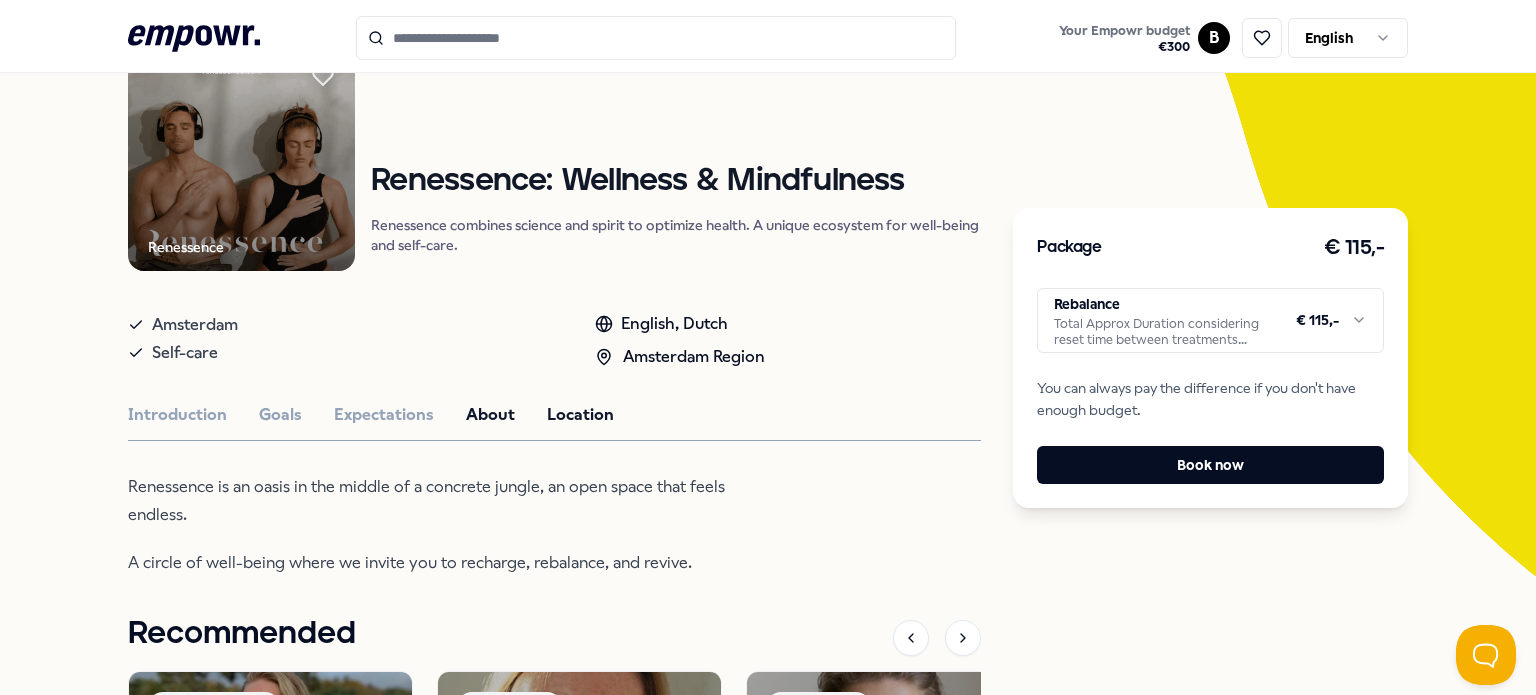 click on "About" at bounding box center [490, 415] 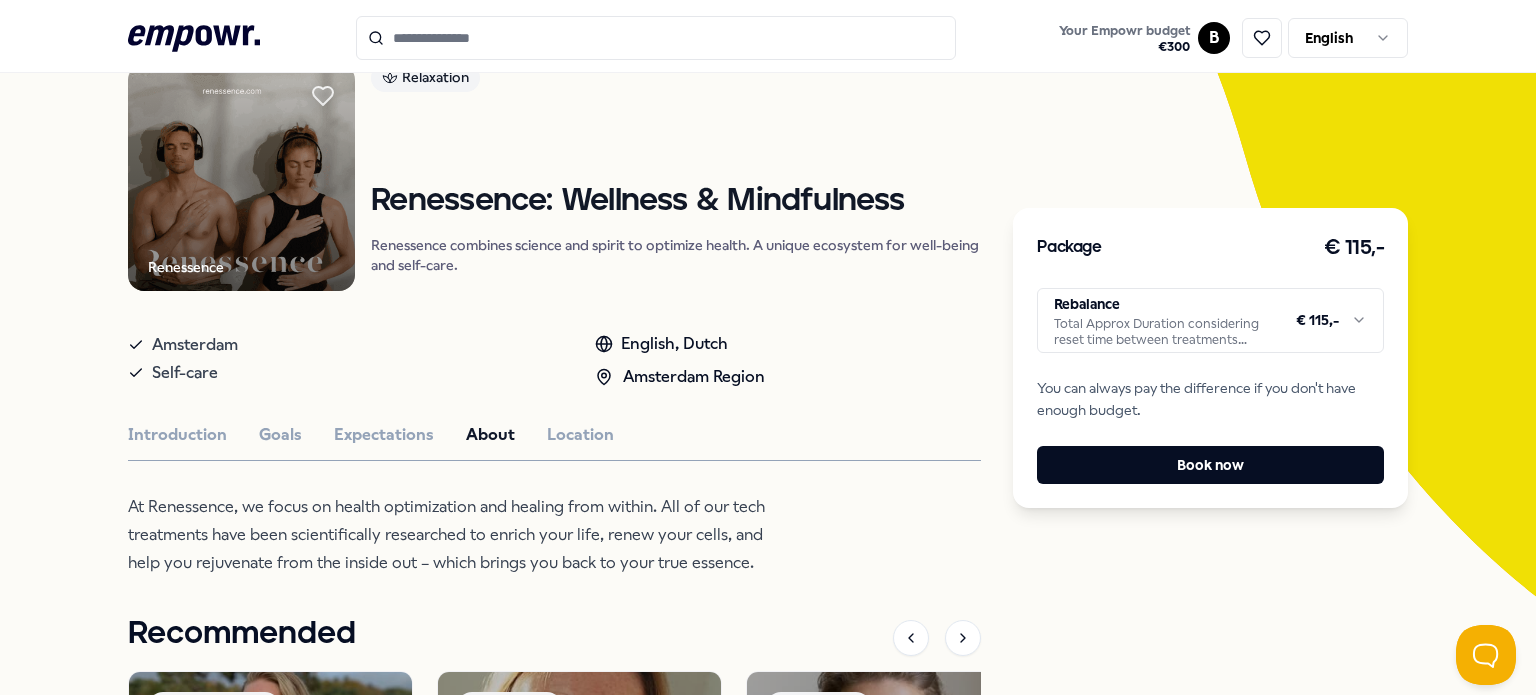 scroll, scrollTop: 0, scrollLeft: 0, axis: both 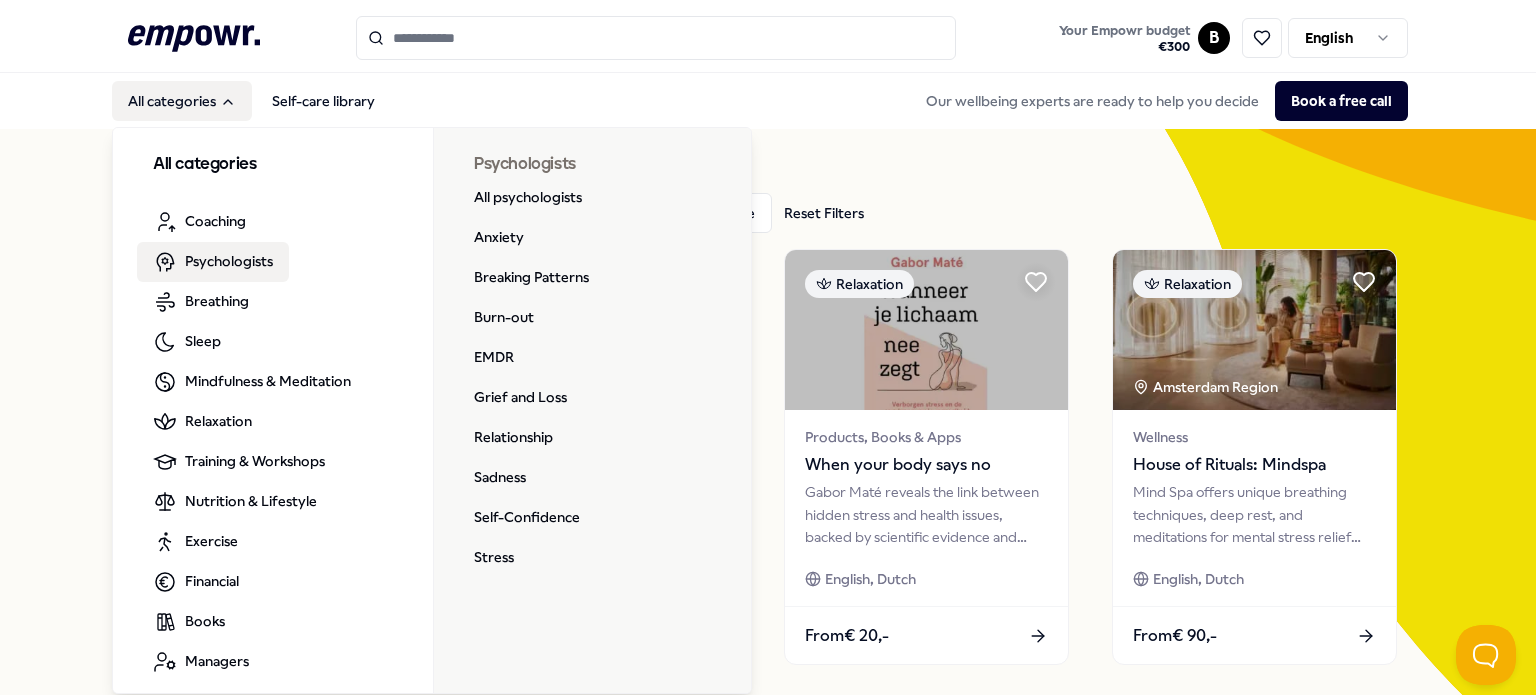 click on "Psychologists" at bounding box center (229, 261) 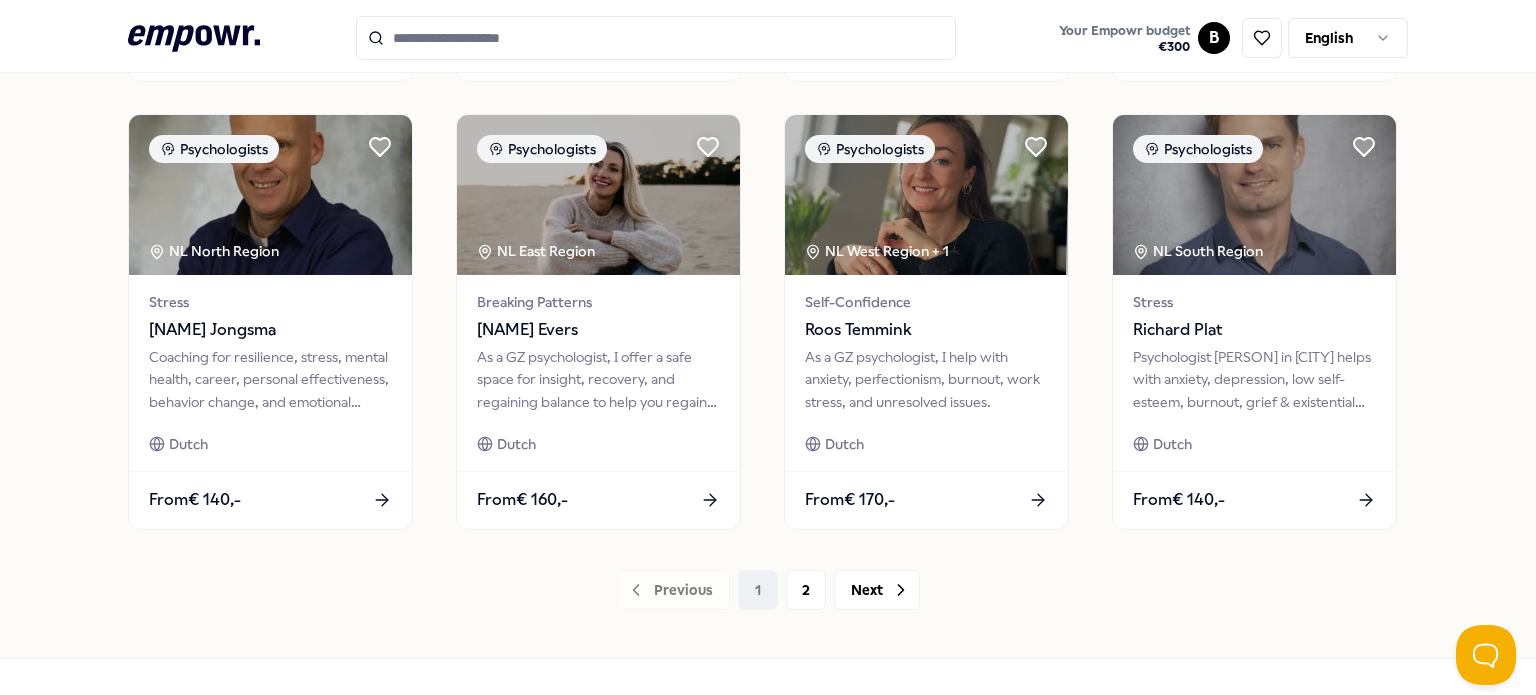scroll, scrollTop: 1092, scrollLeft: 0, axis: vertical 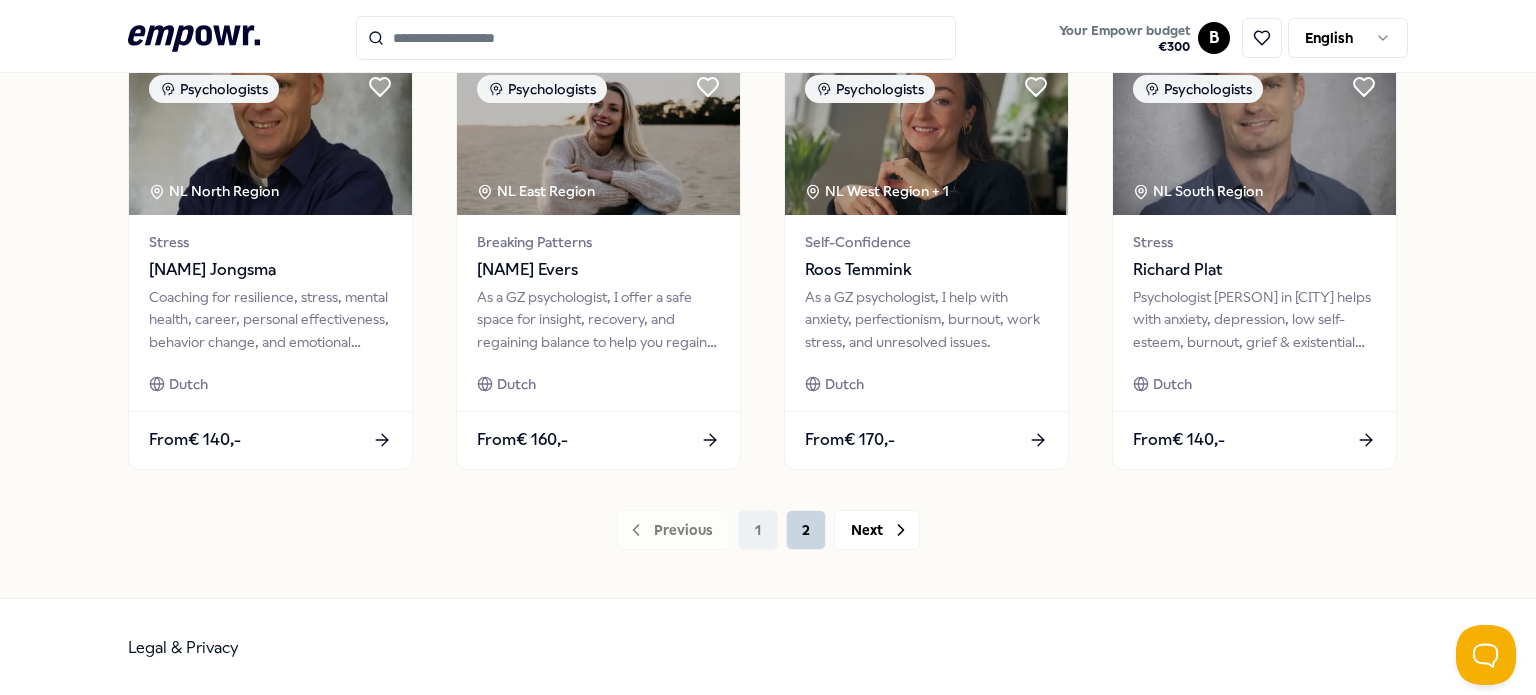 click on "2" at bounding box center [806, 530] 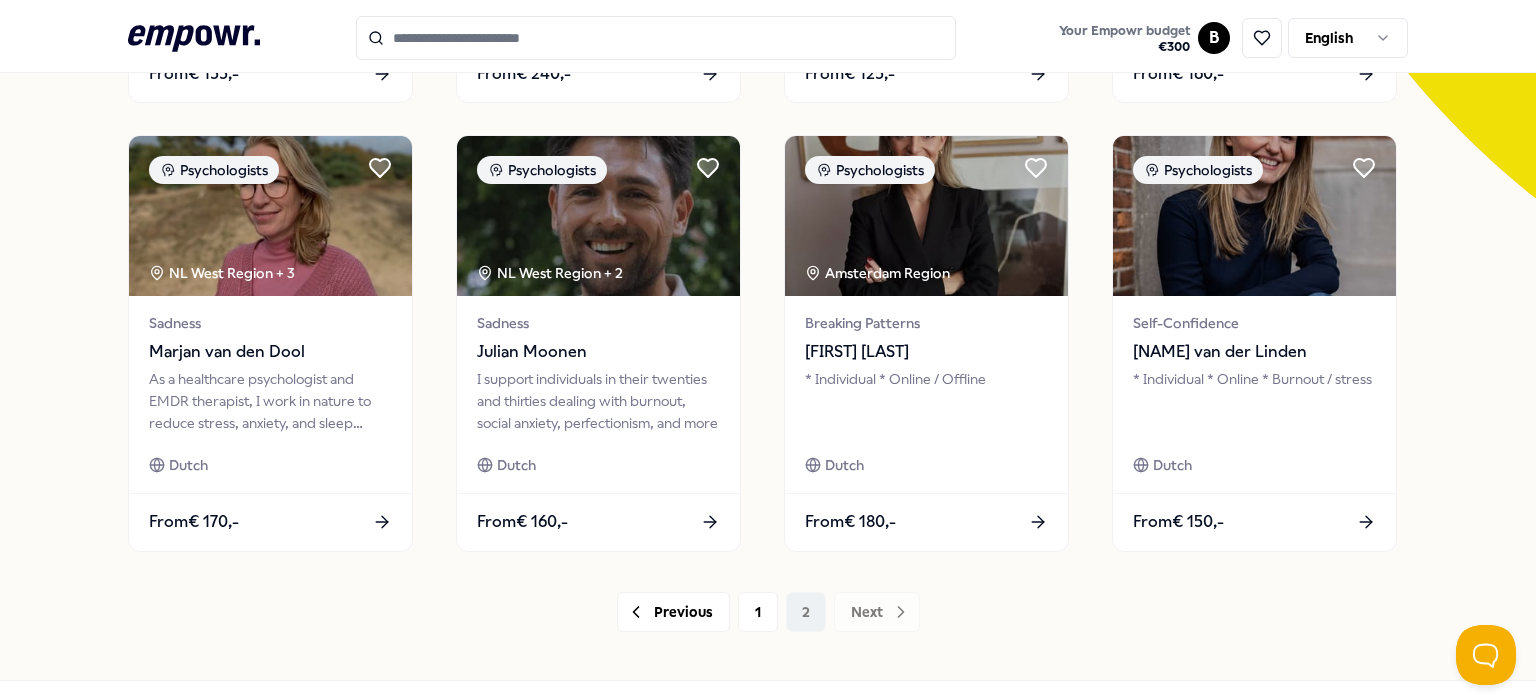 scroll, scrollTop: 563, scrollLeft: 0, axis: vertical 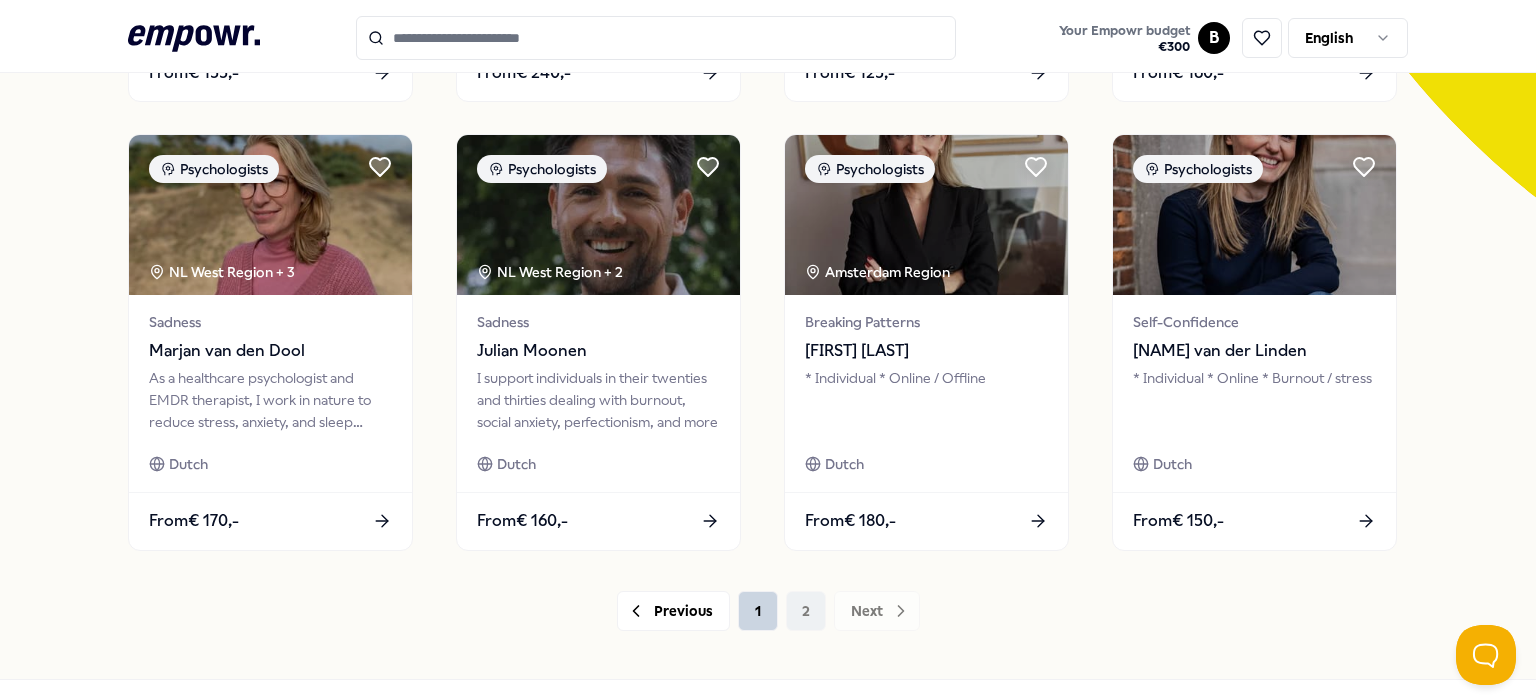 click on "1" at bounding box center (758, 611) 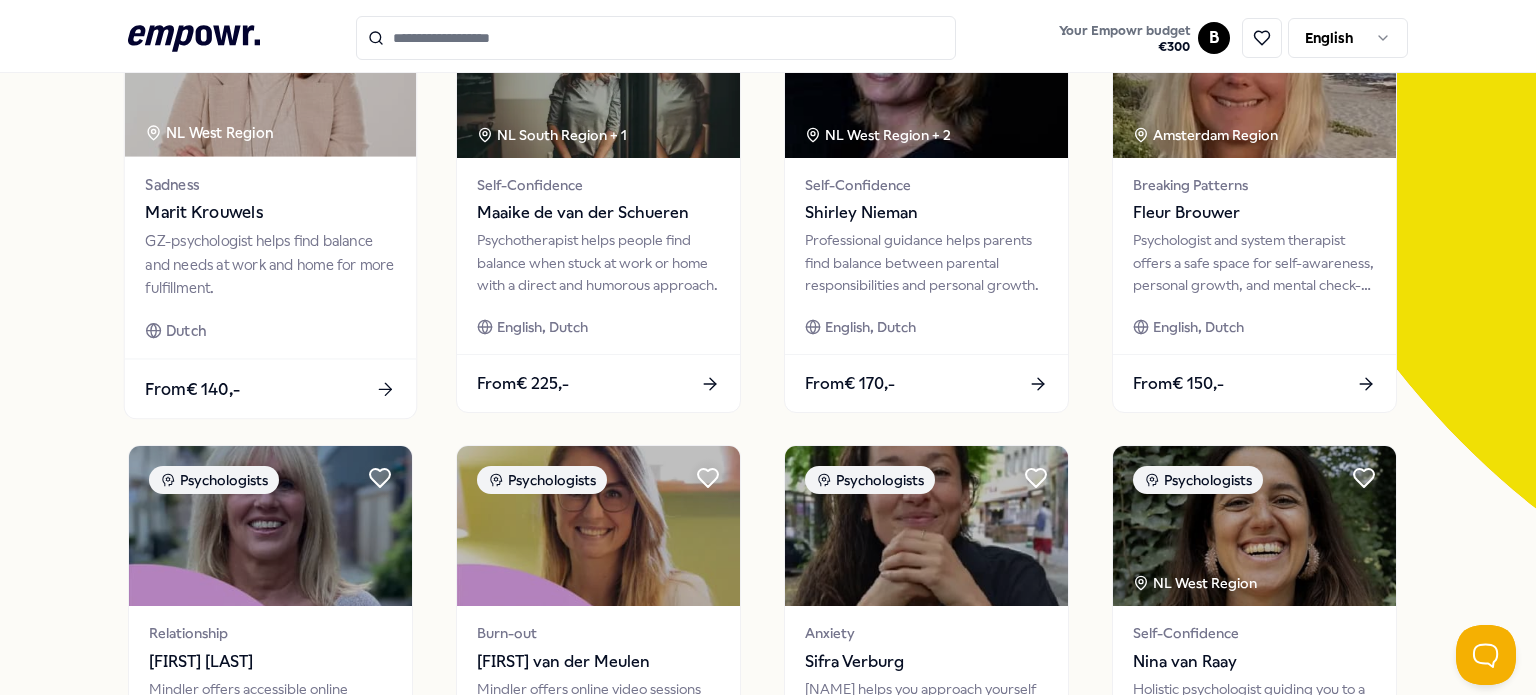 scroll, scrollTop: 0, scrollLeft: 0, axis: both 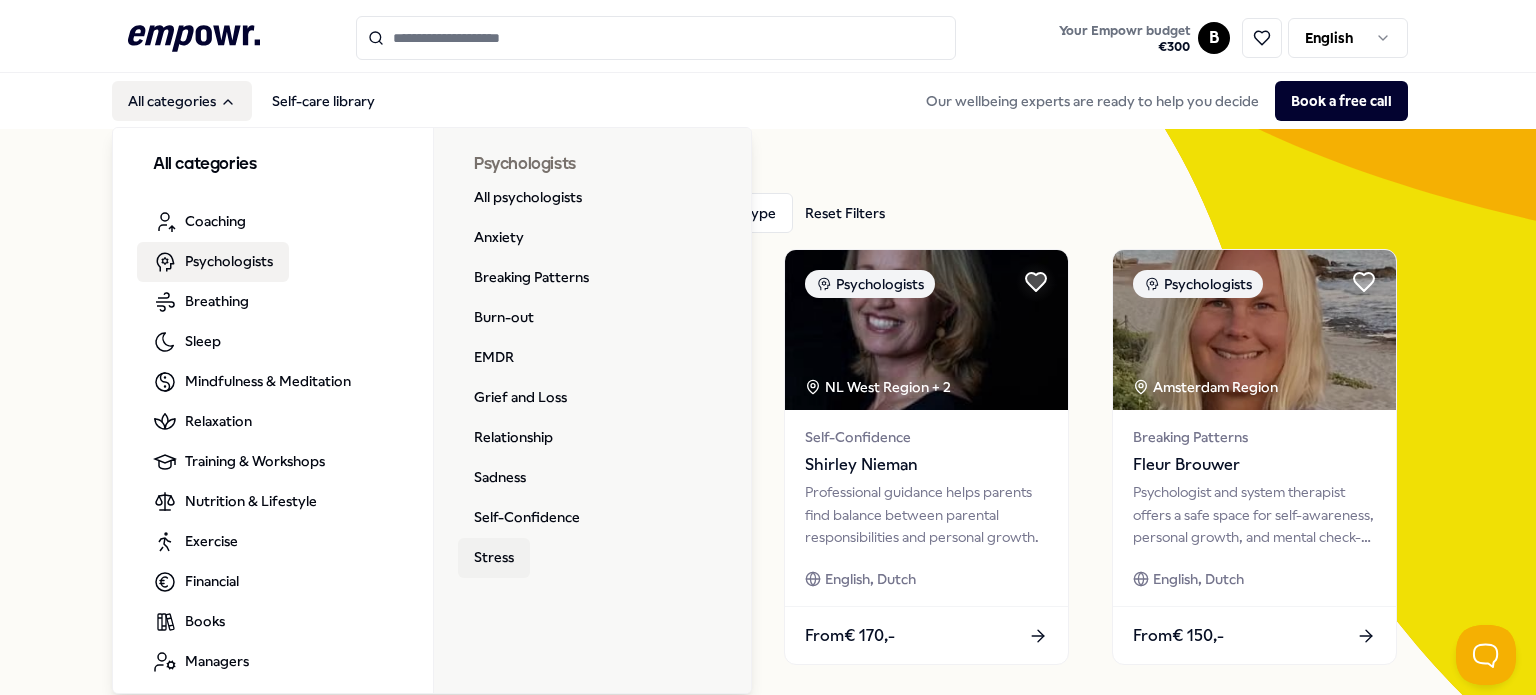 click on "Stress" at bounding box center [494, 558] 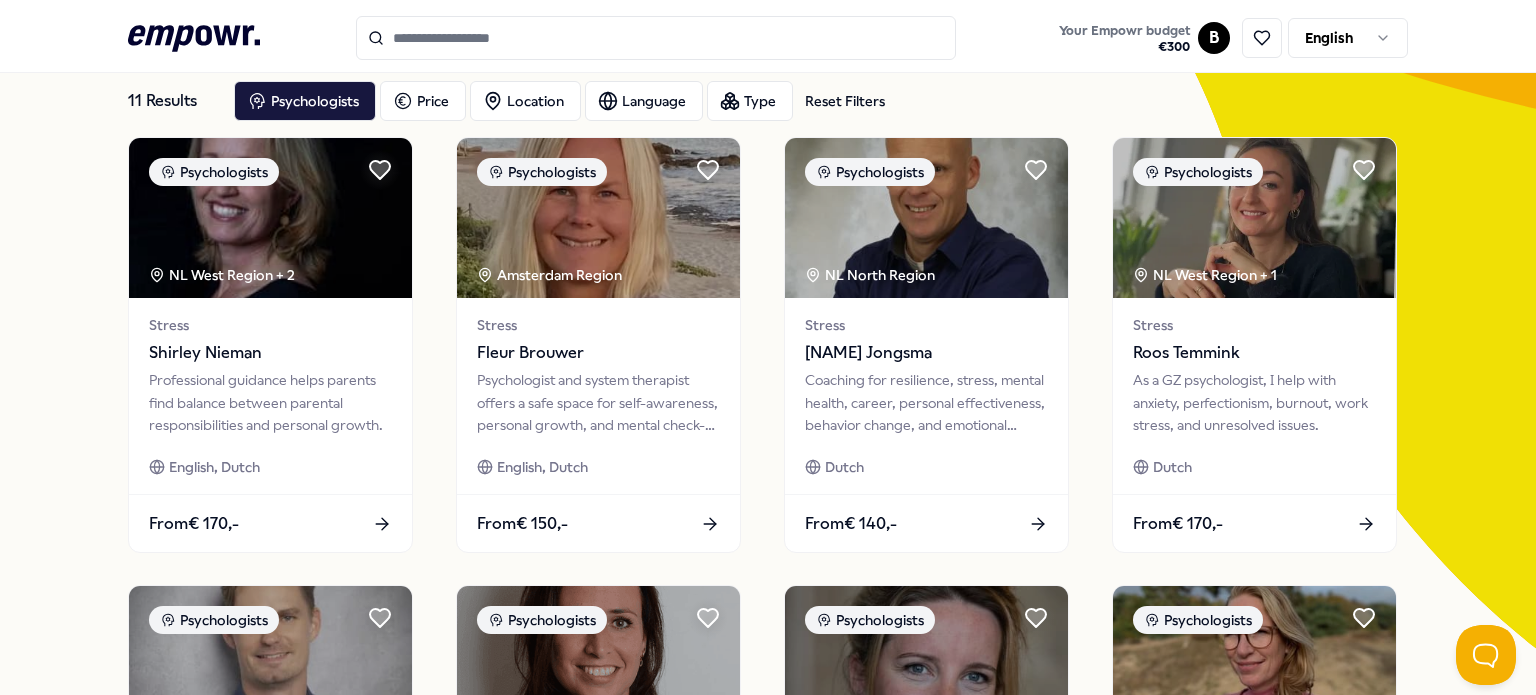 scroll, scrollTop: 111, scrollLeft: 0, axis: vertical 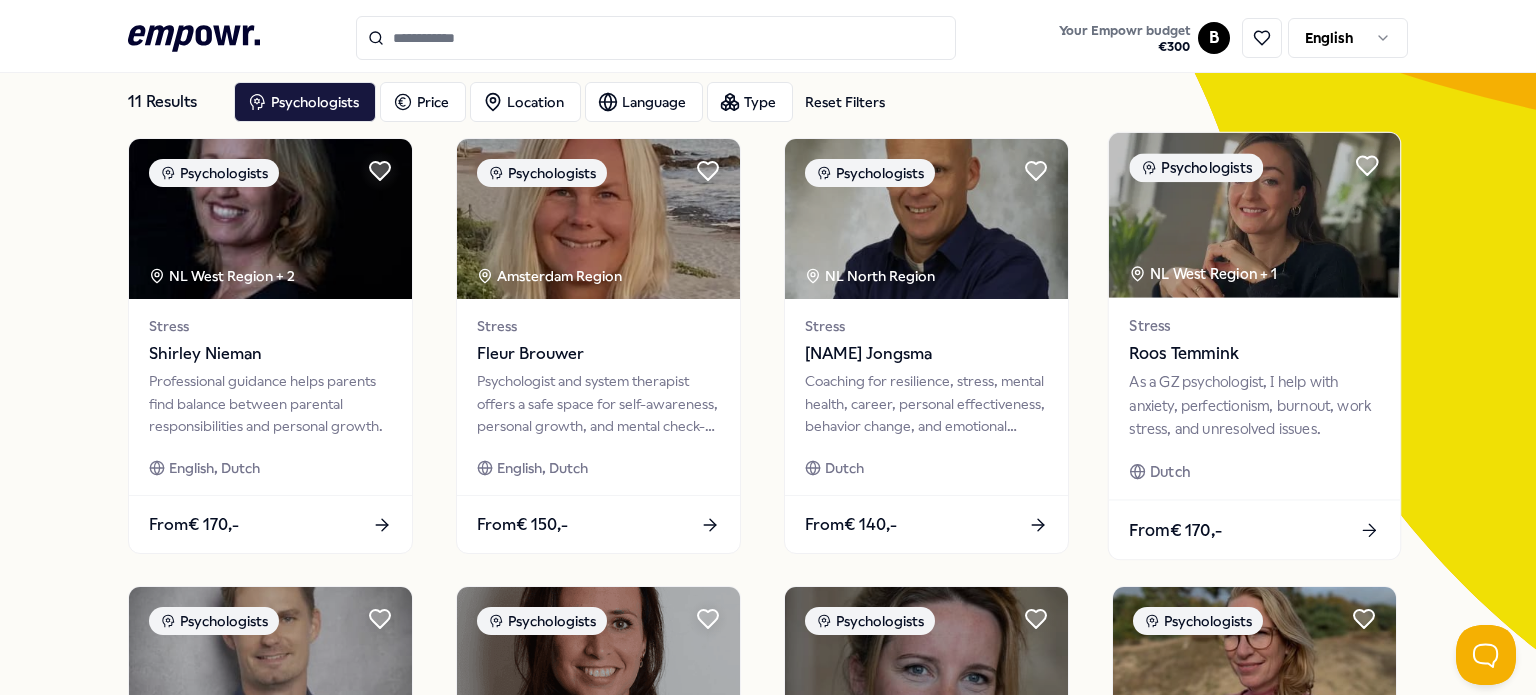 click on "Roos Temmink" at bounding box center (1254, 354) 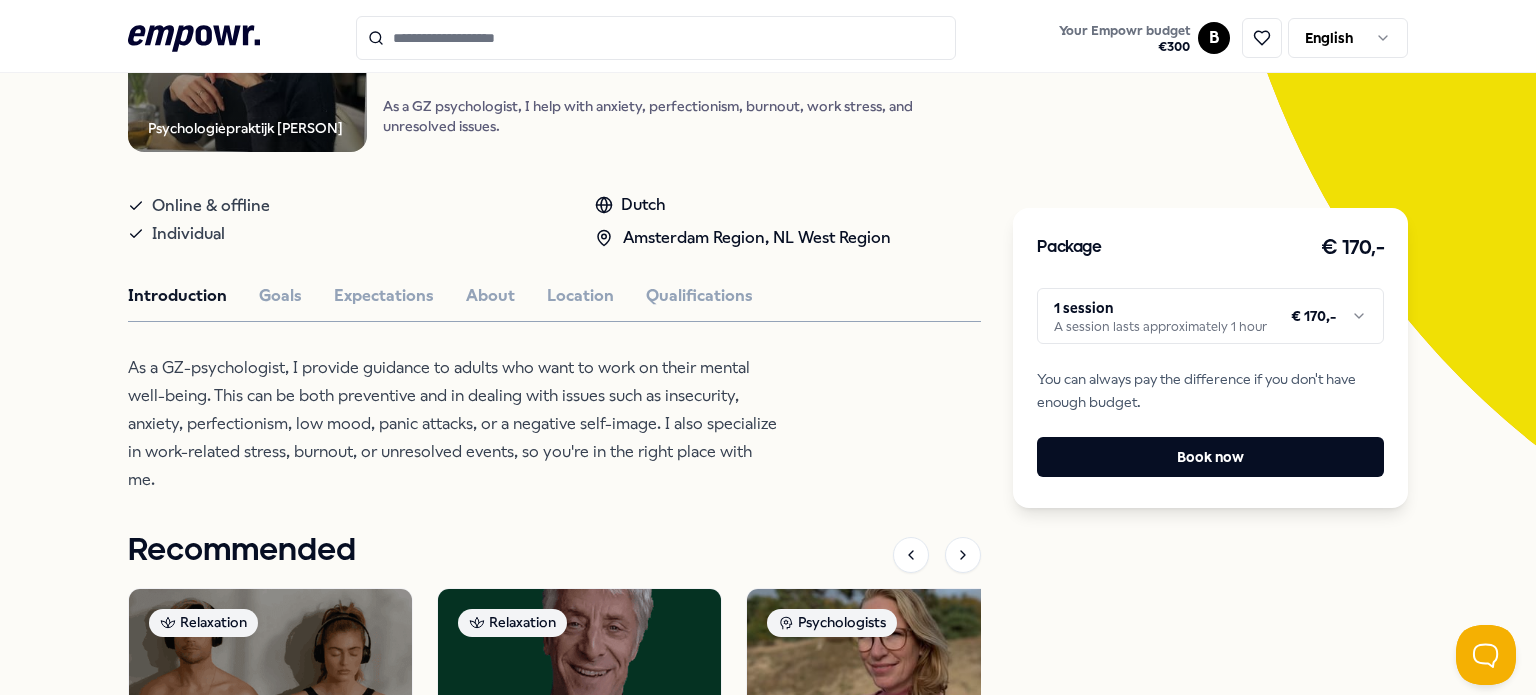 scroll, scrollTop: 314, scrollLeft: 0, axis: vertical 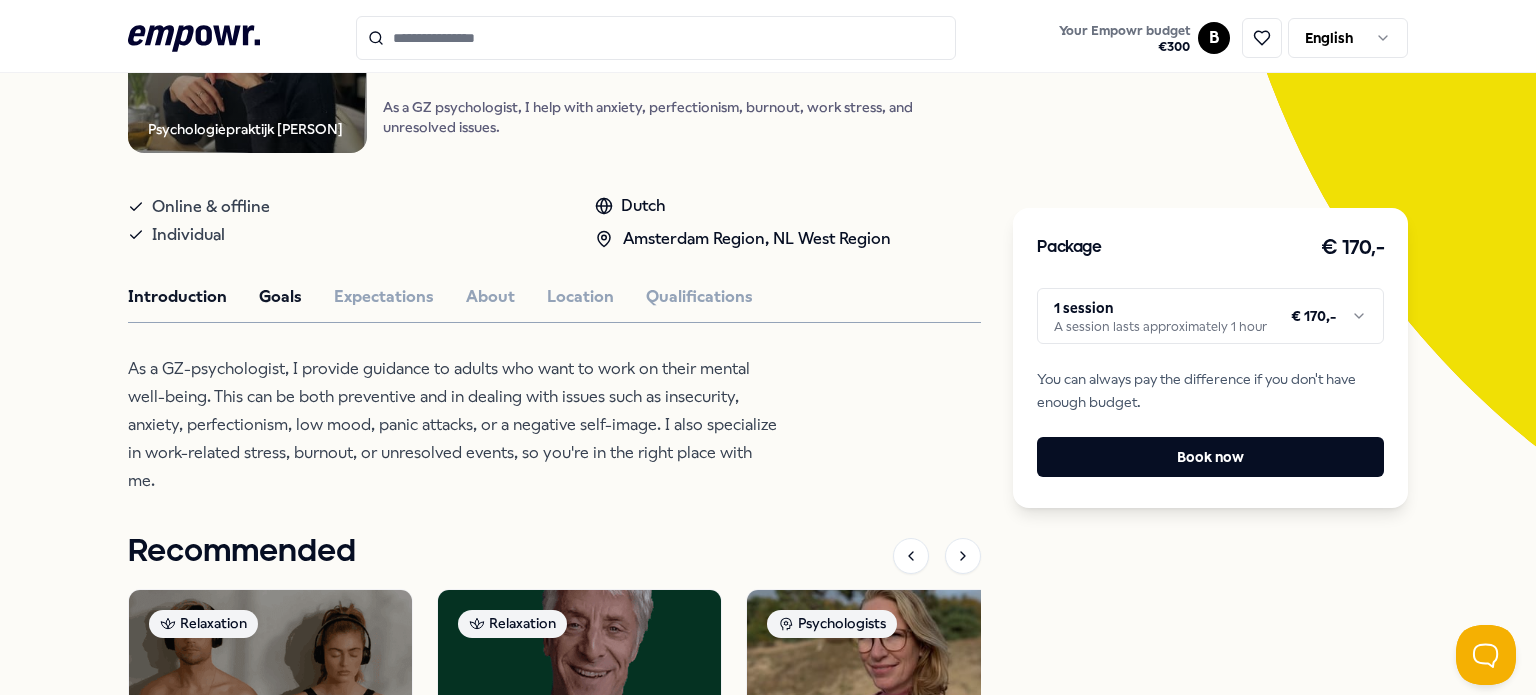 click on "Goals" at bounding box center [280, 297] 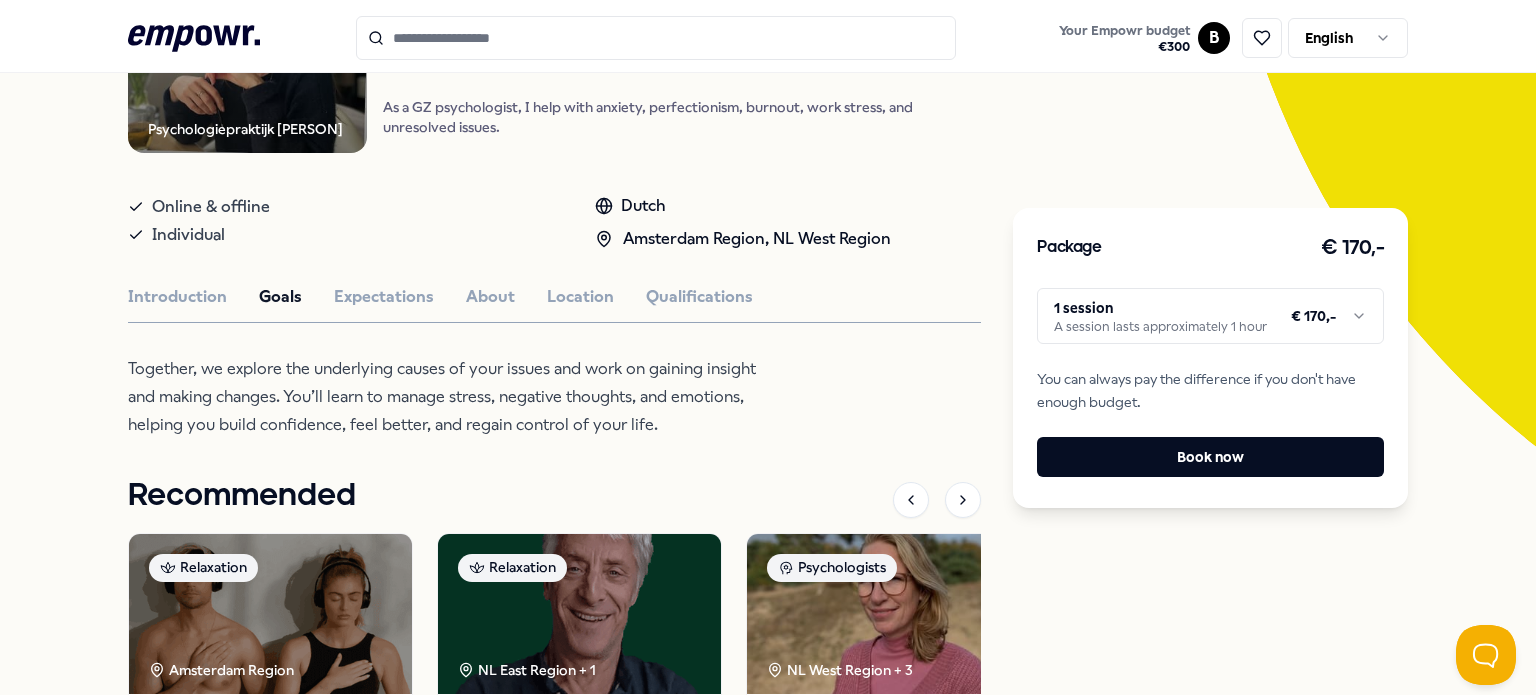 scroll, scrollTop: 324, scrollLeft: 0, axis: vertical 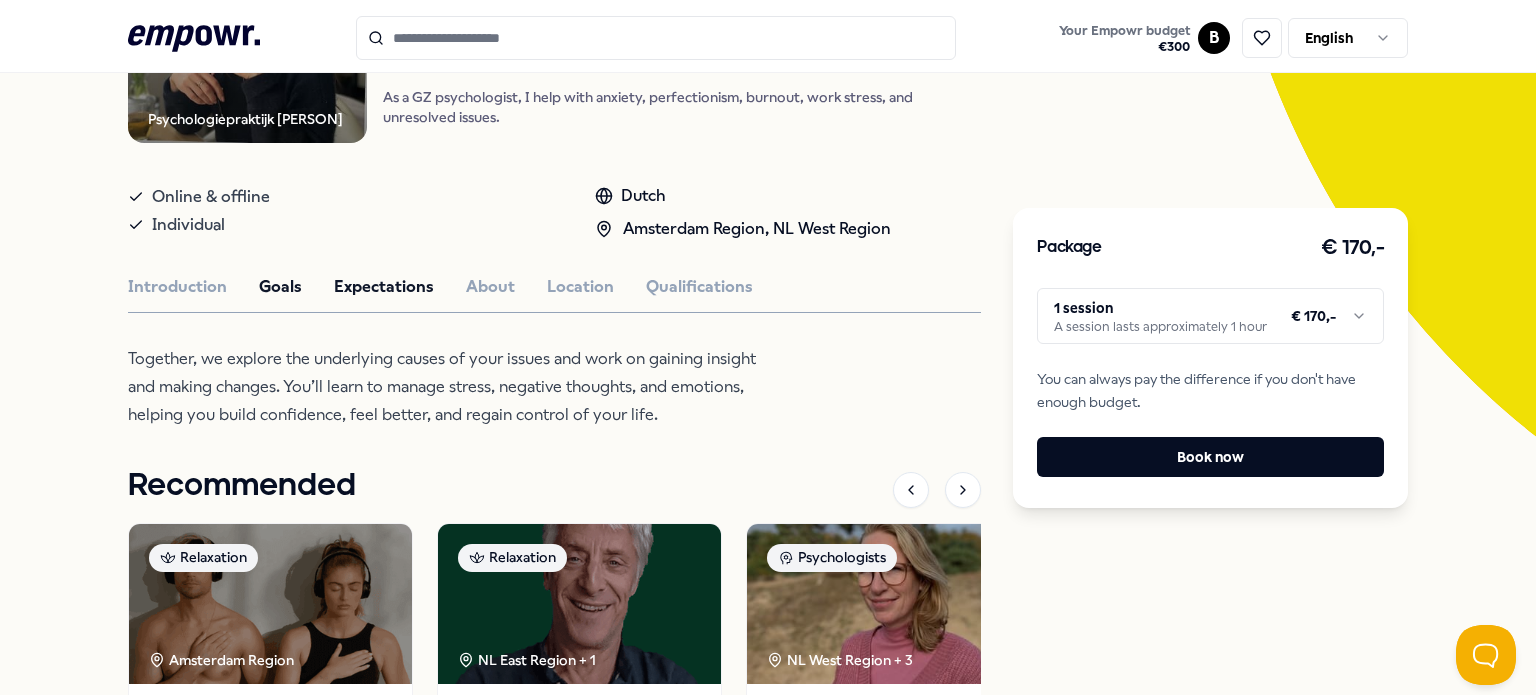click on "Expectations" at bounding box center [384, 287] 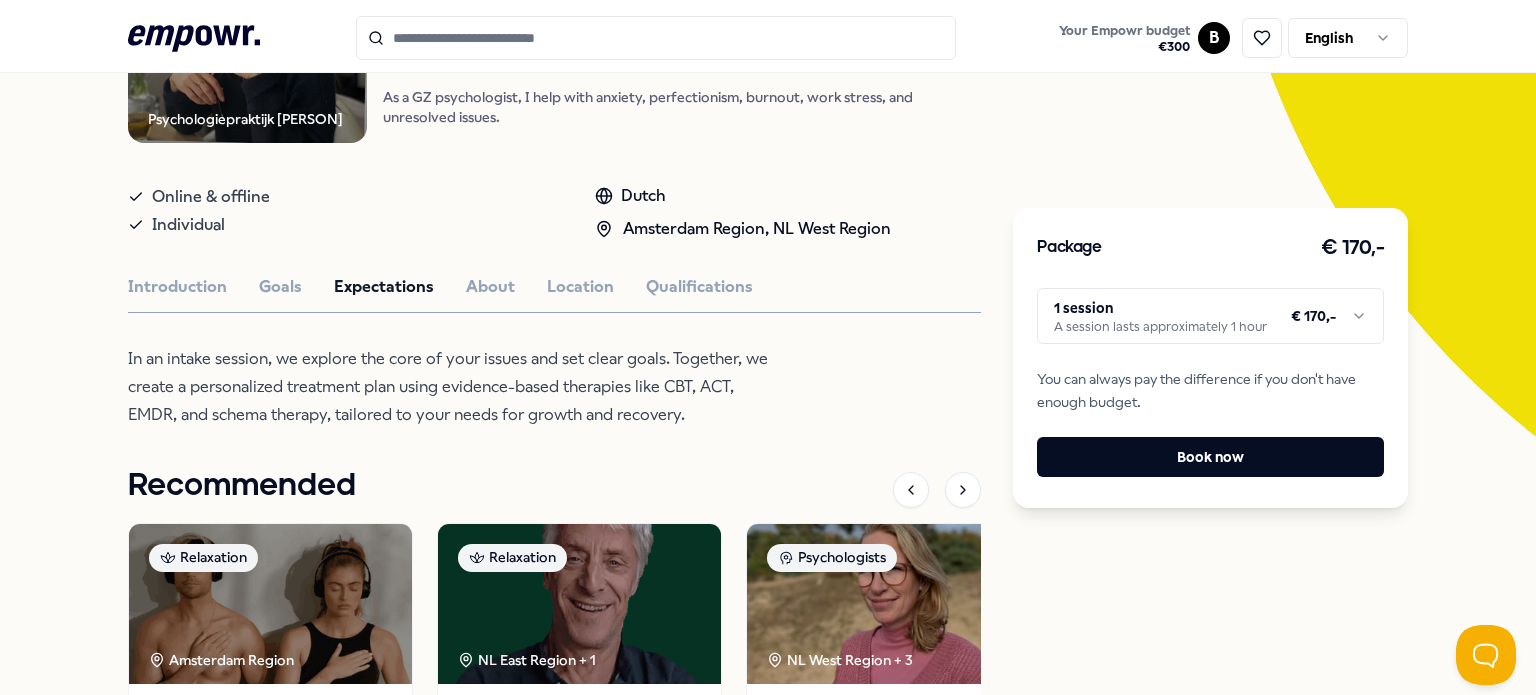 click on "In an intake session, we explore the core of your issues and set clear goals. Together, we create a personalized treatment plan using evidence-based therapies like CBT, ACT, EMDR, and schema therapy, tailored to your needs for growth and recovery." at bounding box center (453, 387) 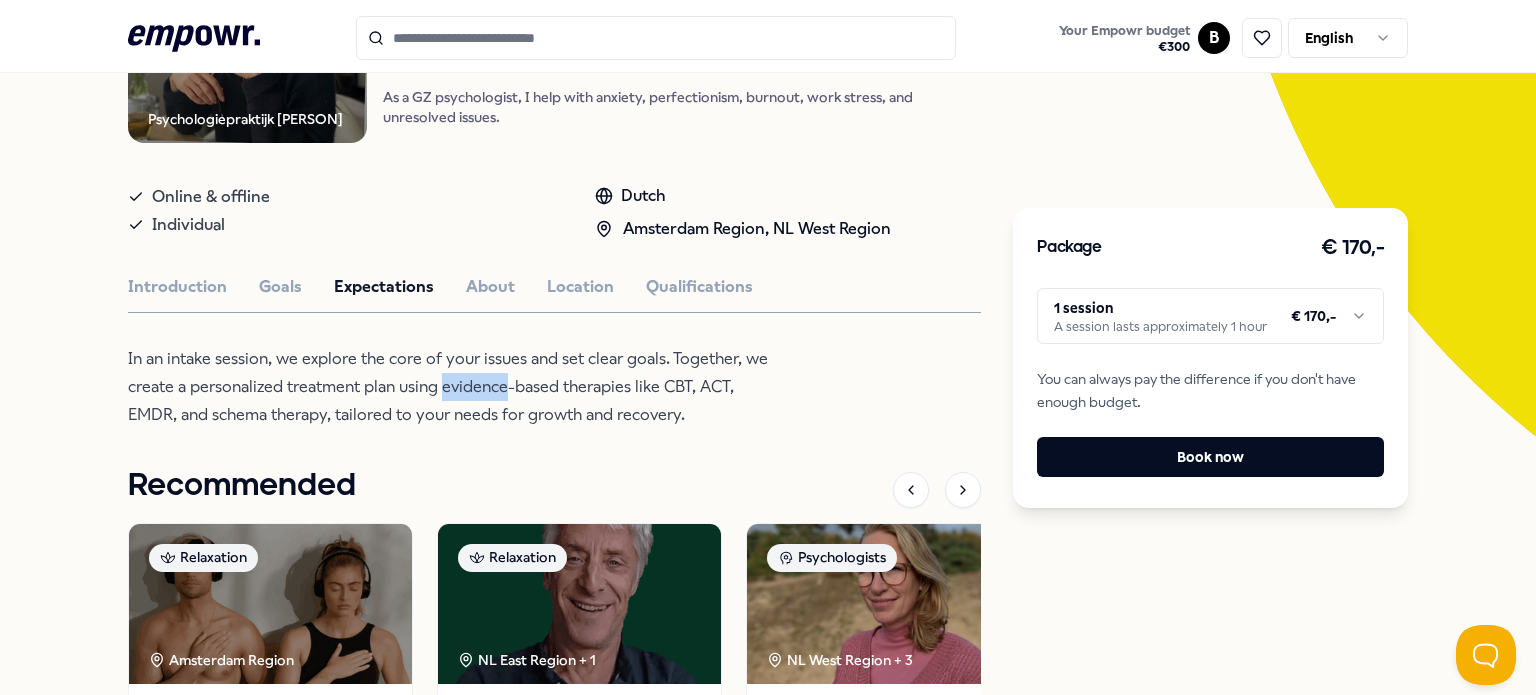 click on "In an intake session, we explore the core of your issues and set clear goals. Together, we create a personalized treatment plan using evidence-based therapies like CBT, ACT, EMDR, and schema therapy, tailored to your needs for growth and recovery." at bounding box center [453, 387] 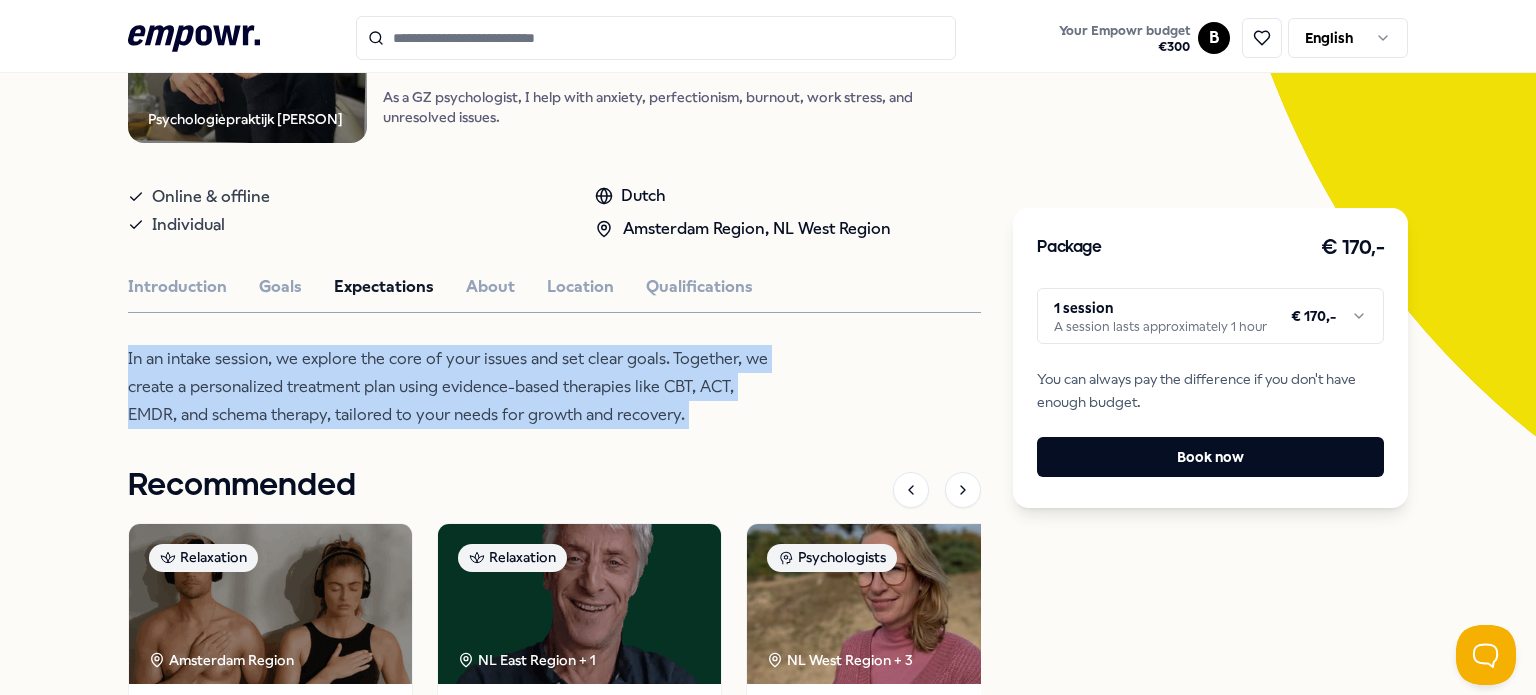 click on "In an intake session, we explore the core of your issues and set clear goals. Together, we create a personalized treatment plan using evidence-based therapies like CBT, ACT, EMDR, and schema therapy, tailored to your needs for growth and recovery." at bounding box center [453, 387] 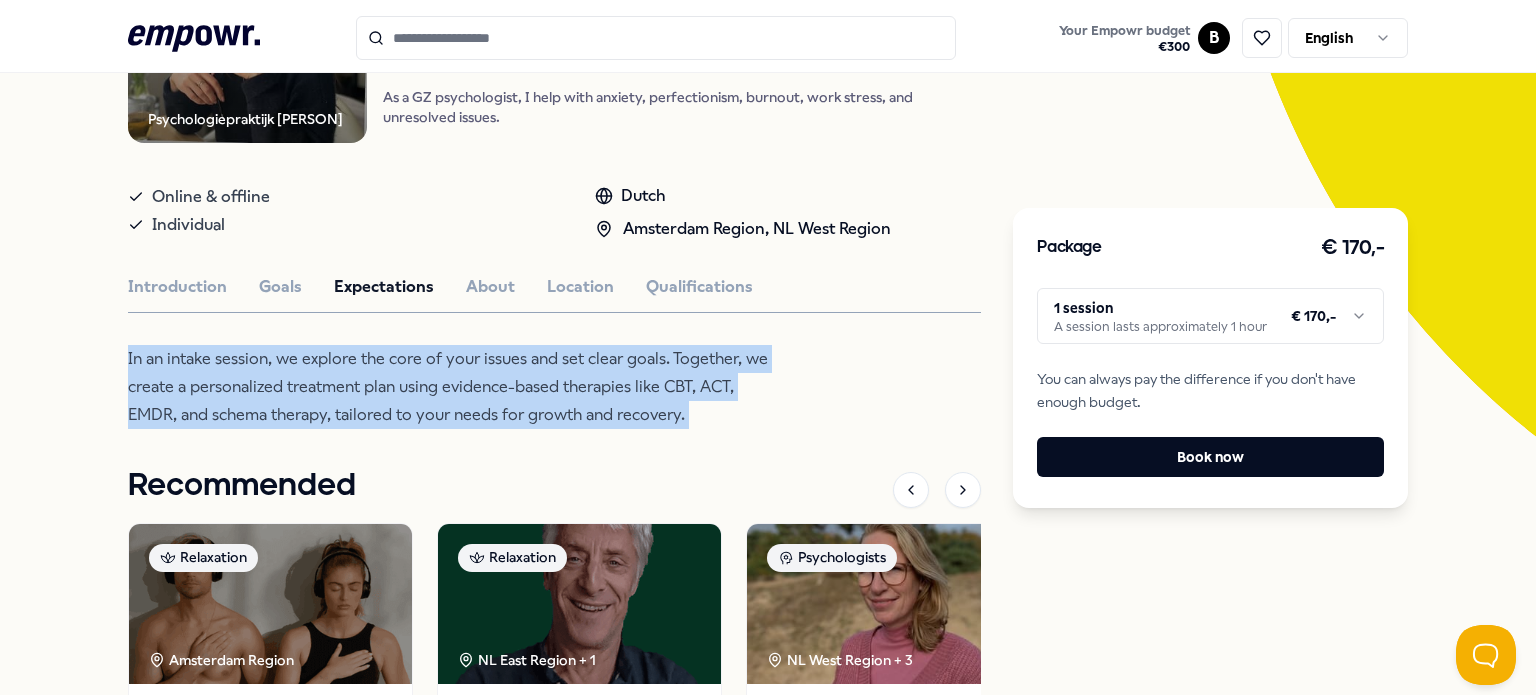 click on "In an intake session, we explore the core of your issues and set clear goals. Together, we create a personalized treatment plan using evidence-based therapies like CBT, ACT, EMDR, and schema therapy, tailored to your needs for growth and recovery." at bounding box center [453, 387] 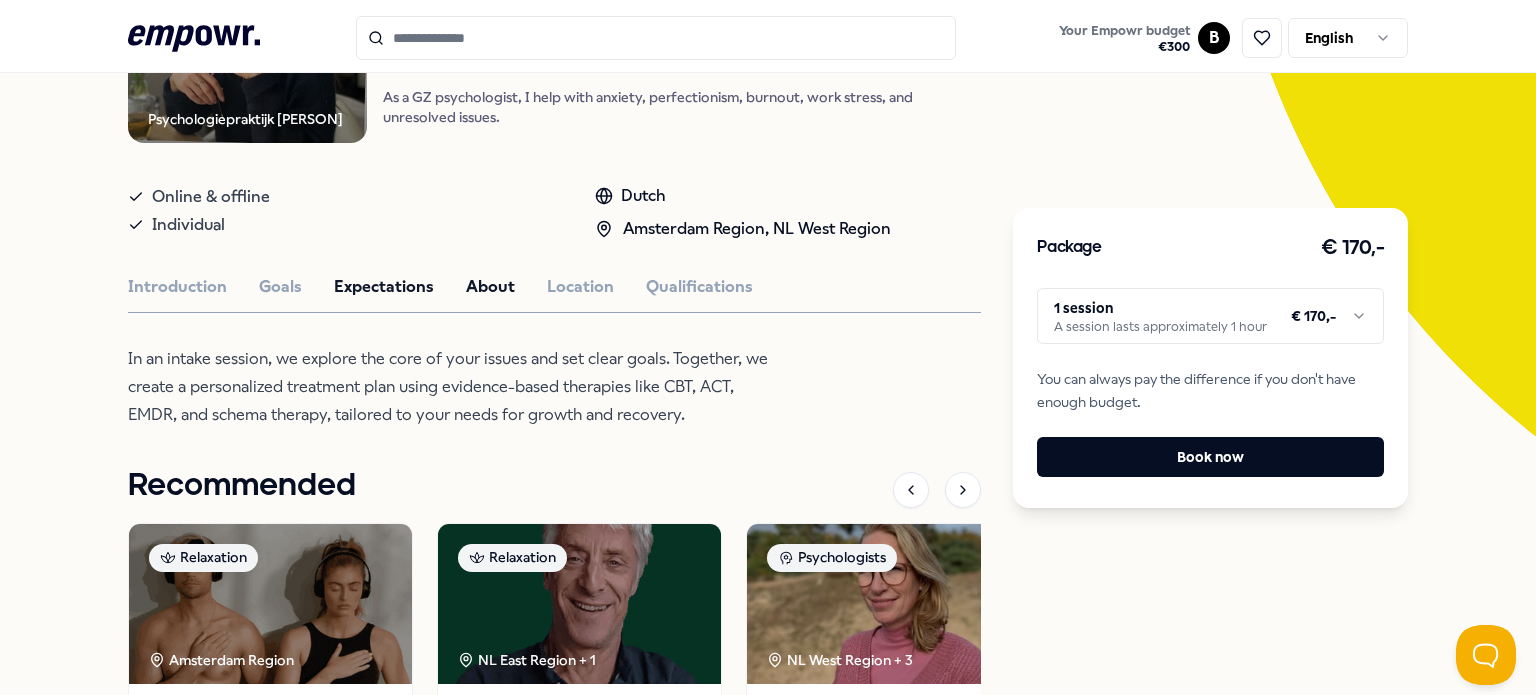 click on "About" at bounding box center (490, 287) 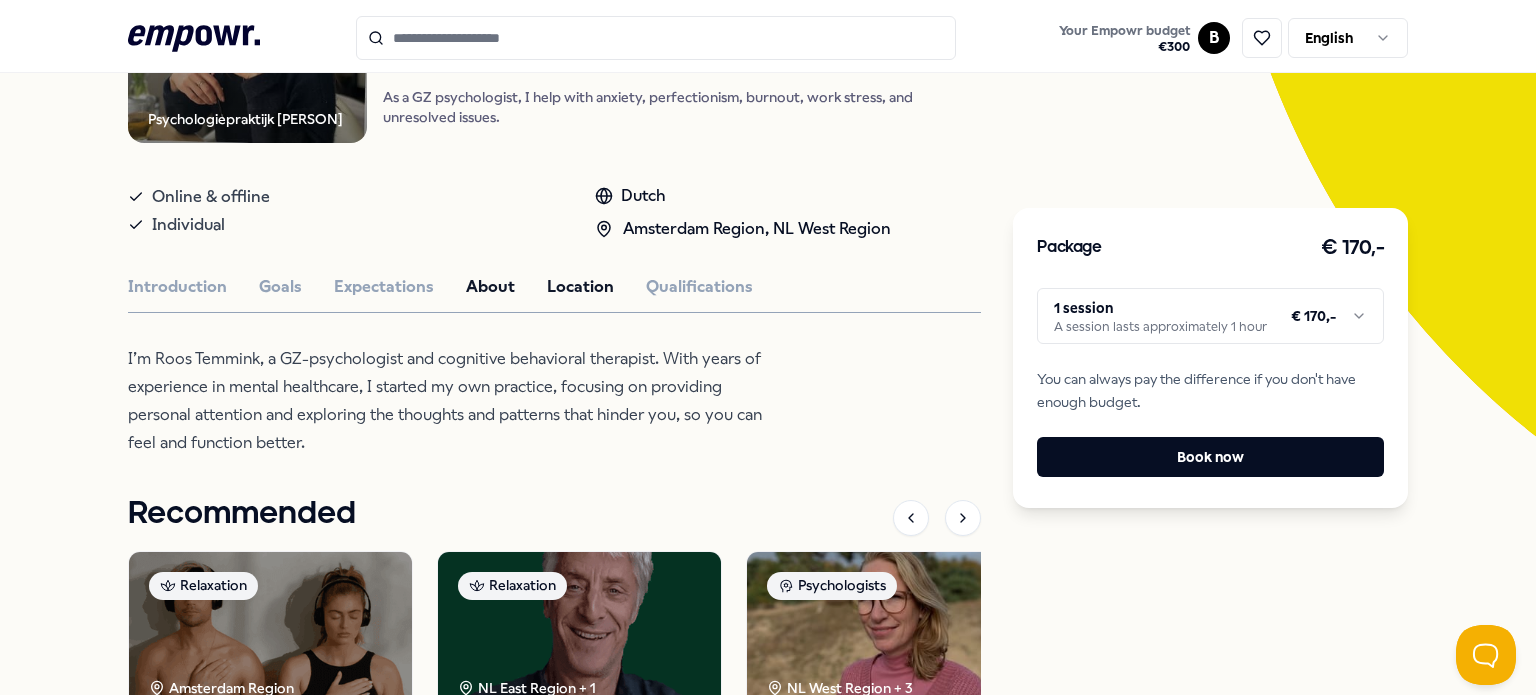 click on "Location" at bounding box center [580, 287] 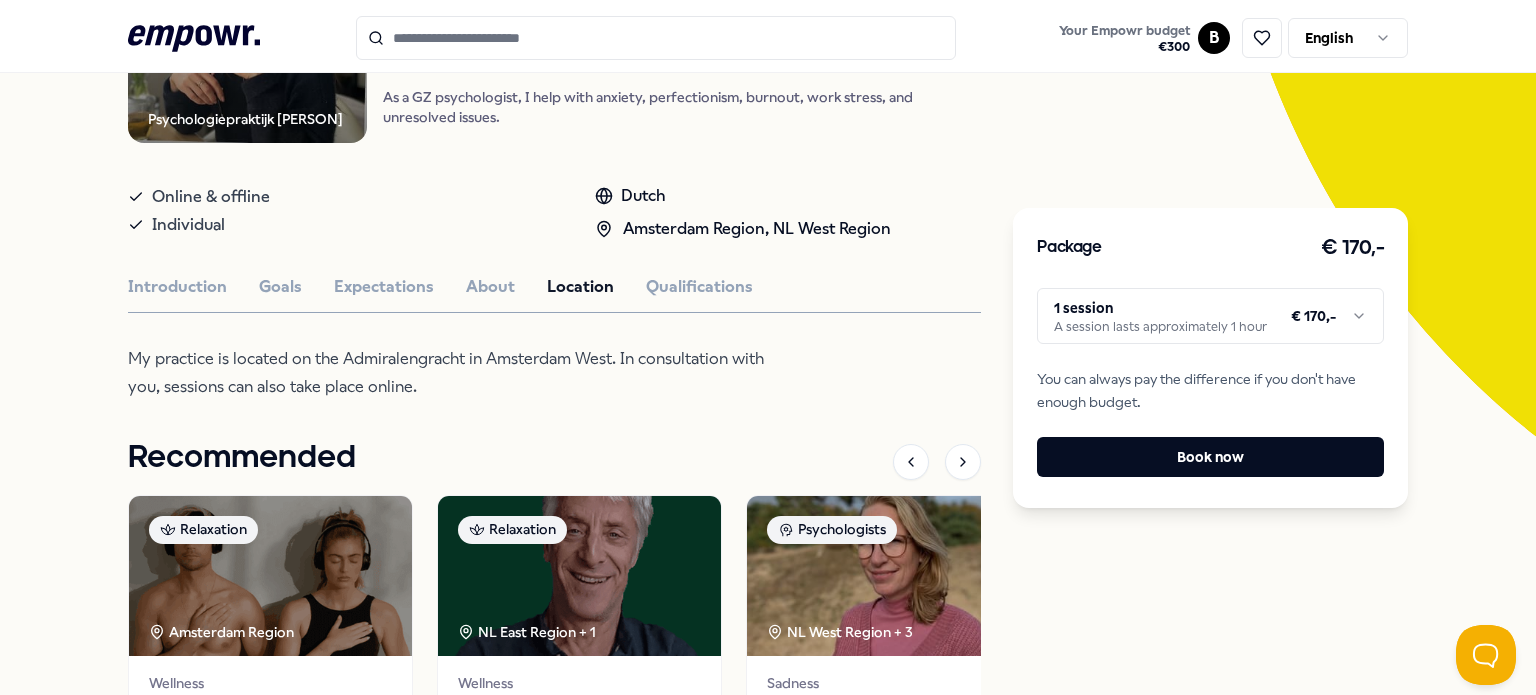 click on "My practice is located on the Admiralengracht in Amsterdam West. In consultation with you, sessions can also take place online." at bounding box center (453, 373) 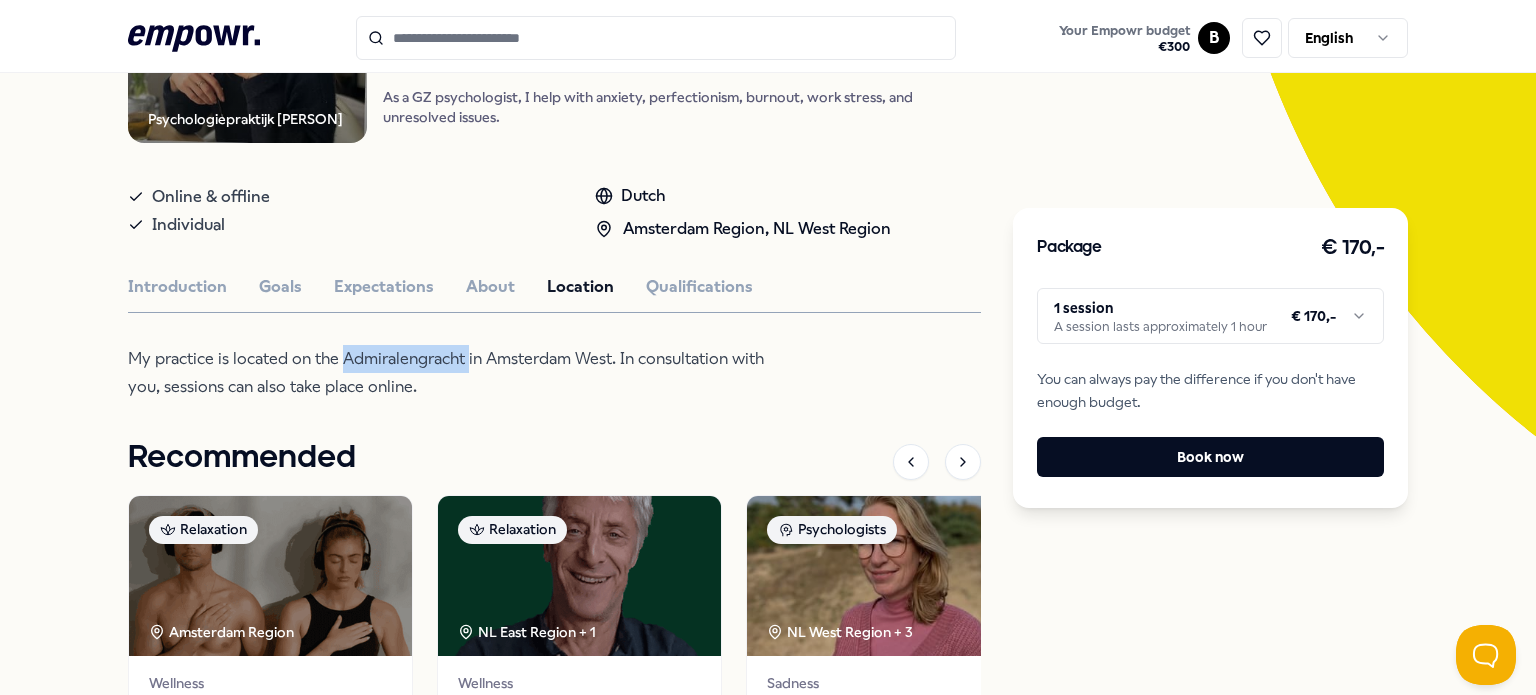 click on "My practice is located on the Admiralengracht in Amsterdam West. In consultation with you, sessions can also take place online." at bounding box center (453, 373) 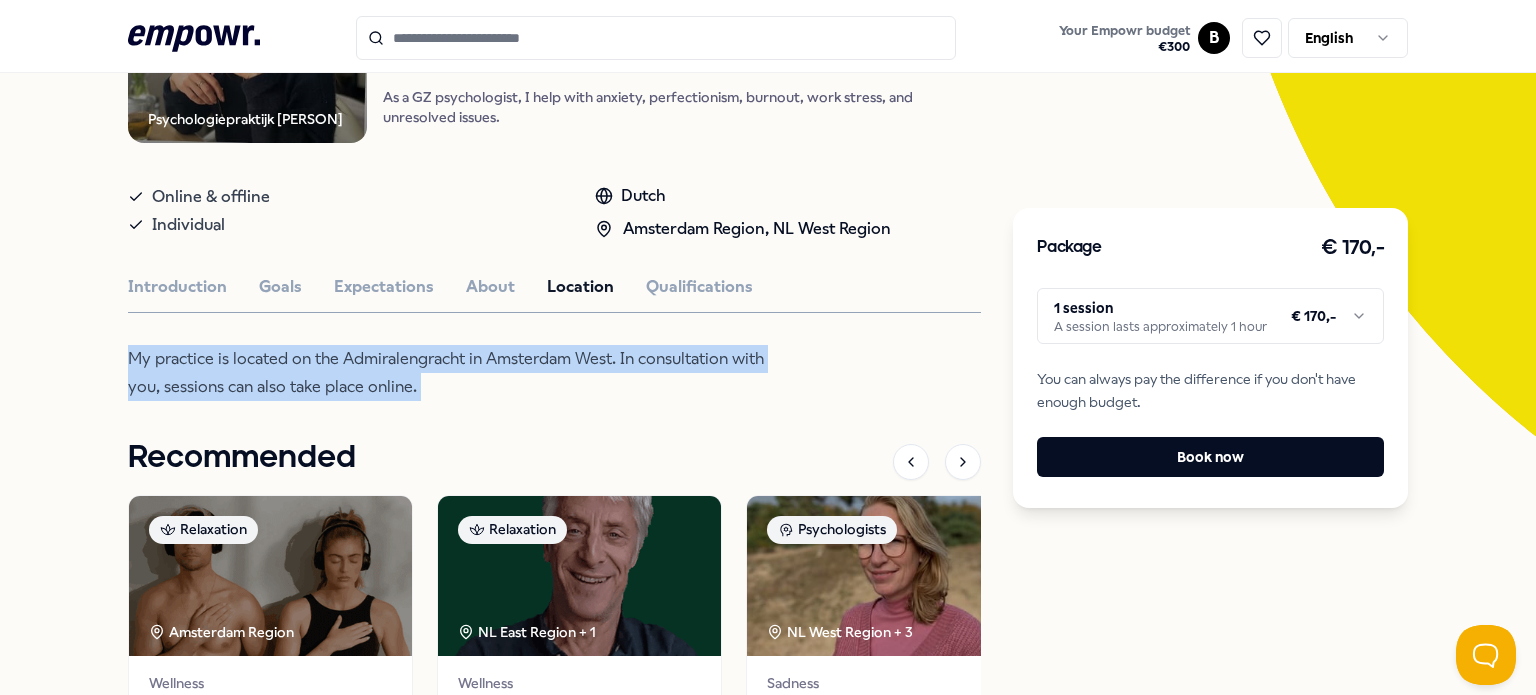 click on "My practice is located on the Admiralengracht in Amsterdam West. In consultation with you, sessions can also take place online." at bounding box center (453, 373) 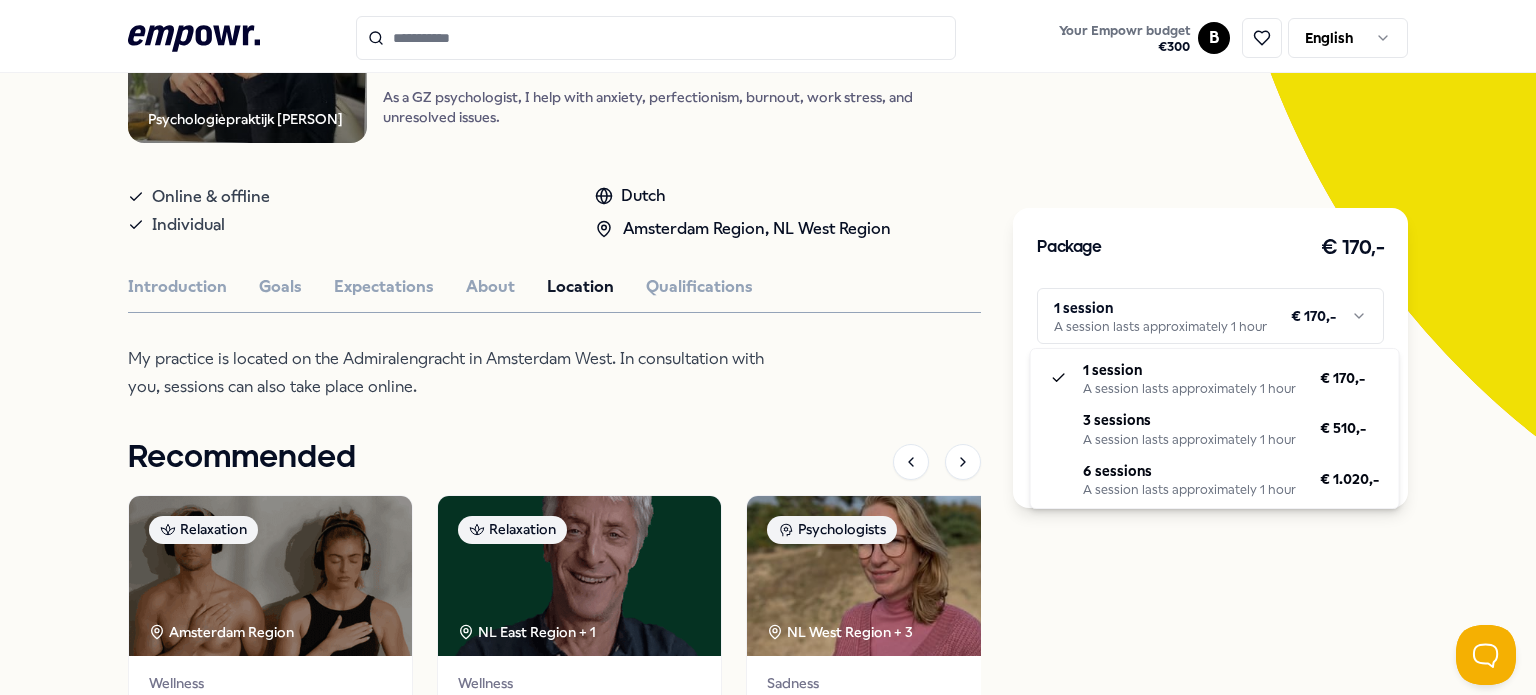 click on ".empowr-logo_svg__cls-1{fill:#03032f} Your Empowr budget € 300 B English All categories   Self-care library Back Psychologiepraktijk Roos Psychologists Roos Temmink As a GZ psychologist, I help with anxiety, perfectionism, burnout, work stress, and unresolved issues. Online & offline Individual Dutch Amsterdam Region, [STATE] West Region Introduction Goals Expectations About Location Qualifications My practice is located on the Admiralengracht in Amsterdam West. In consultation with you, sessions can also take place online. Recommended Relaxation Amsterdam Region   Wellness Renessence: Wellness & Mindfulness Renessence combines science and spirit to optimize health. A unique ecosystem
for well-being and self-care. English, Dutch From  € 115,- Relaxation NL East Region   + 1 Wellness HOLOS massage: Body-oriented therapy Holistic (massage) therapy is a unique body-oriented approach to identify the
underlying causes of stress and other physical complaints. English, Dutch From  € 110,- Psychologists   + 3" at bounding box center (768, 347) 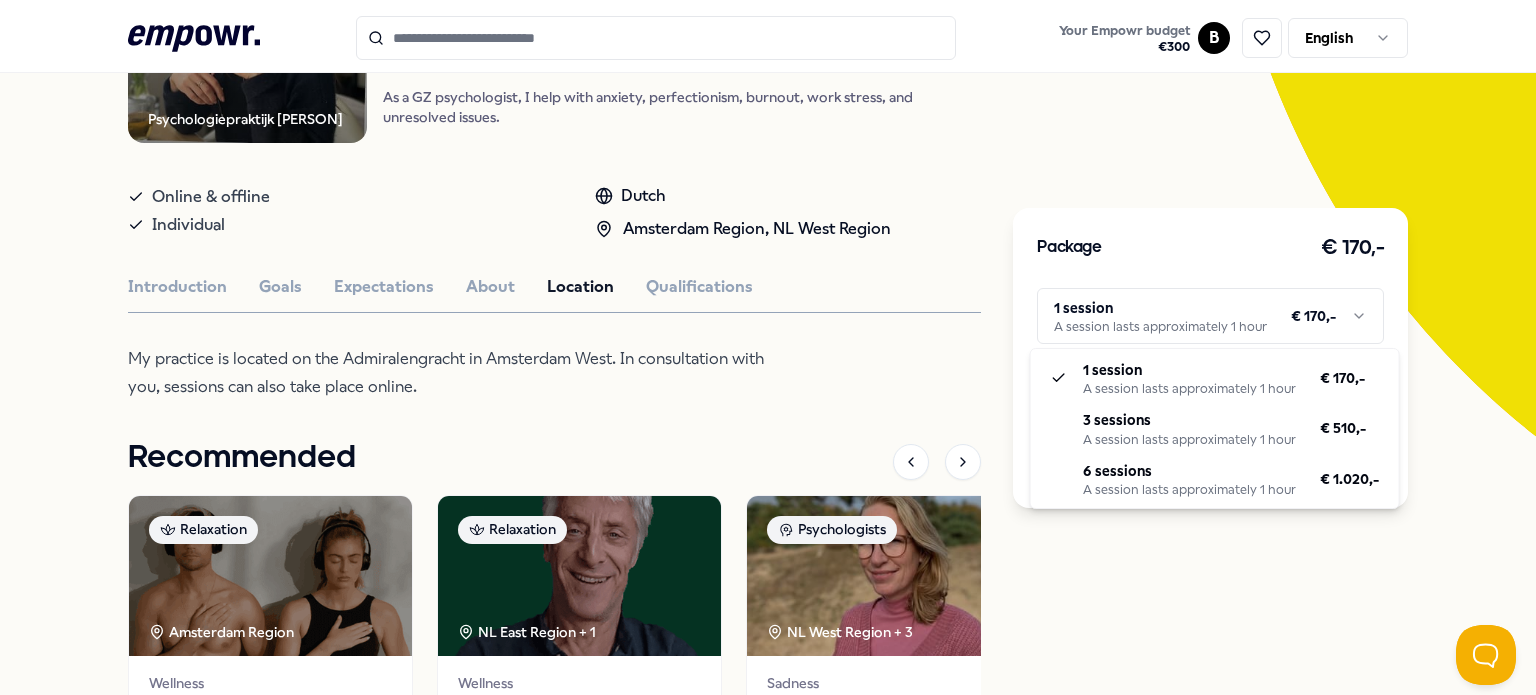 click on ".empowr-logo_svg__cls-1{fill:#03032f} Your Empowr budget € 300 B English All categories   Self-care library Back Psychologiepraktijk Roos Psychologists Roos Temmink As a GZ psychologist, I help with anxiety, perfectionism, burnout, work stress, and unresolved issues. Online & offline Individual Dutch Amsterdam Region, [STATE] West Region Introduction Goals Expectations About Location Qualifications My practice is located on the Admiralengracht in Amsterdam West. In consultation with you, sessions can also take place online. Recommended Relaxation Amsterdam Region   Wellness Renessence: Wellness & Mindfulness Renessence combines science and spirit to optimize health. A unique ecosystem
for well-being and self-care. English, Dutch From  € 115,- Relaxation NL East Region   + 1 Wellness HOLOS massage: Body-oriented therapy Holistic (massage) therapy is a unique body-oriented approach to identify the
underlying causes of stress and other physical complaints. English, Dutch From  € 110,- Psychologists   + 3" at bounding box center [768, 347] 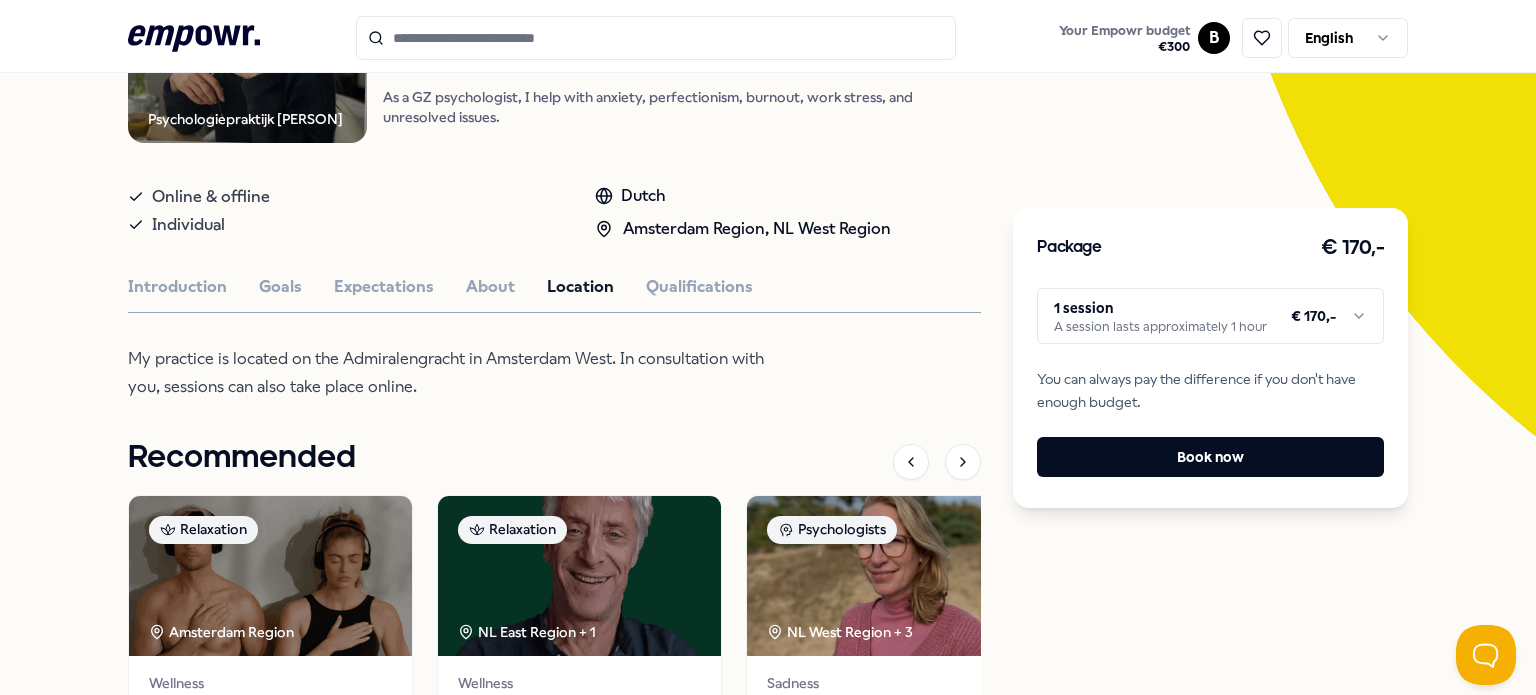 click on ".empowr-logo_svg__cls-1{fill:#03032f} Your Empowr budget € 300 B English All categories   Self-care library Back Psychologiepraktijk Roos Psychologists Roos Temmink As a GZ psychologist, I help with anxiety, perfectionism, burnout, work stress, and unresolved issues. Online & offline Individual Dutch Amsterdam Region, [STATE] West Region Introduction Goals Expectations About Location Qualifications My practice is located on the Admiralengracht in Amsterdam West. In consultation with you, sessions can also take place online. Recommended Relaxation Amsterdam Region   Wellness Renessence: Wellness & Mindfulness Renessence combines science and spirit to optimize health. A unique ecosystem
for well-being and self-care. English, Dutch From  € 115,- Relaxation NL East Region   + 1 Wellness HOLOS massage: Body-oriented therapy Holistic (massage) therapy is a unique body-oriented approach to identify the
underlying causes of stress and other physical complaints. English, Dutch From  € 110,- Psychologists   + 3" at bounding box center (768, 347) 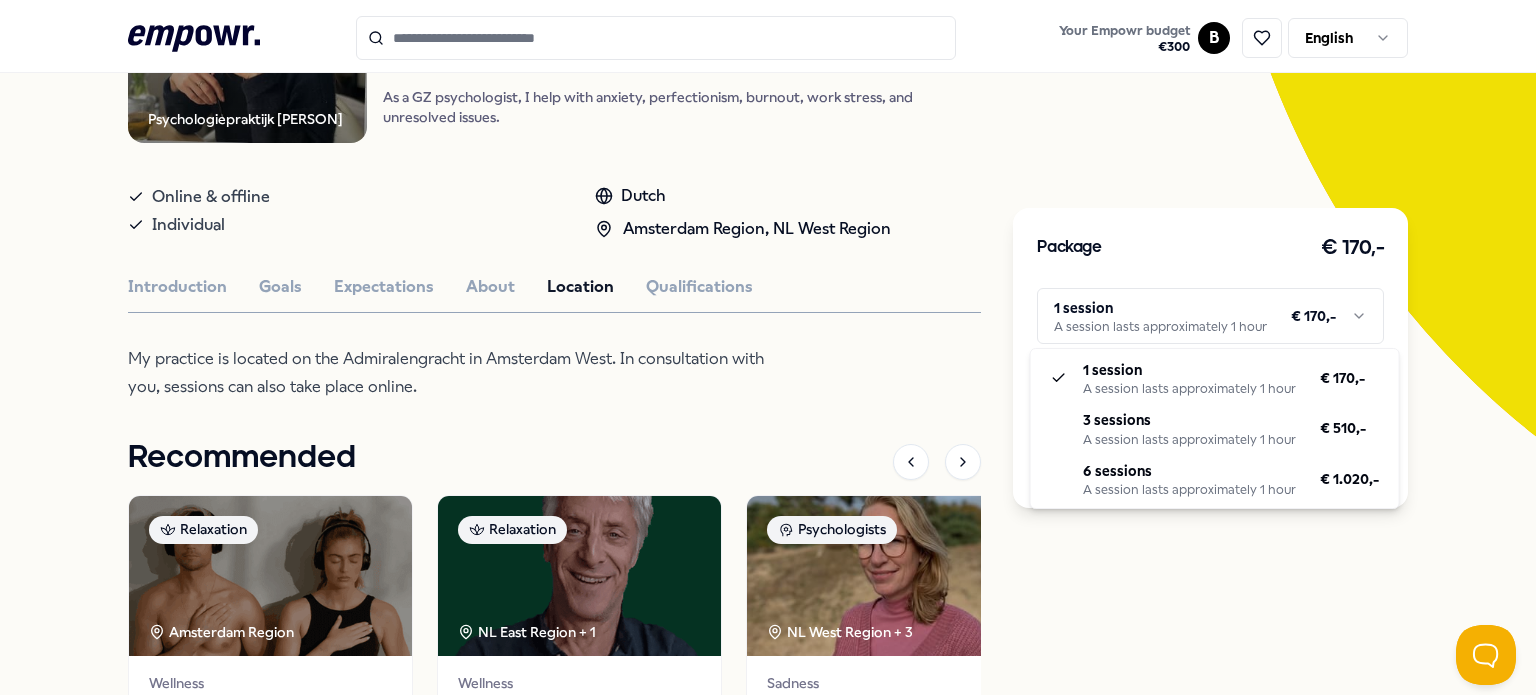 click on ".empowr-logo_svg__cls-1{fill:#03032f} Your Empowr budget € 300 B English All categories   Self-care library Back Psychologiepraktijk Roos Psychologists Roos Temmink As a GZ psychologist, I help with anxiety, perfectionism, burnout, work stress, and unresolved issues. Online & offline Individual Dutch Amsterdam Region, [STATE] West Region Introduction Goals Expectations About Location Qualifications My practice is located on the Admiralengracht in Amsterdam West. In consultation with you, sessions can also take place online. Recommended Relaxation Amsterdam Region   Wellness Renessence: Wellness & Mindfulness Renessence combines science and spirit to optimize health. A unique ecosystem
for well-being and self-care. English, Dutch From  € 115,- Relaxation NL East Region   + 1 Wellness HOLOS massage: Body-oriented therapy Holistic (massage) therapy is a unique body-oriented approach to identify the
underlying causes of stress and other physical complaints. English, Dutch From  € 110,- Psychologists   + 3" at bounding box center [768, 347] 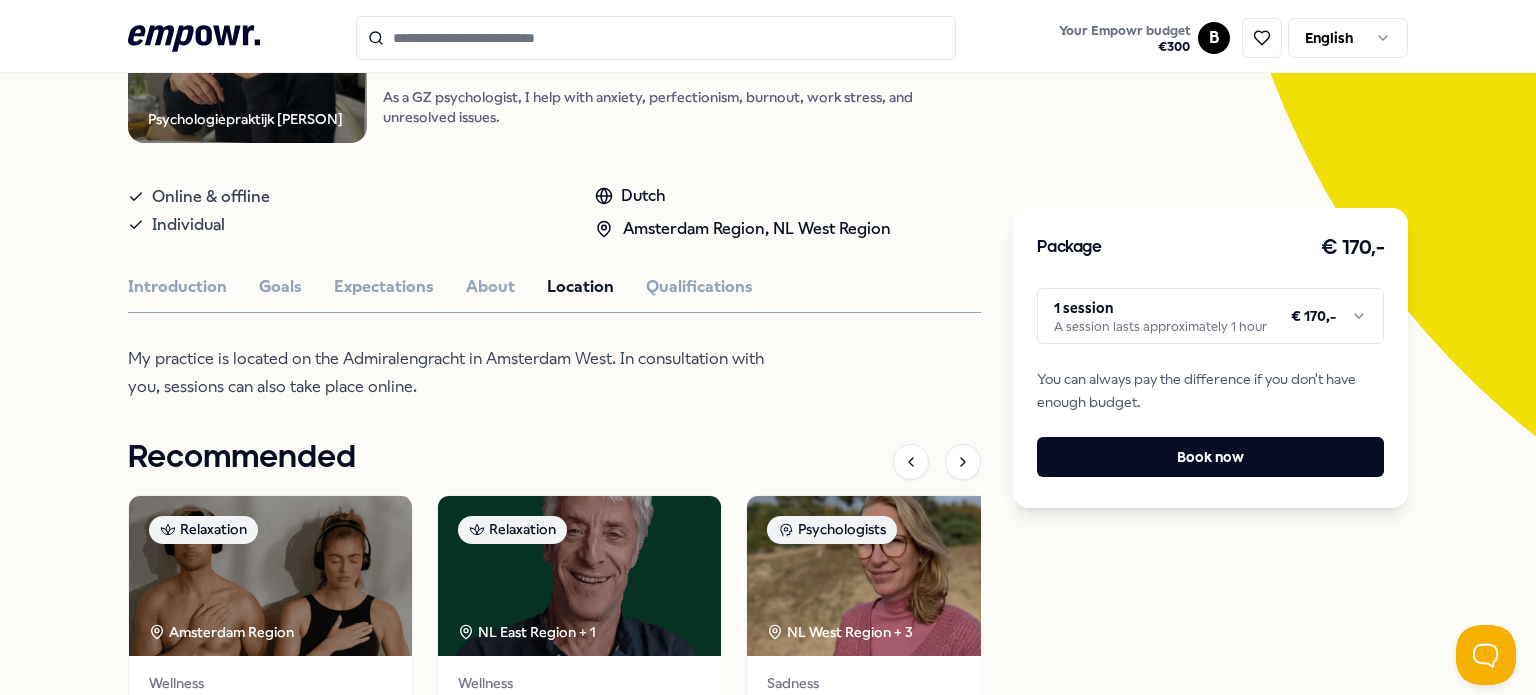 click on ".empowr-logo_svg__cls-1{fill:#03032f} Your Empowr budget € 300 B English All categories   Self-care library Back Psychologiepraktijk Roos Psychologists Roos Temmink As a GZ psychologist, I help with anxiety, perfectionism, burnout, work stress, and unresolved issues. Online & offline Individual Dutch Amsterdam Region, [STATE] West Region Introduction Goals Expectations About Location Qualifications My practice is located on the Admiralengracht in Amsterdam West. In consultation with you, sessions can also take place online. Recommended Relaxation Amsterdam Region   Wellness Renessence: Wellness & Mindfulness Renessence combines science and spirit to optimize health. A unique ecosystem
for well-being and self-care. English, Dutch From  € 115,- Relaxation NL East Region   + 1 Wellness HOLOS massage: Body-oriented therapy Holistic (massage) therapy is a unique body-oriented approach to identify the
underlying causes of stress and other physical complaints. English, Dutch From  € 110,- Psychologists   + 3" at bounding box center [768, 347] 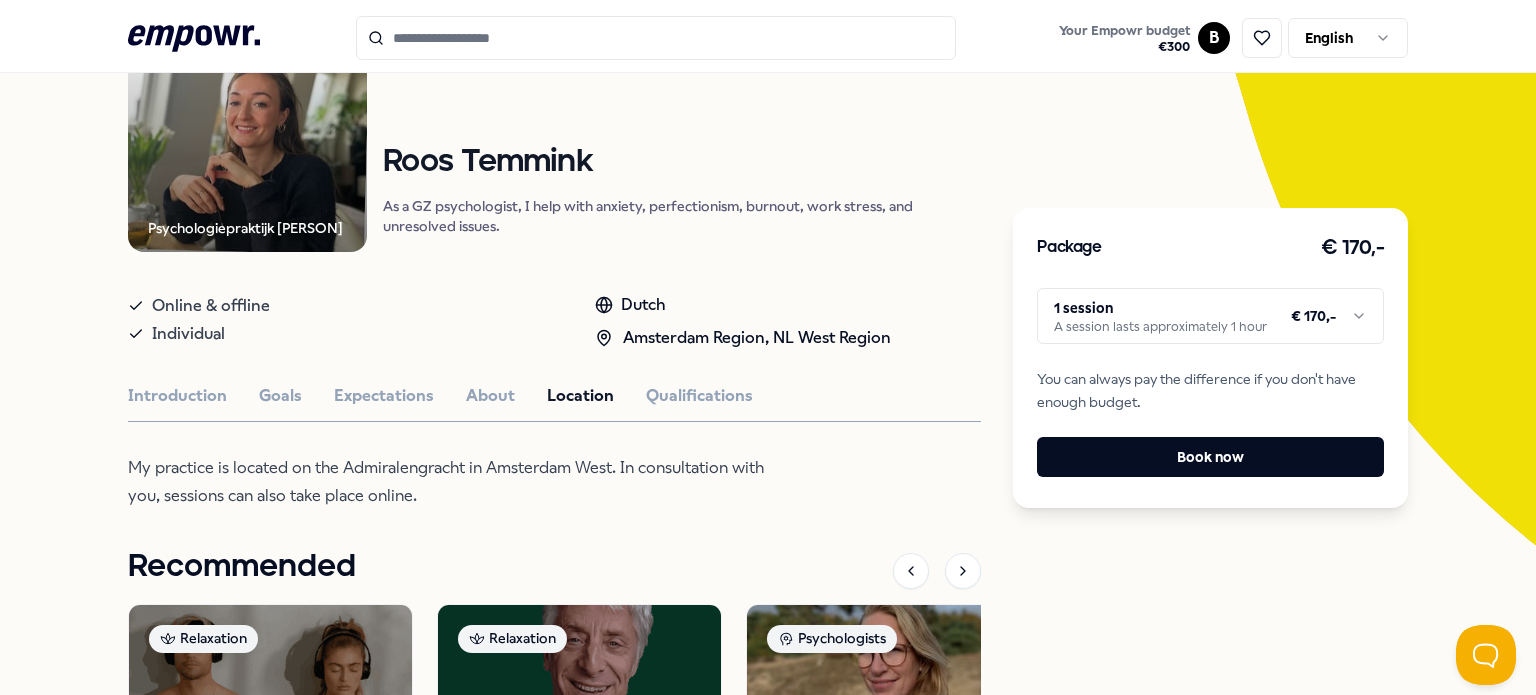 scroll, scrollTop: 203, scrollLeft: 0, axis: vertical 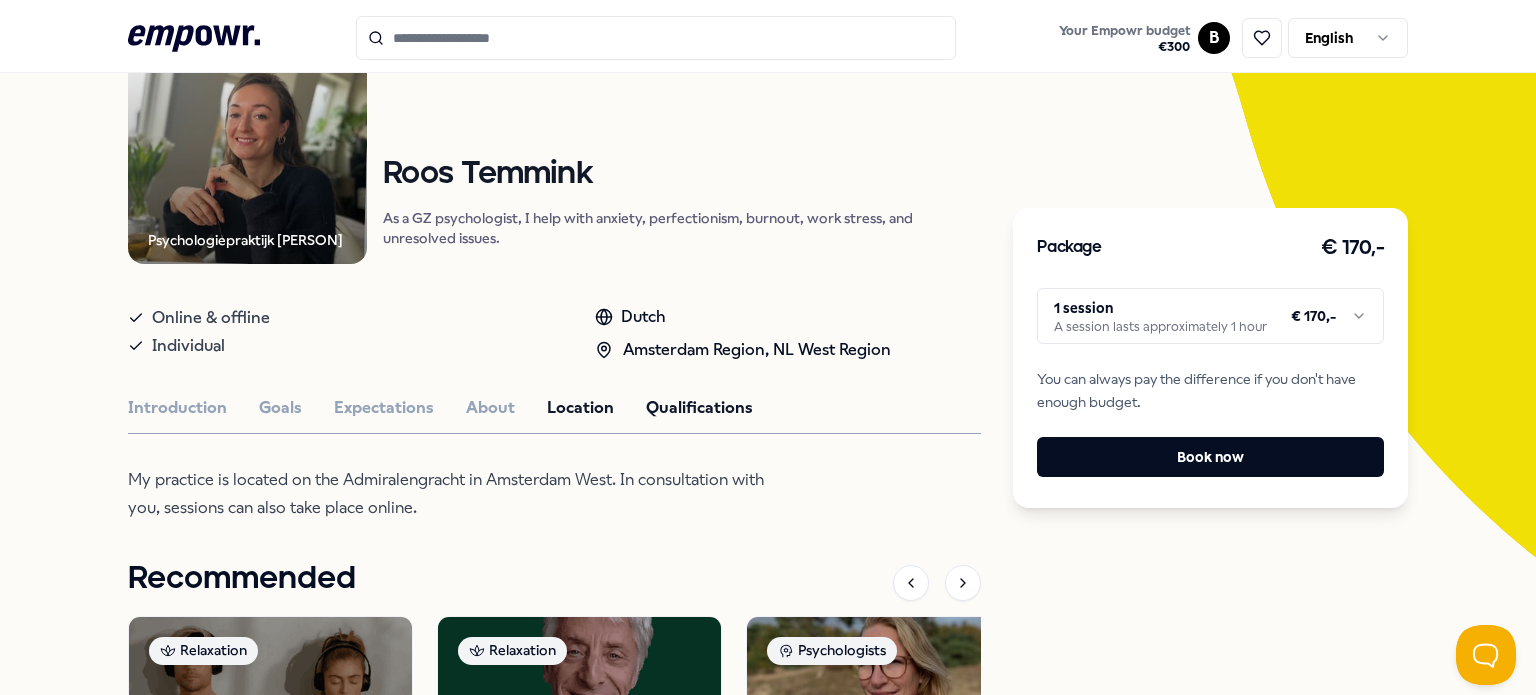 click on "Qualifications" at bounding box center (699, 408) 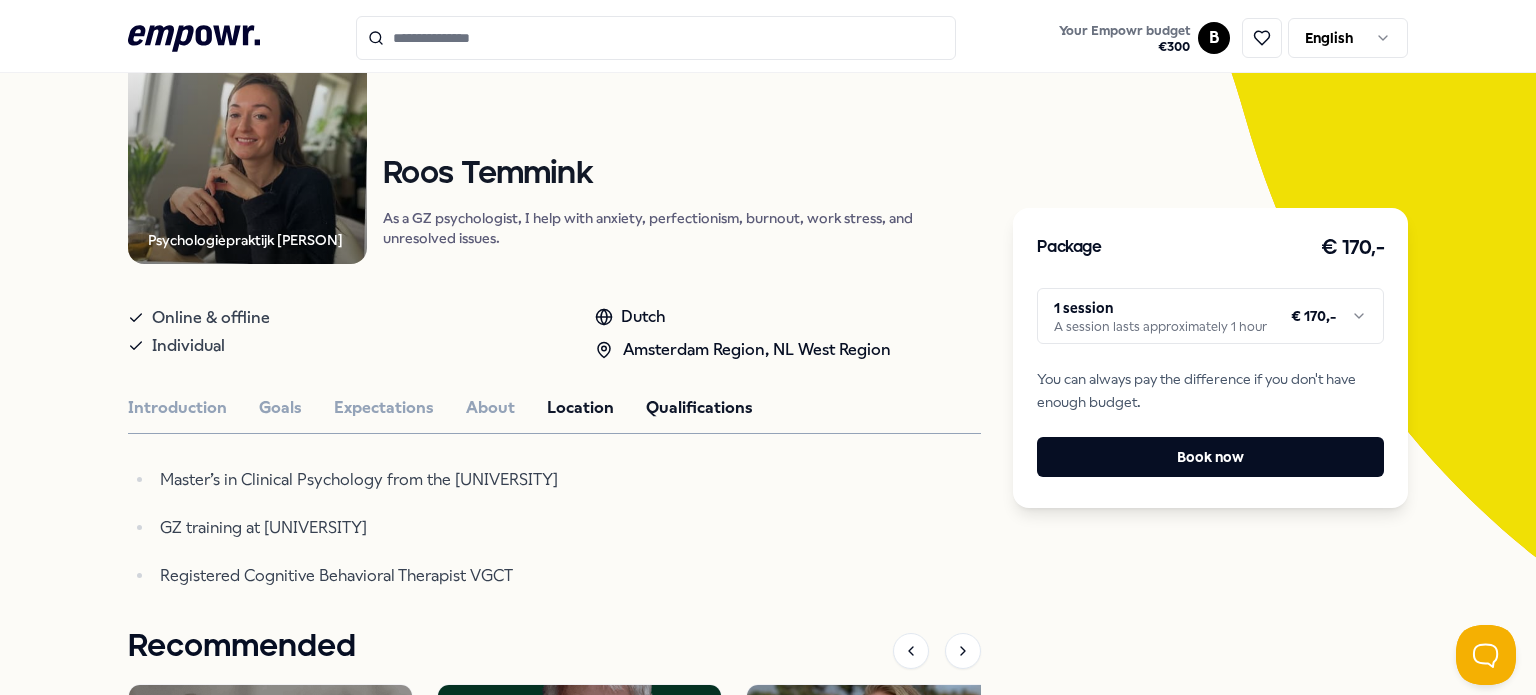 click on "Location" at bounding box center (580, 408) 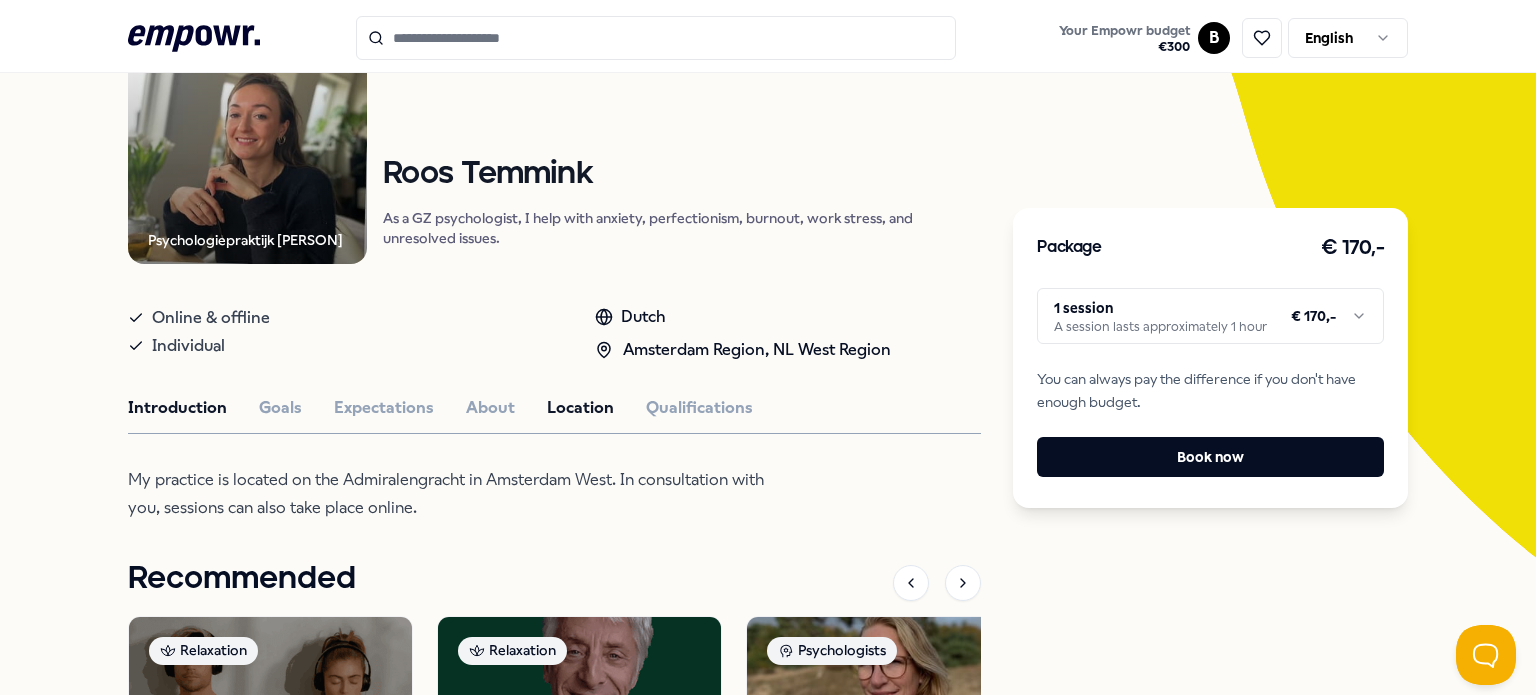 click on "Introduction" at bounding box center [177, 408] 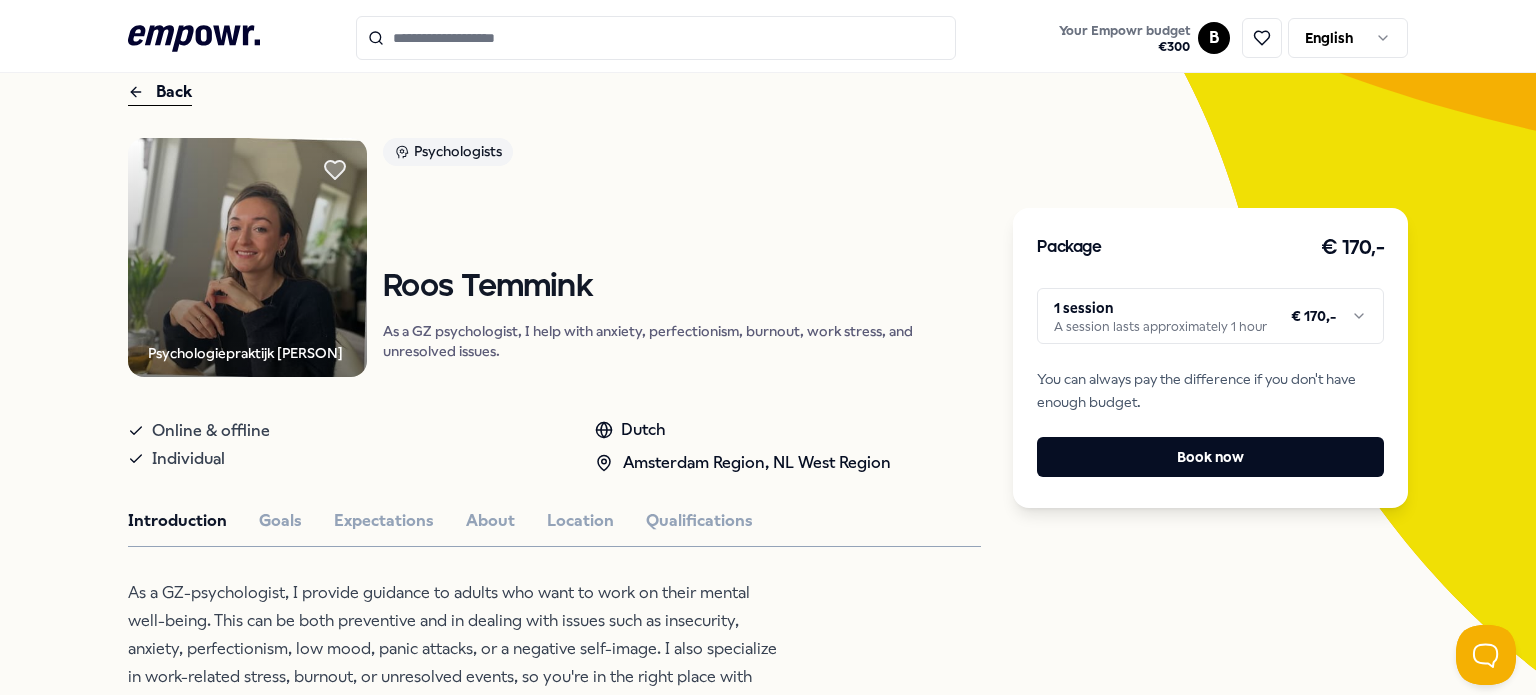 scroll, scrollTop: 0, scrollLeft: 0, axis: both 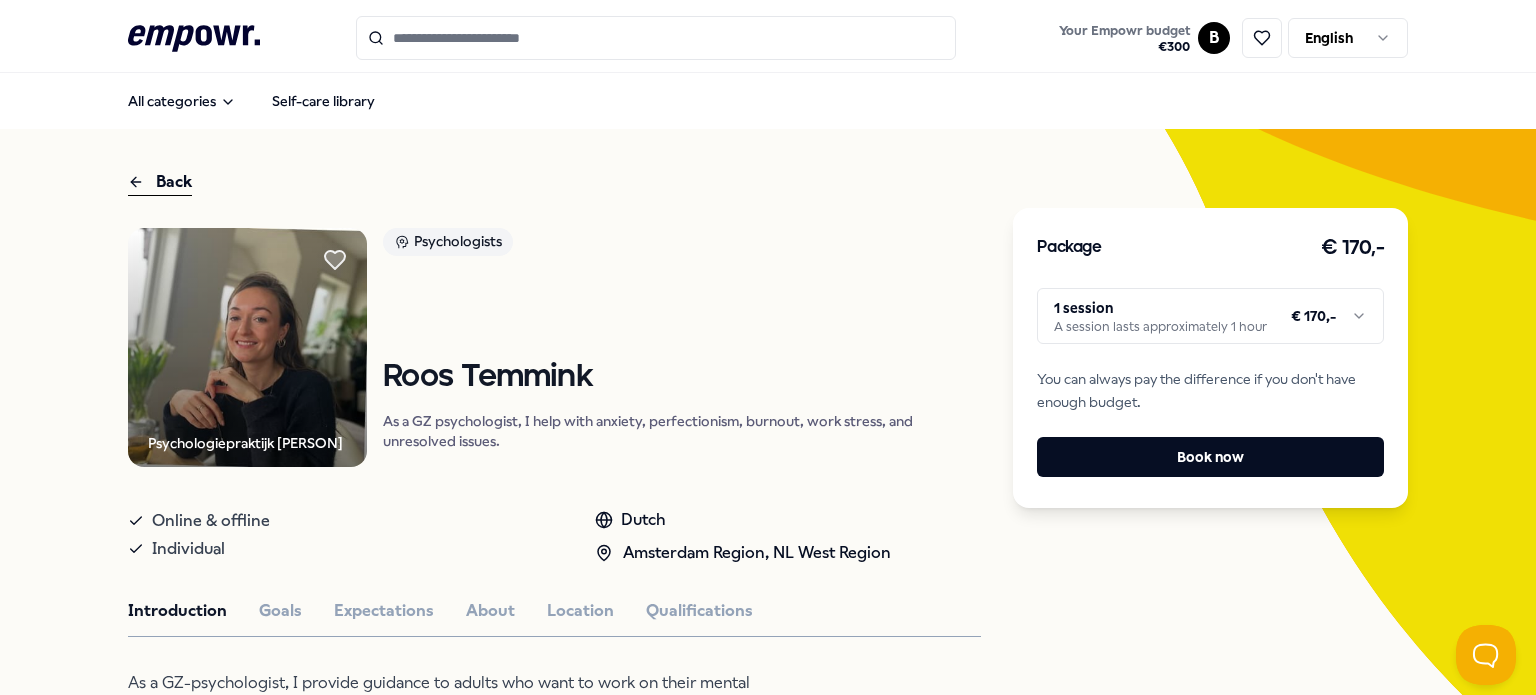 click on "Back Psychologiepraktijk Roos Psychologists Roos Temmink As a GZ psychologist, I help with anxiety, perfectionism, burnout, work stress, and unresolved issues. Online & offline Individual Dutch Amsterdam Region, [STATE] West Region Introduction Goals Expectations About Location Qualifications As a GZ-psychologist, I provide guidance to adults who want to work on their mental well-being. This can be both preventive and in dealing with issues such as insecurity, anxiety, perfectionism, low mood, panic attacks, or a negative self-image. I also specialize in work-related stress, burnout, or unresolved events, so you're in the right place with me. Recommended Relaxation Amsterdam Region   Wellness Renessence: Wellness & Mindfulness Renessence combines science and spirit to optimize health. A unique ecosystem
for well-being and self-care. English, Dutch From  € 115,- Relaxation NL East Region   + 1 Wellness HOLOS massage: Body-oriented therapy English, Dutch From  € 110,- Psychologists NL West Region   + 3" at bounding box center (768, 754) 